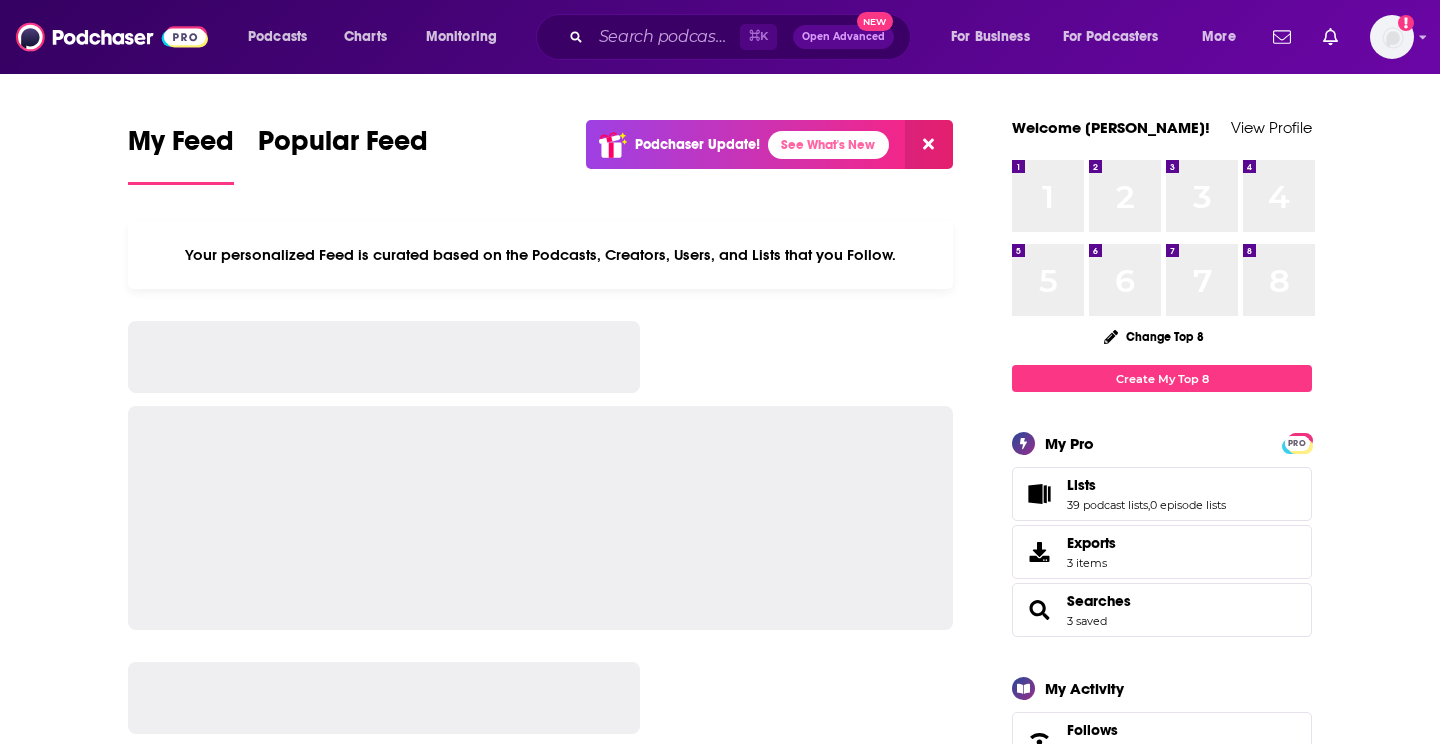 scroll, scrollTop: 0, scrollLeft: 0, axis: both 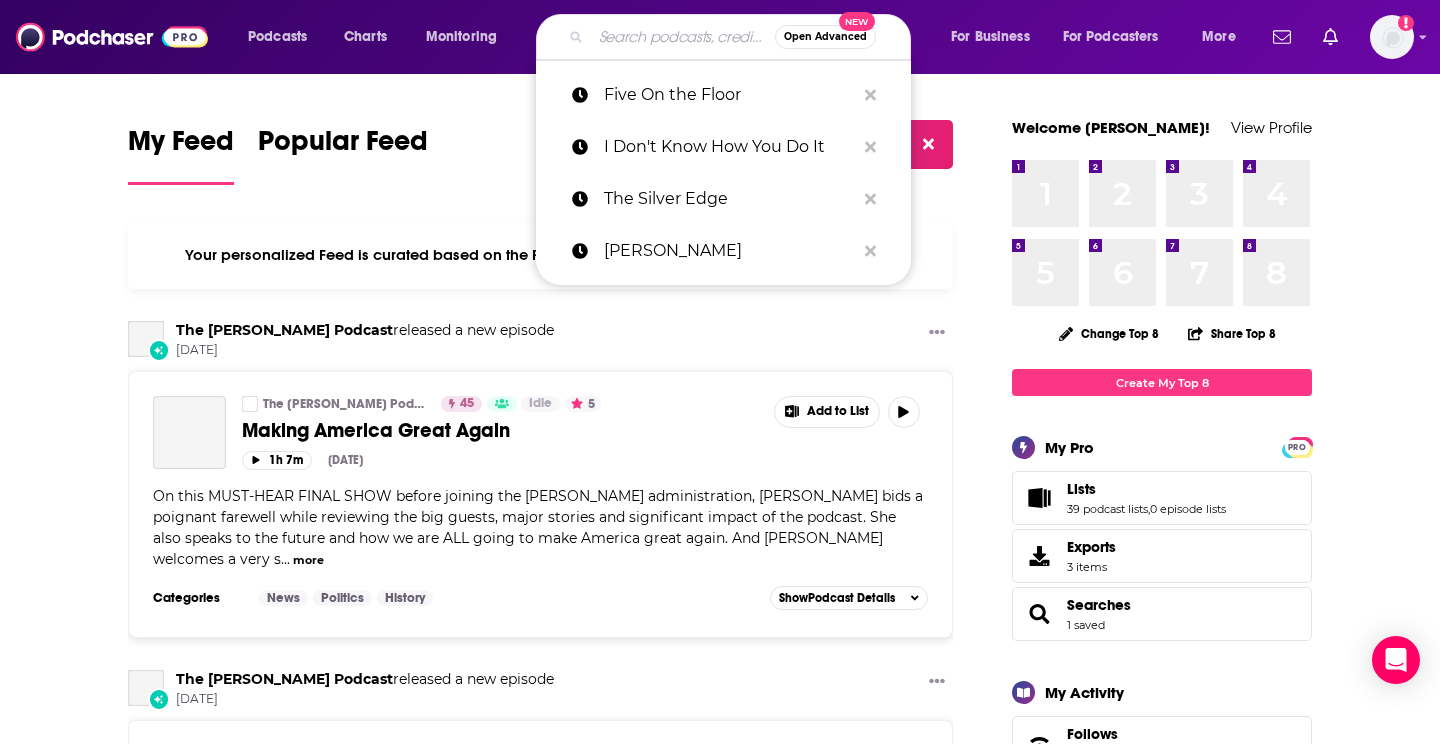 click at bounding box center (683, 37) 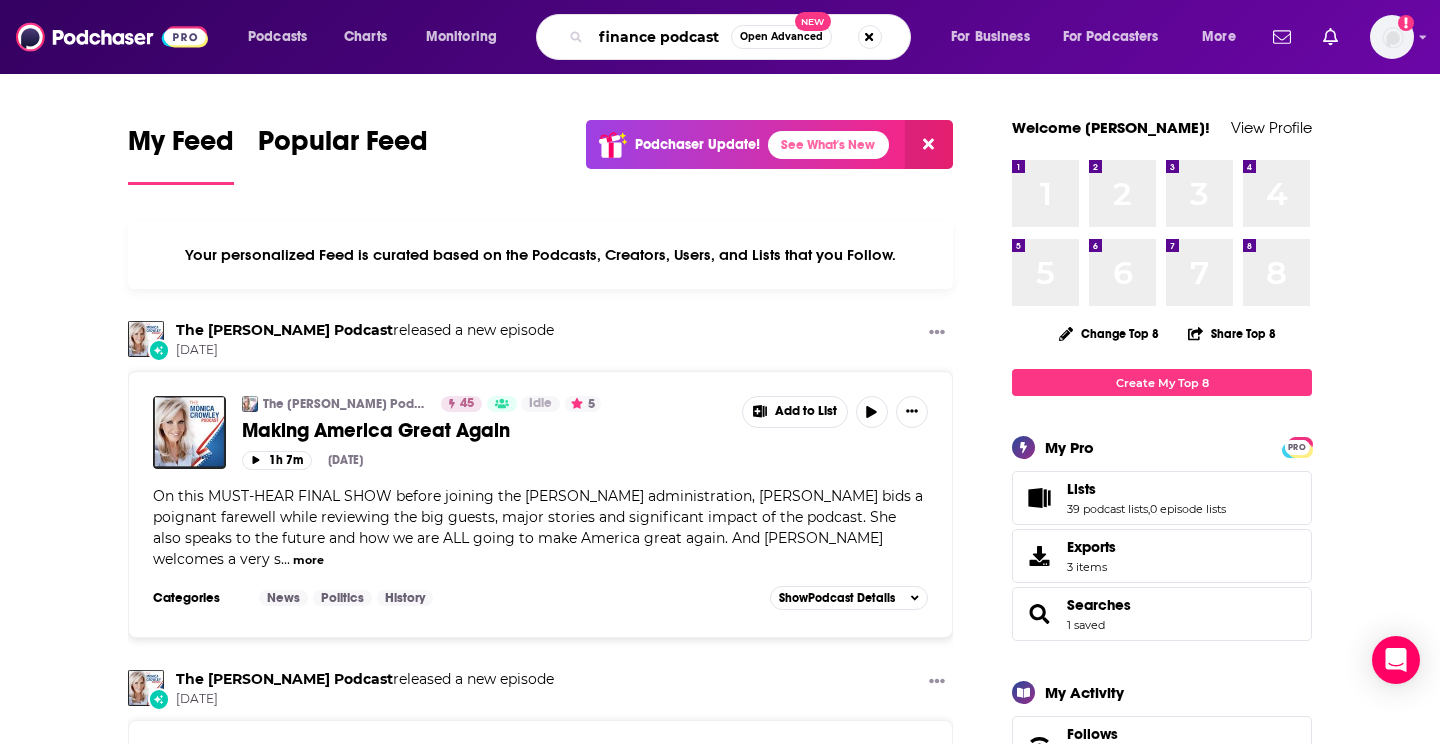 type on "finance podcast" 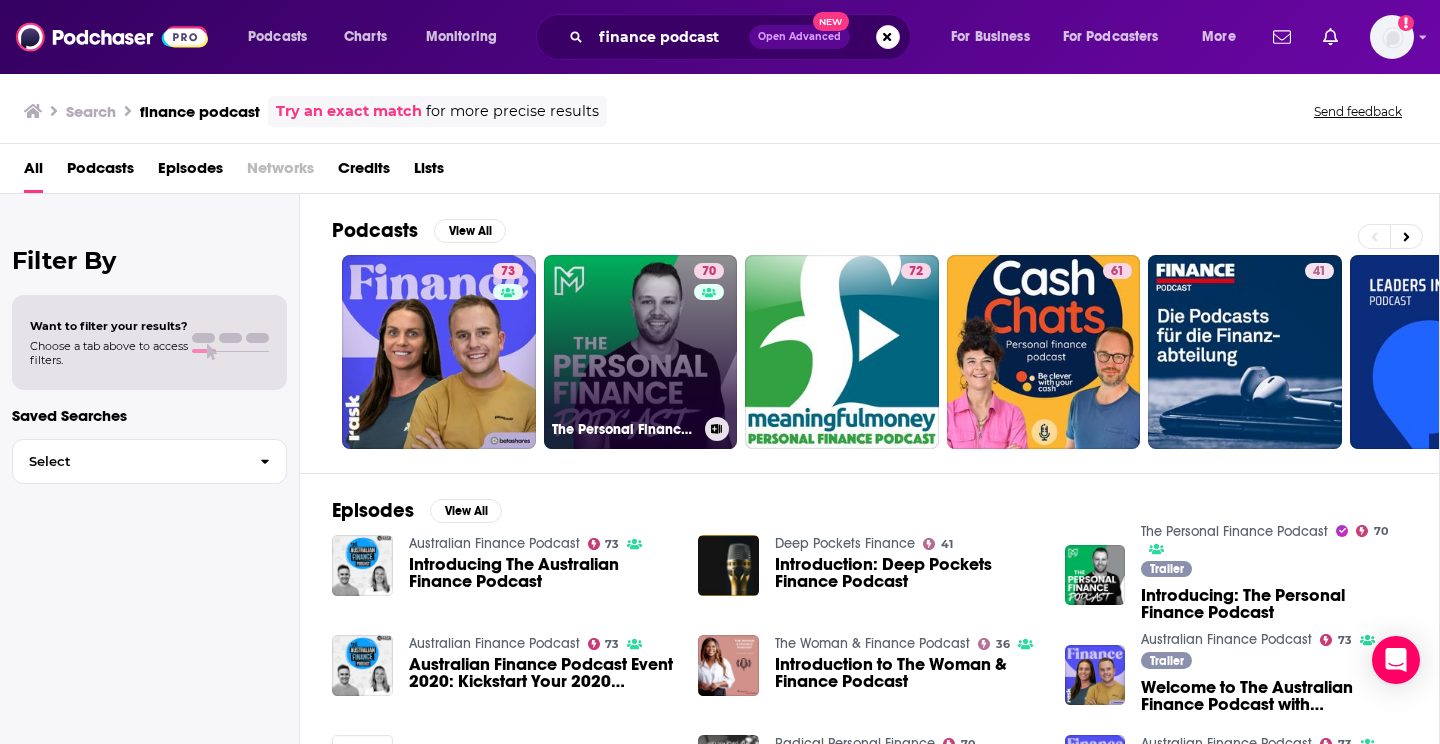 click on "70 The Personal Finance Podcast" at bounding box center (641, 352) 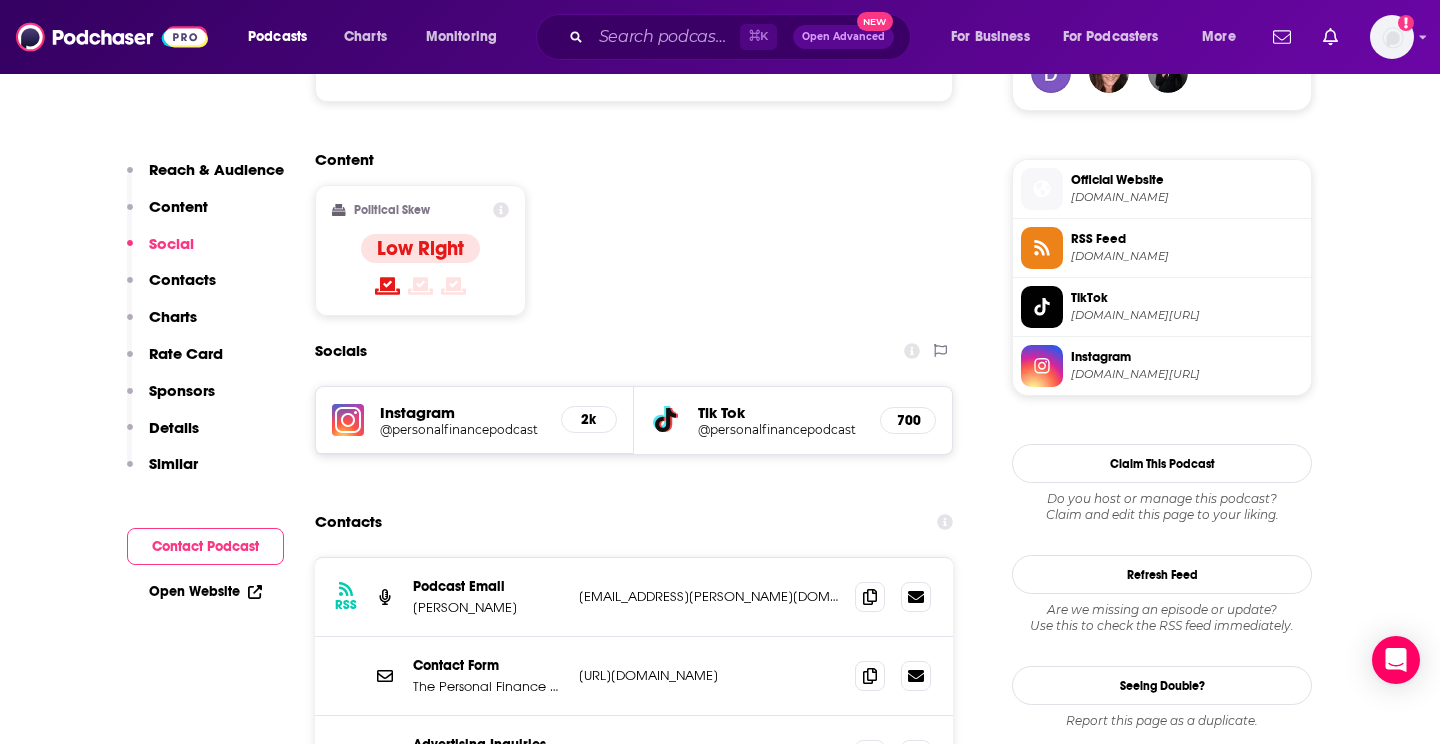 scroll, scrollTop: 1542, scrollLeft: 0, axis: vertical 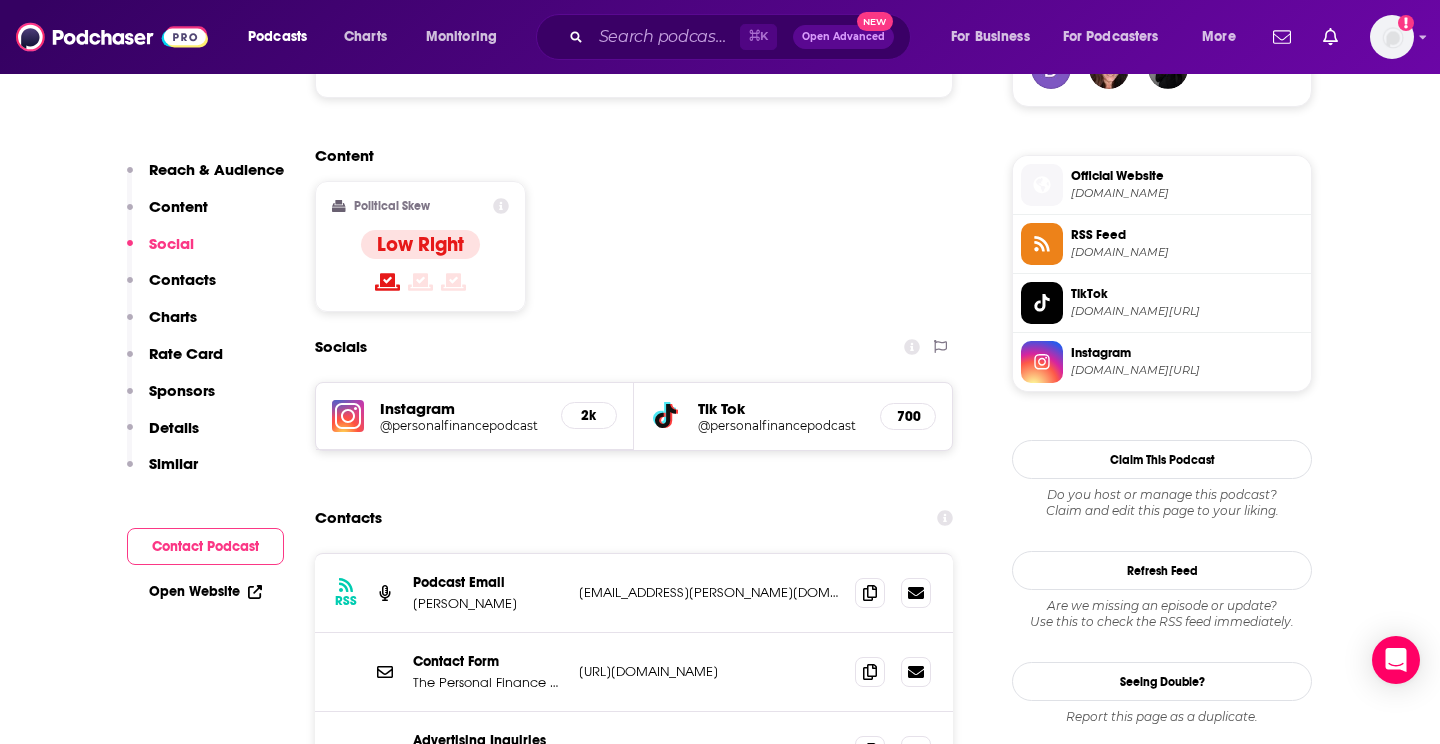 click on "[EMAIL_ADDRESS][PERSON_NAME][DOMAIN_NAME]" at bounding box center [709, 592] 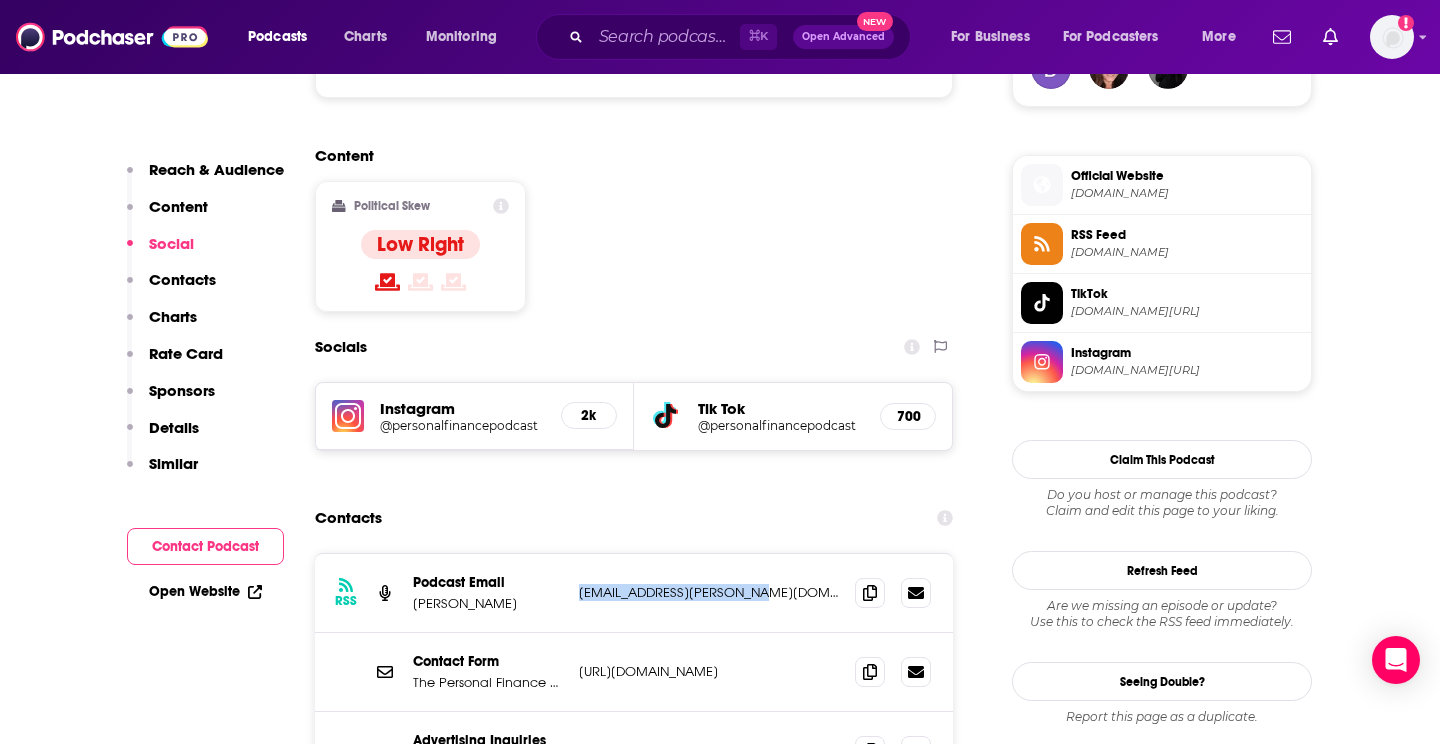 drag, startPoint x: 593, startPoint y: 478, endPoint x: 712, endPoint y: 478, distance: 119 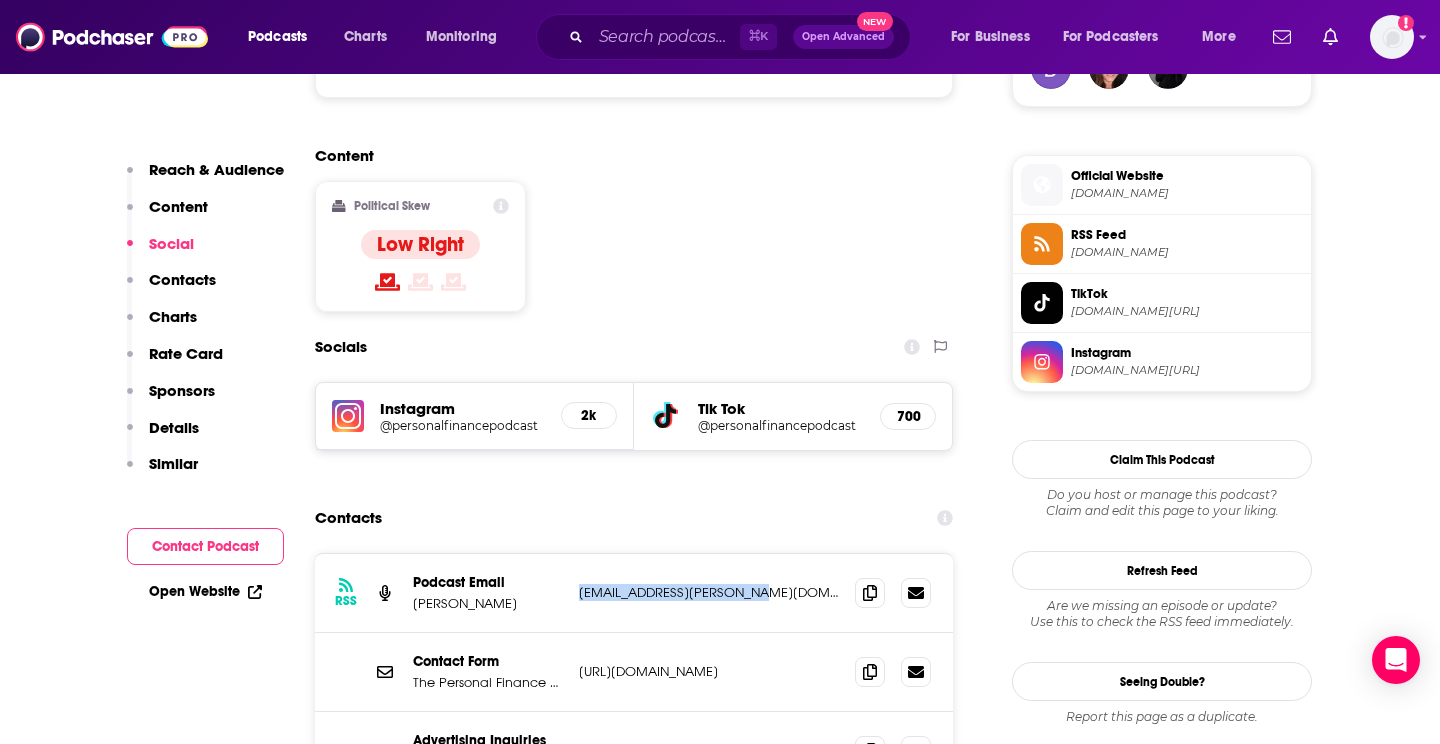 copy on "[EMAIL_ADDRESS][PERSON_NAME][DOMAIN_NAME]" 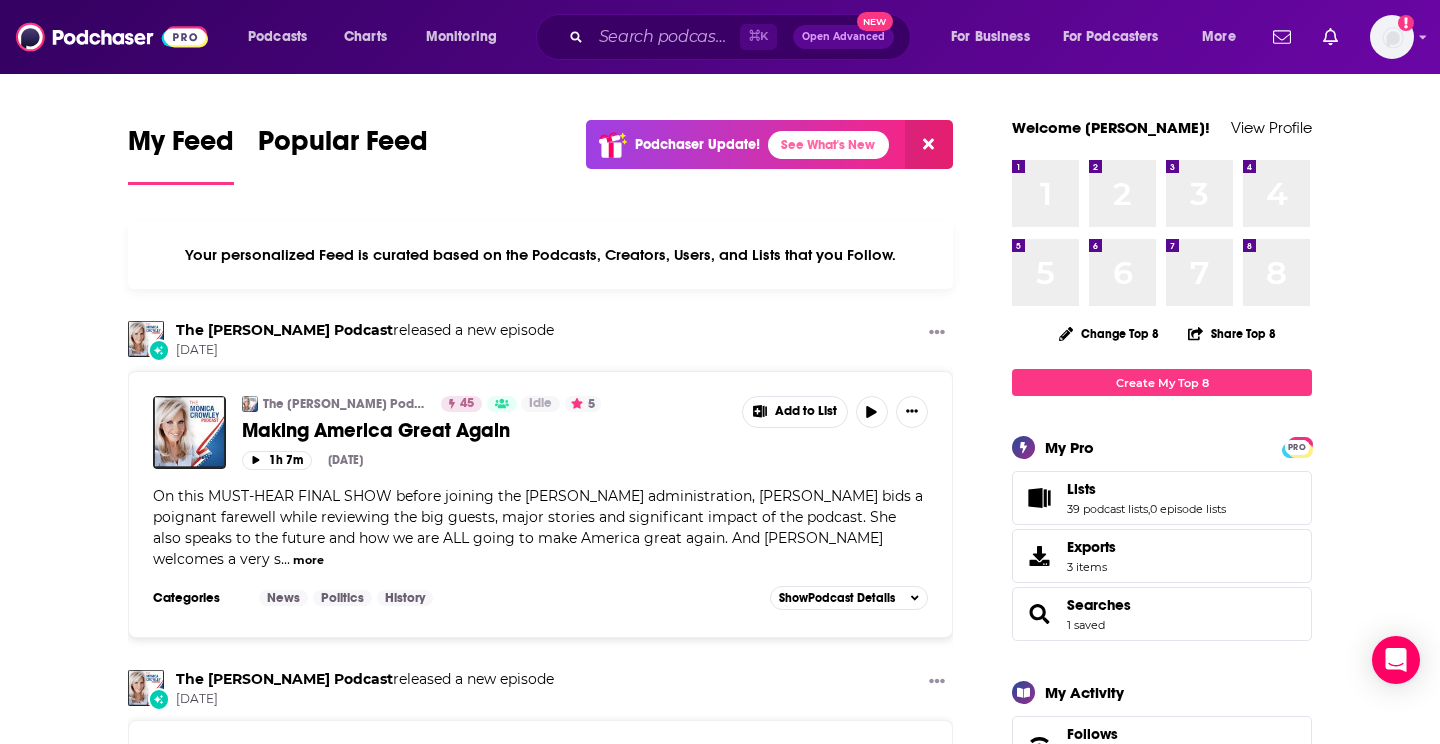scroll, scrollTop: 0, scrollLeft: 0, axis: both 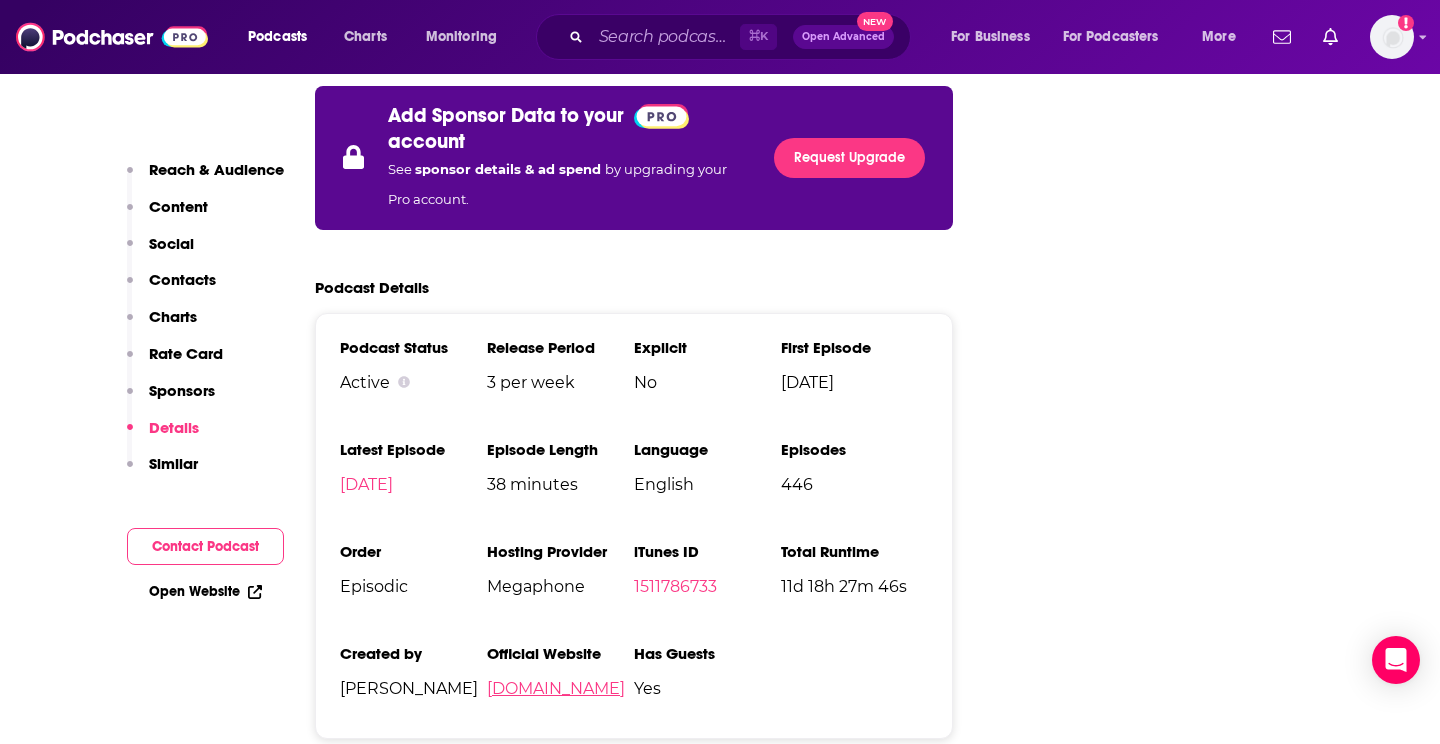 drag, startPoint x: 483, startPoint y: 568, endPoint x: 722, endPoint y: 570, distance: 239.00836 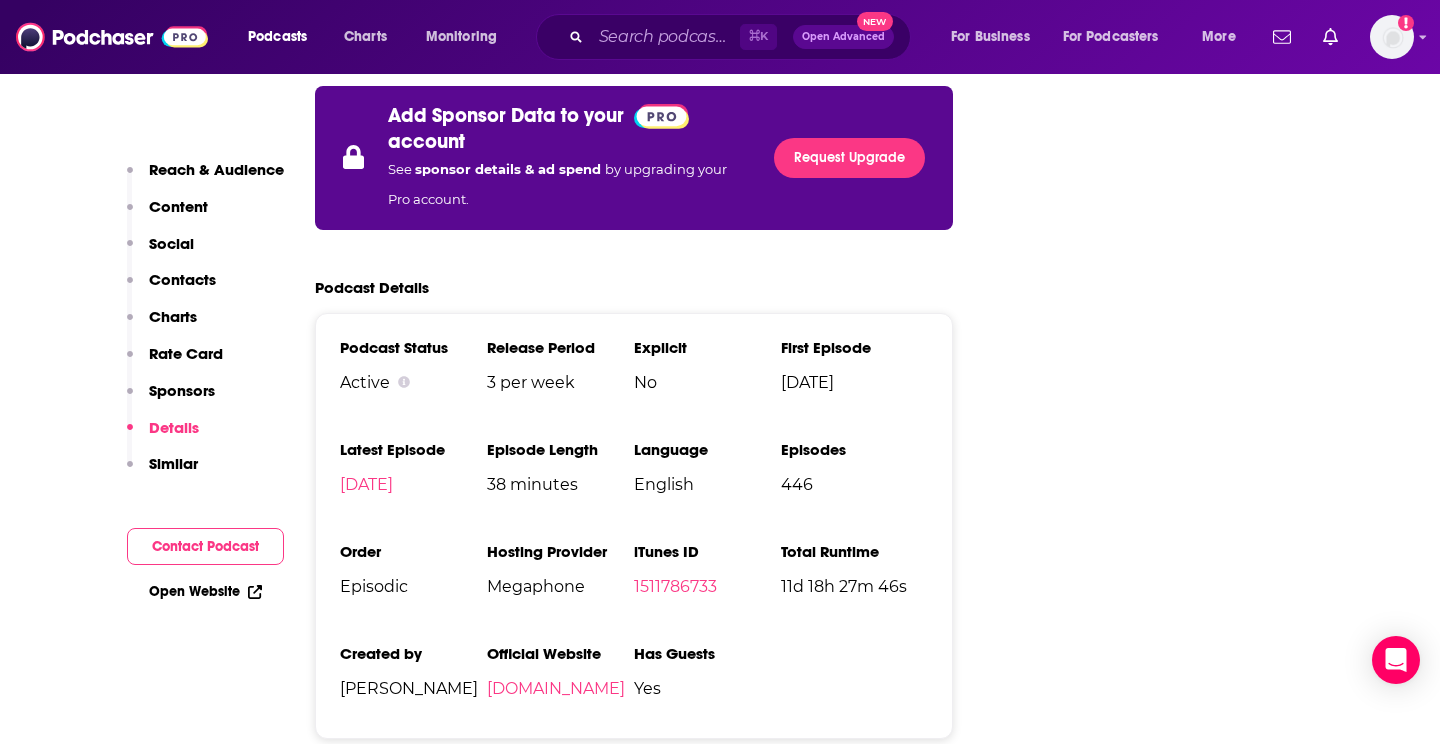 click on "Reach Power Score™ 70 Total Monthly Listens 97k-144k New Episode Listens 6.3k-9.4k Export One-Sheet Audience Demographics Gender Mixed Age [DEMOGRAPHIC_DATA] yo Income $ $ $ $ $ Parental Status Mixed Countries 1 [GEOGRAPHIC_DATA] 2 [GEOGRAPHIC_DATA] 3 [GEOGRAPHIC_DATA] 4 [GEOGRAPHIC_DATA] 5 [GEOGRAPHIC_DATA] Top Cities [GEOGRAPHIC_DATA], [GEOGRAPHIC_DATA] , [US_STATE], [GEOGRAPHIC_DATA] , [GEOGRAPHIC_DATA], [GEOGRAPHIC_DATA] , [GEOGRAPHIC_DATA], [GEOGRAPHIC_DATA] , [GEOGRAPHIC_DATA], [GEOGRAPHIC_DATA] , [GEOGRAPHIC_DATA], [GEOGRAPHIC_DATA] Interests Society - Work , Finance , Friends, Family & Relationships , Restaurants, Food & Grocery , Nonfiction , Sports Jobs Sales Representatives , Investment/Asset Managers , Financial Analysts , Authors/Writers , Journalists/Reporters , Software Engineers Ethnicities White / [DEMOGRAPHIC_DATA] , [DEMOGRAPHIC_DATA] , [DEMOGRAPHIC_DATA] , [DEMOGRAPHIC_DATA] Show More Content Political Skew Low Right Socials Instagram @personalfinancepodcast 2k Tik Tok @personalfinancepodcast 700 Contacts   RSS   Podcast Email [PERSON_NAME] [PERSON_NAME][EMAIL_ADDRESS][PERSON_NAME][DOMAIN_NAME] [DOMAIN_NAME][EMAIL_ADDRESS][PERSON_NAME][DOMAIN_NAME]     Contact Form The Personal Finance Podcast [URL][DOMAIN_NAME]     [PERSON_NAME]" at bounding box center [634, 2424] 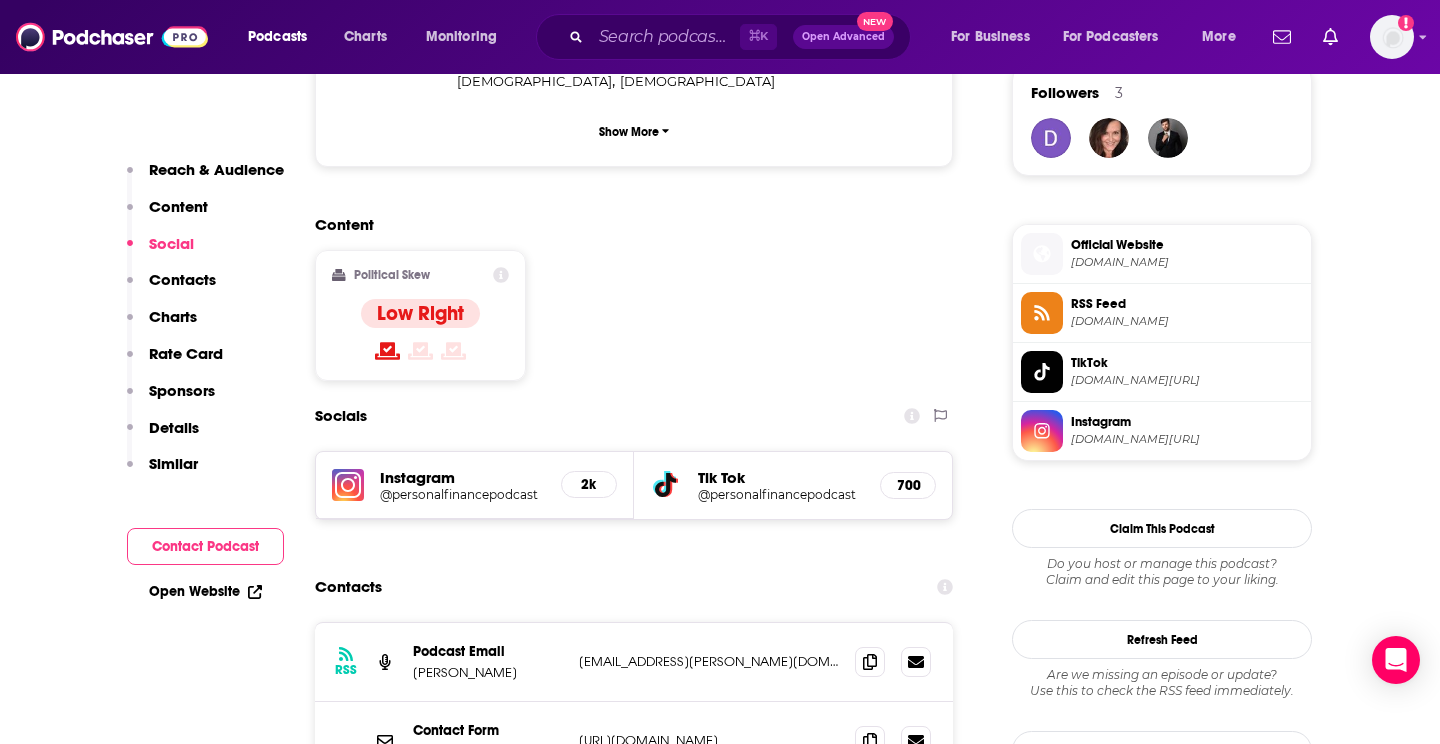 scroll, scrollTop: 1474, scrollLeft: 0, axis: vertical 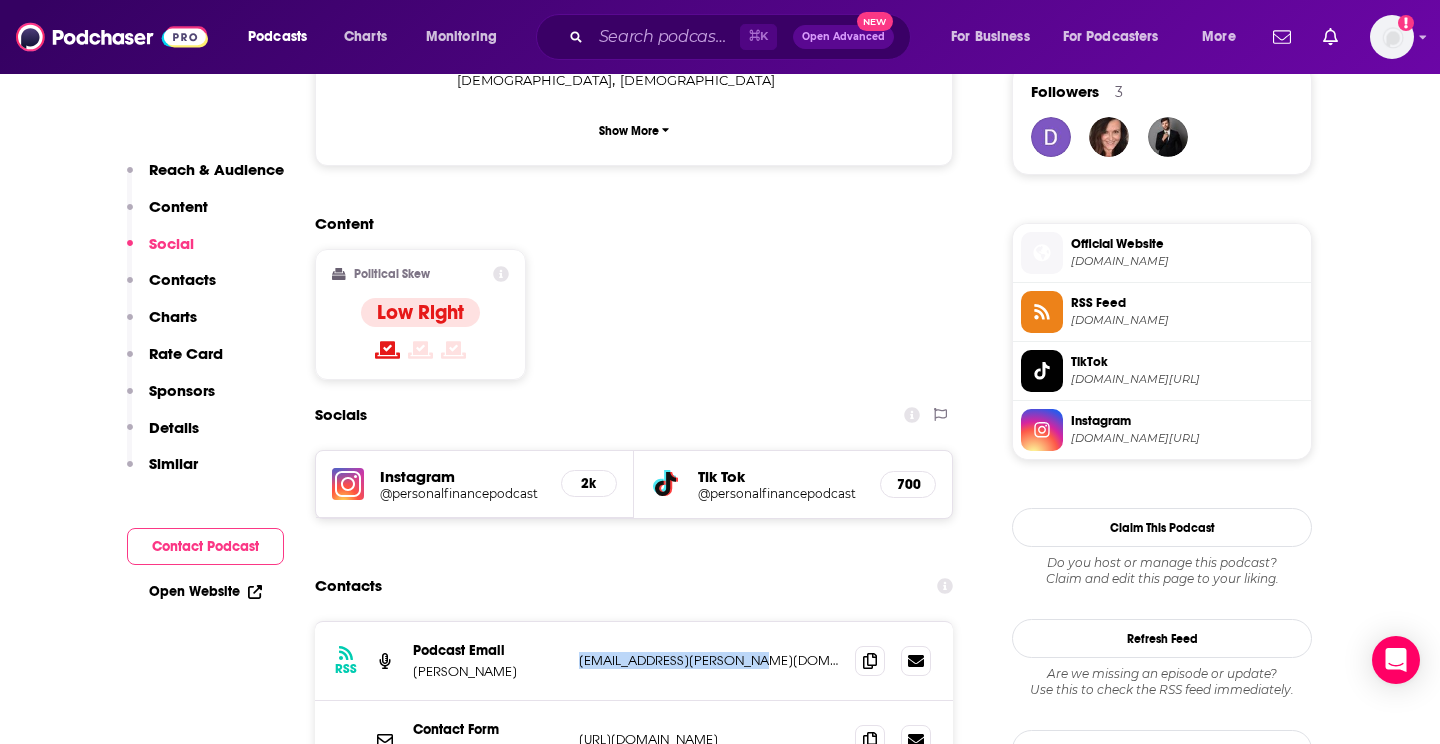 drag, startPoint x: 787, startPoint y: 547, endPoint x: 577, endPoint y: 550, distance: 210.02142 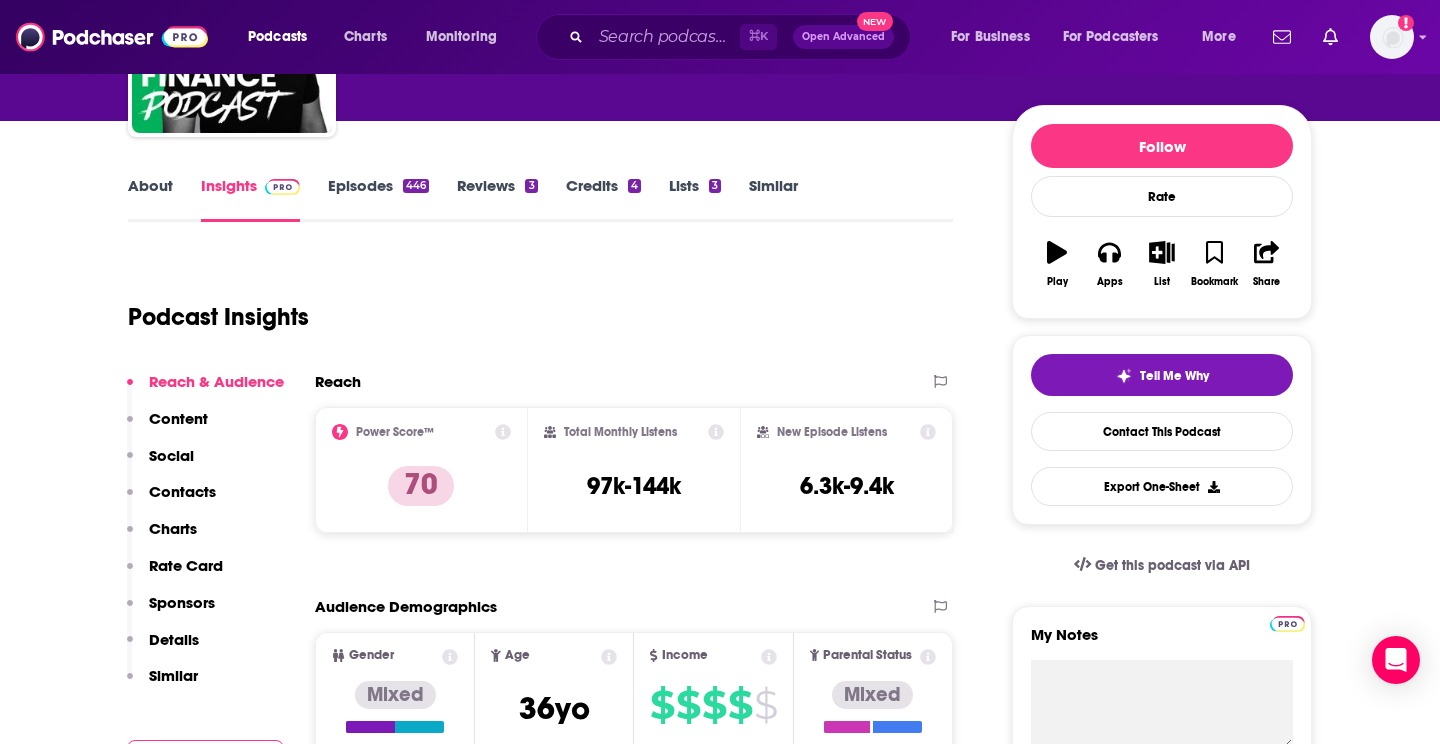 scroll, scrollTop: 206, scrollLeft: 0, axis: vertical 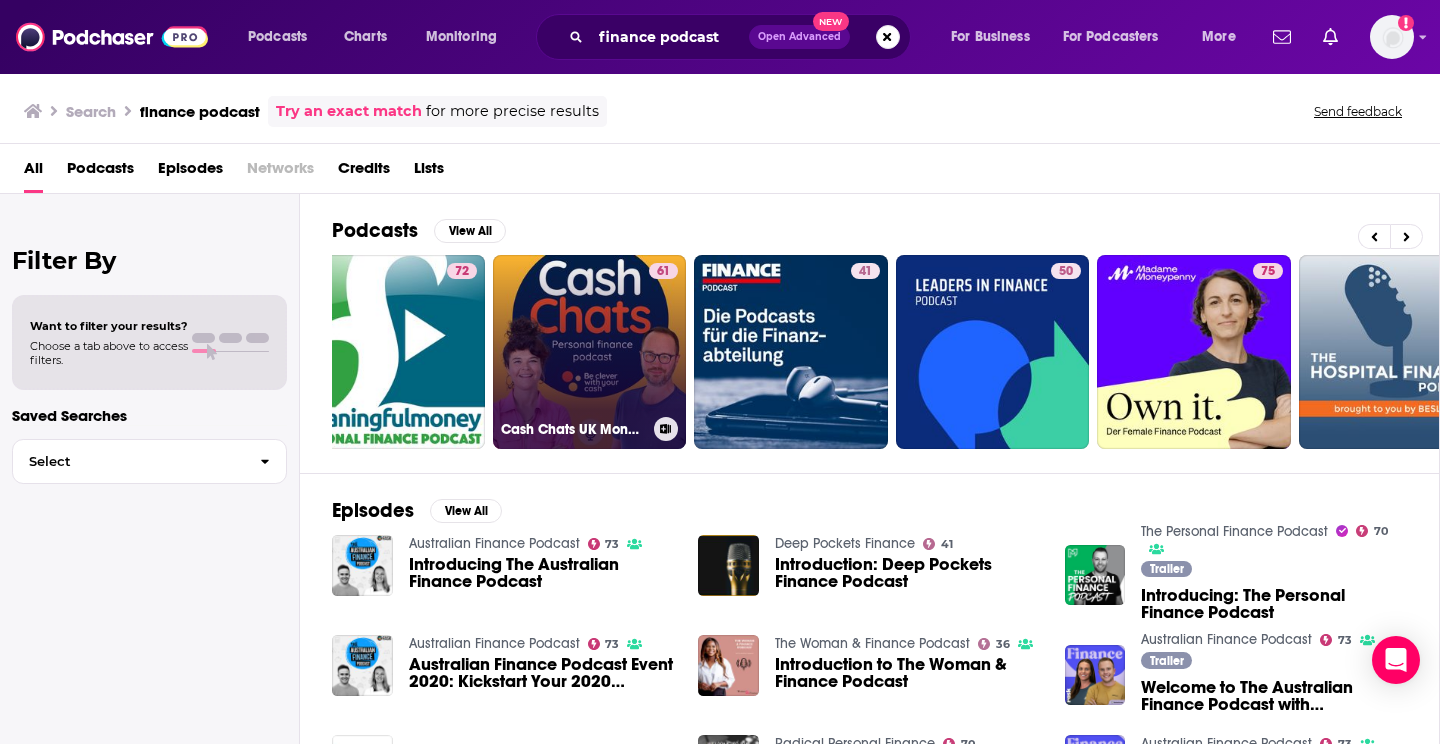 click on "Cash Chats UK Money & Personal Finance podcast" at bounding box center [573, 429] 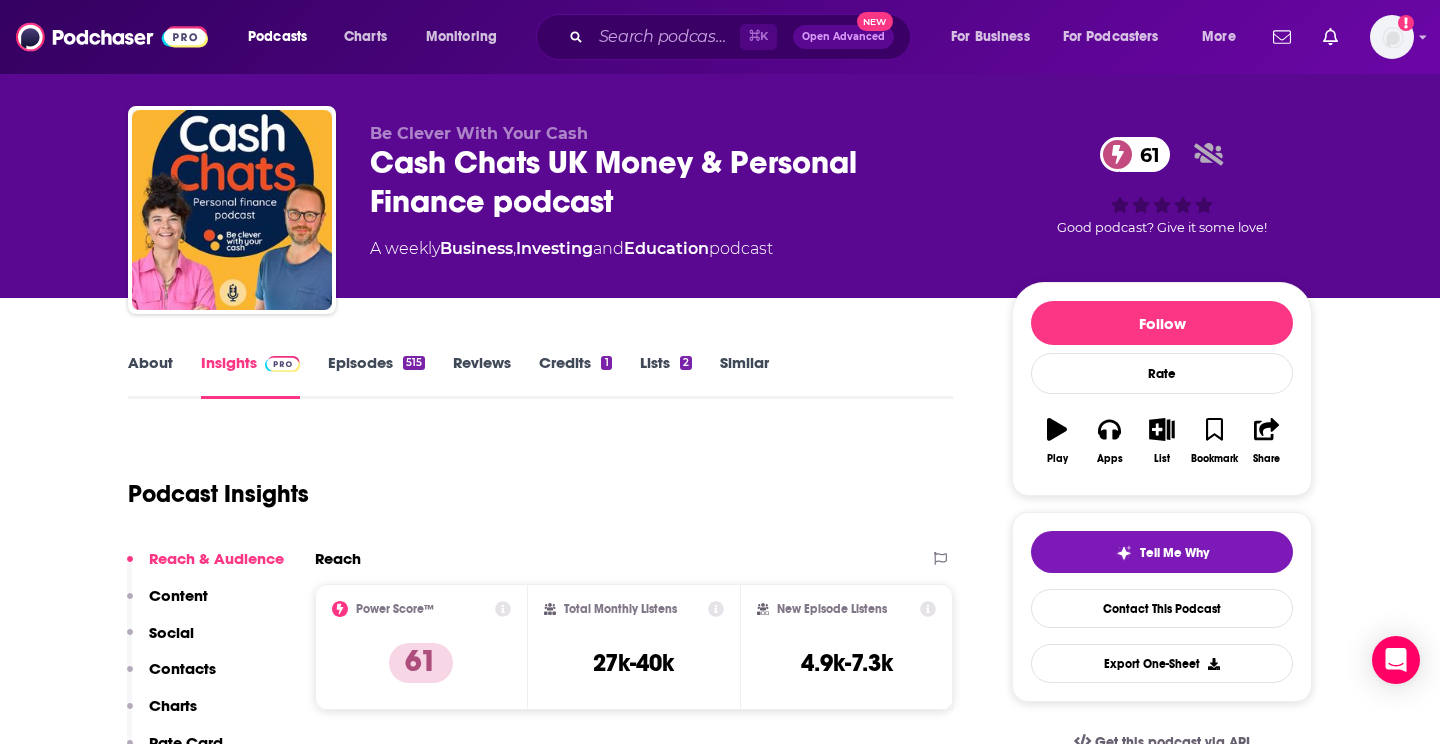 scroll, scrollTop: 165, scrollLeft: 0, axis: vertical 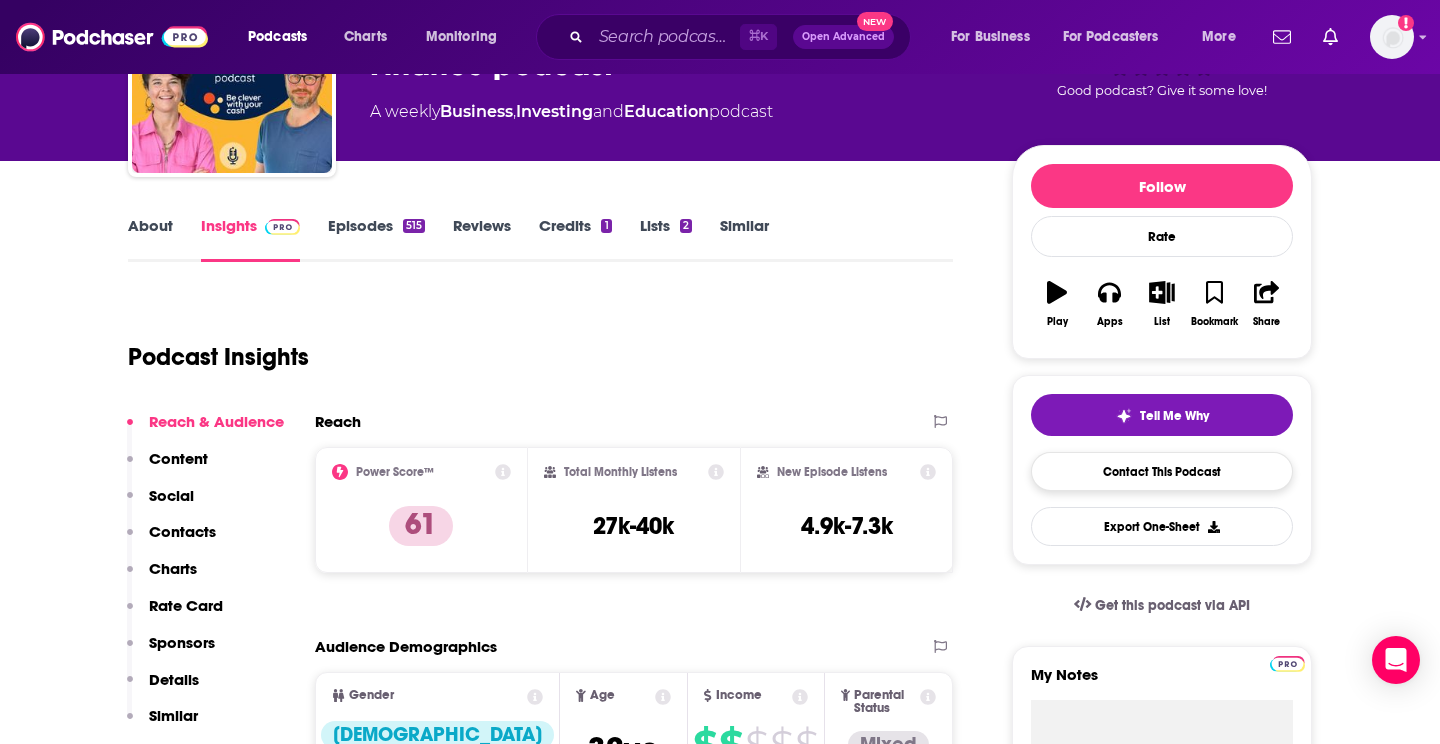 click on "Contact This Podcast" at bounding box center [1162, 471] 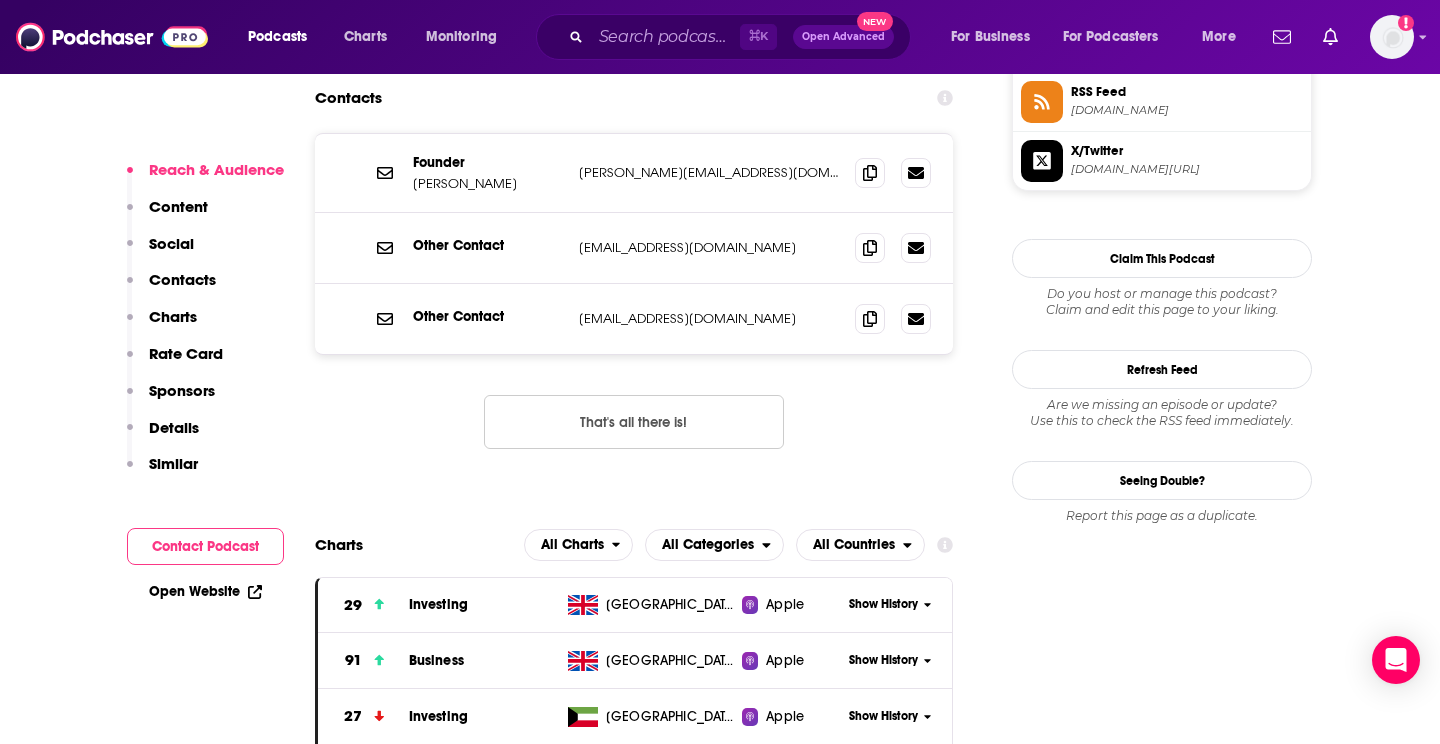 scroll, scrollTop: 1741, scrollLeft: 0, axis: vertical 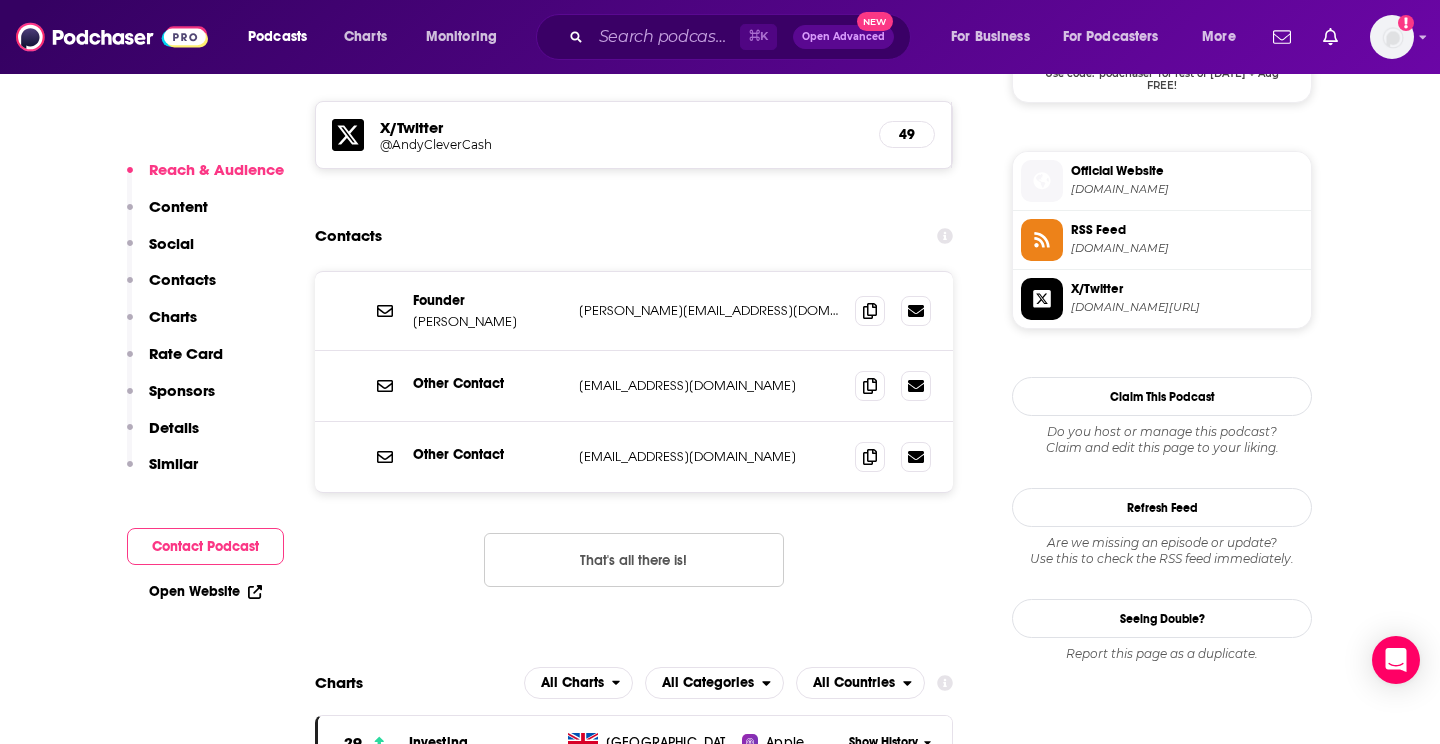 click on "[PERSON_NAME][EMAIL_ADDRESS][DOMAIN_NAME]" at bounding box center (709, 310) 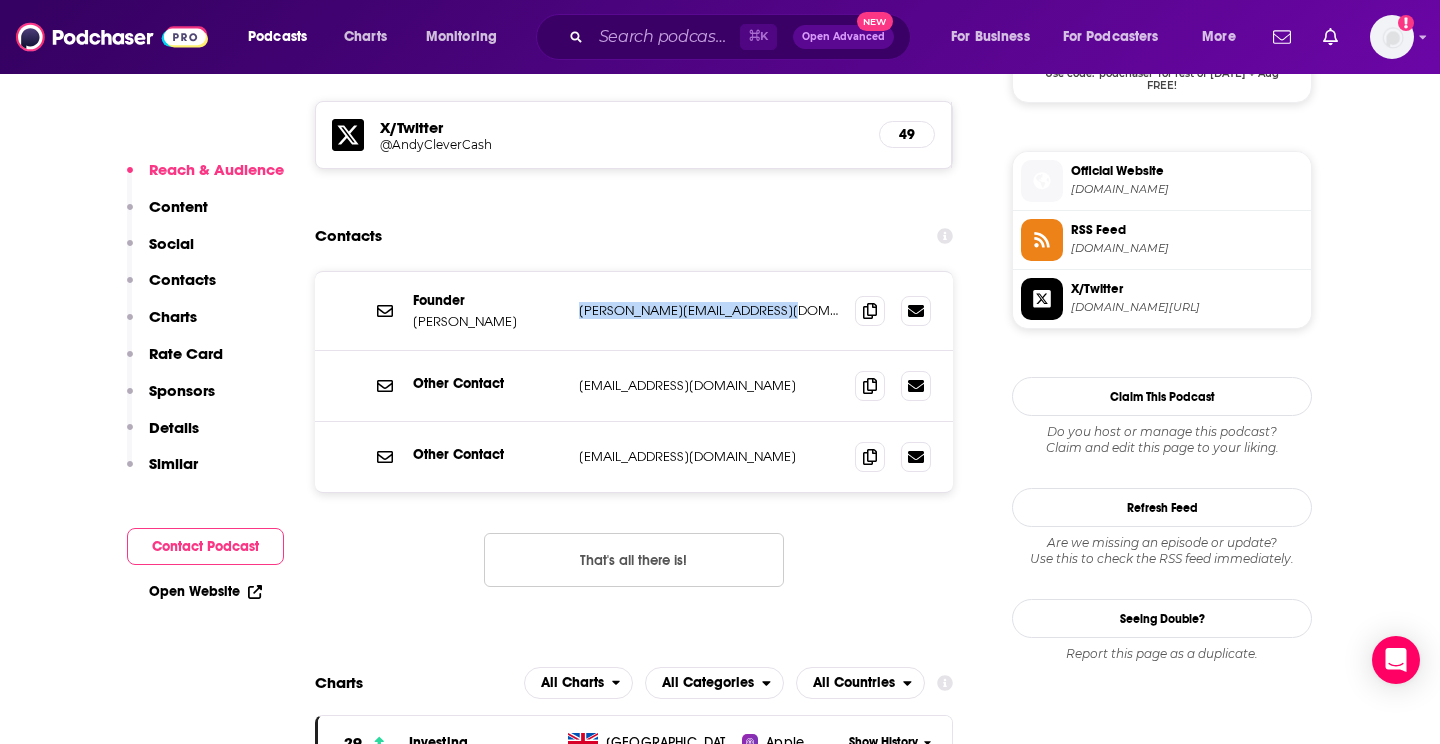 drag, startPoint x: 582, startPoint y: 251, endPoint x: 730, endPoint y: 254, distance: 148.0304 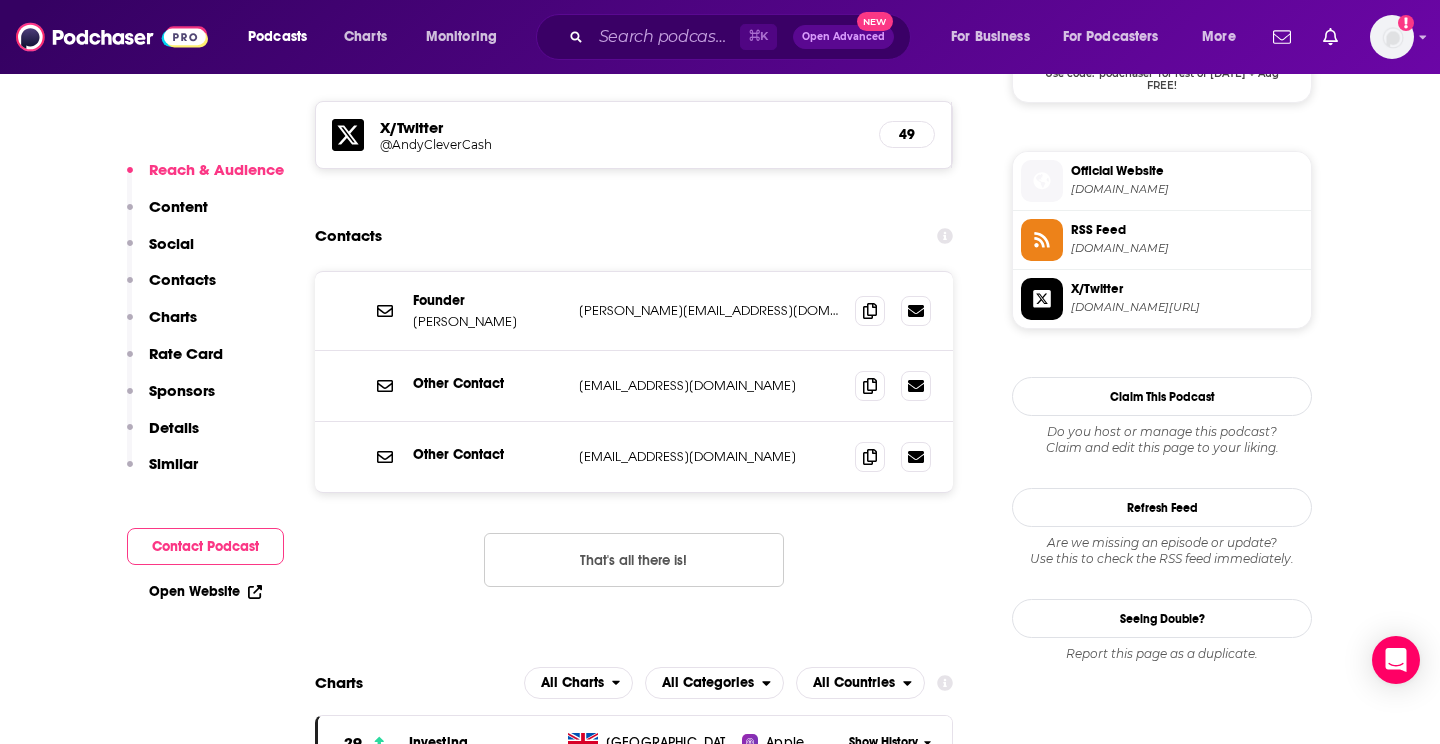 click on "[PERSON_NAME]" at bounding box center [488, 321] 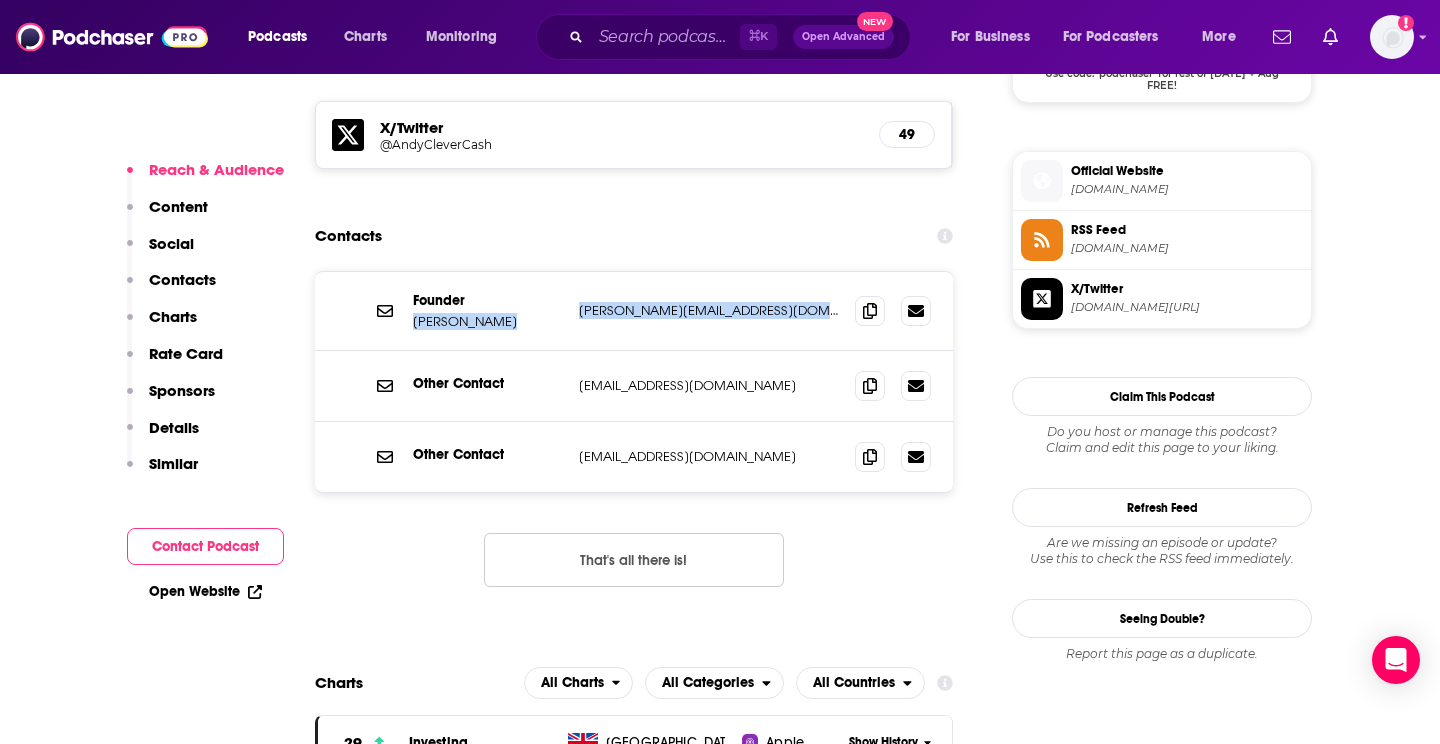 drag, startPoint x: 418, startPoint y: 268, endPoint x: 600, endPoint y: 265, distance: 182.02472 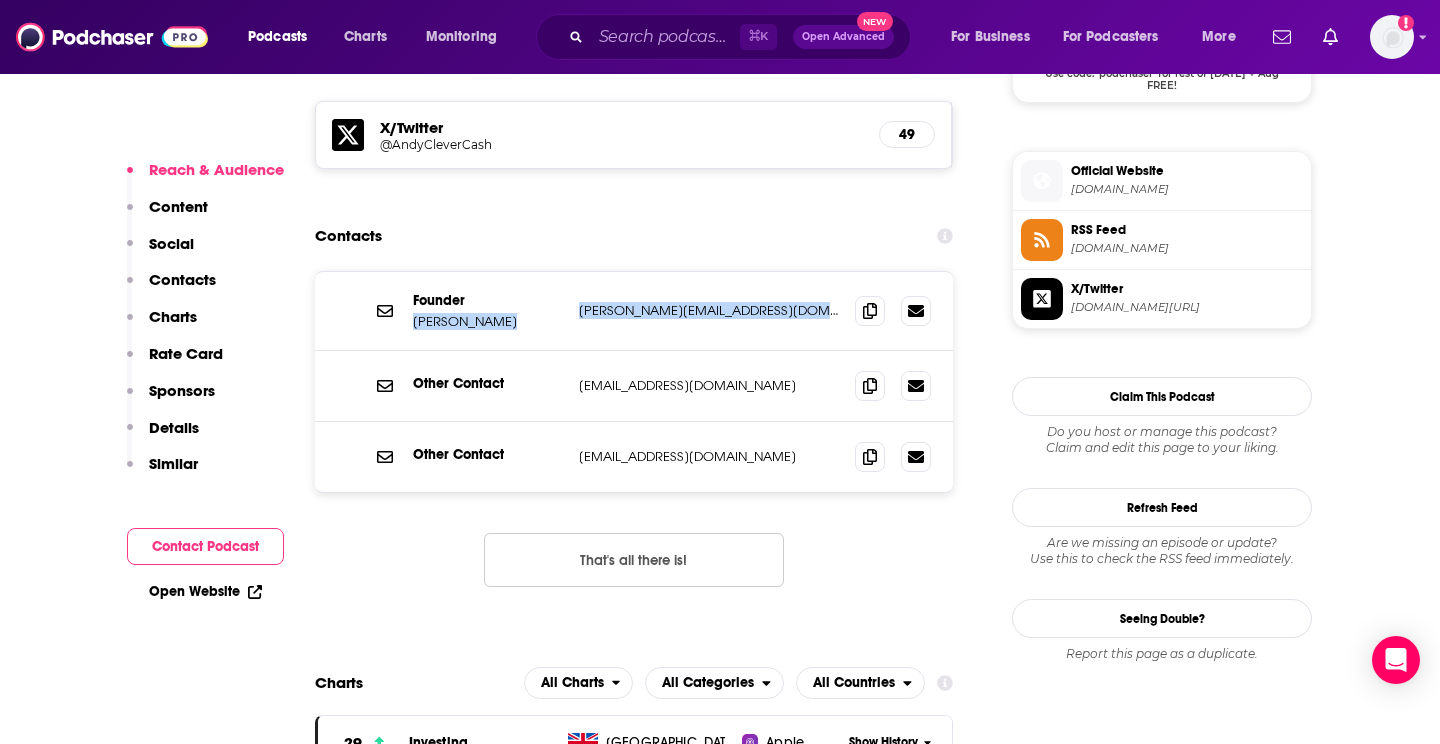copy on "[PERSON_NAME] [PERSON_NAME][EMAIL_ADDRESS][DOMAIN_NAME] [PERSON_NAME][EMAIL_ADDRESS][DOMAIN_NAME]" 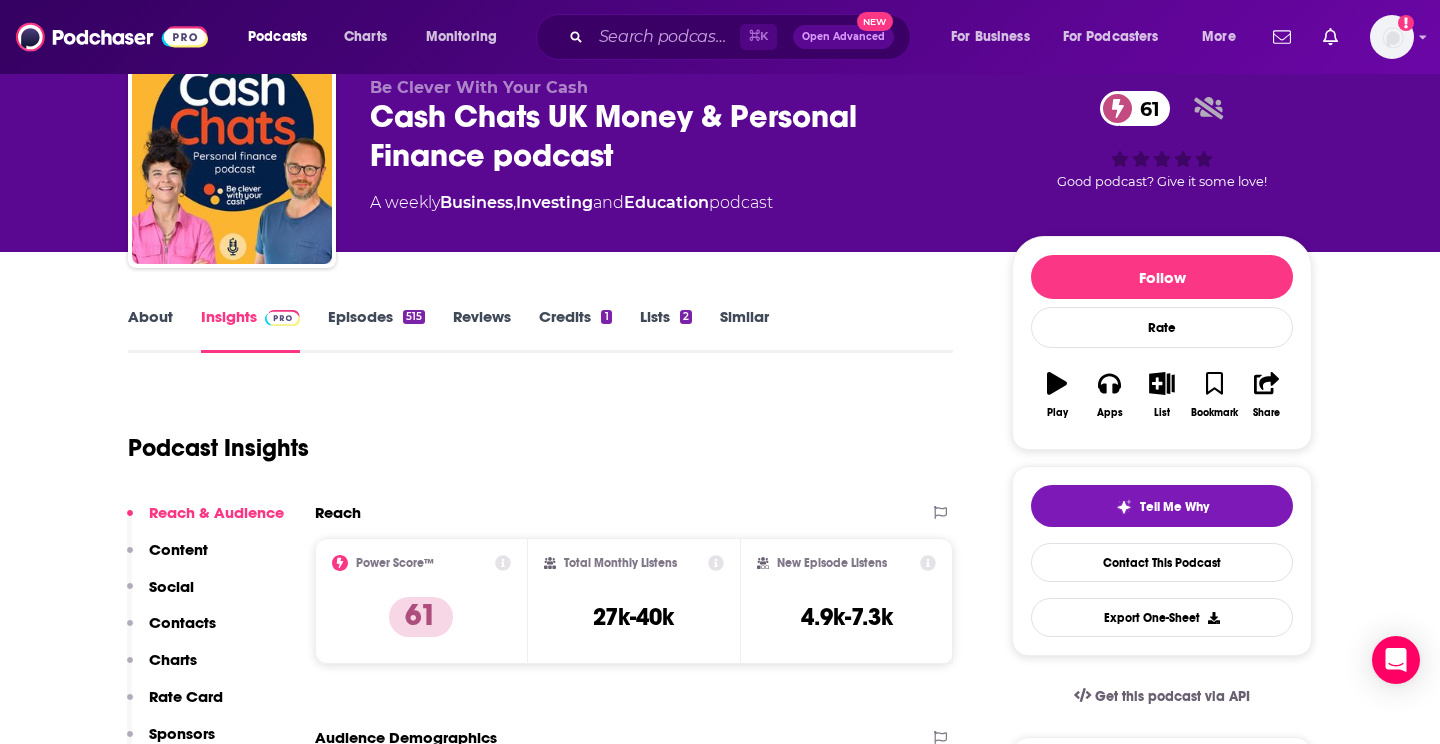 scroll, scrollTop: 25, scrollLeft: 0, axis: vertical 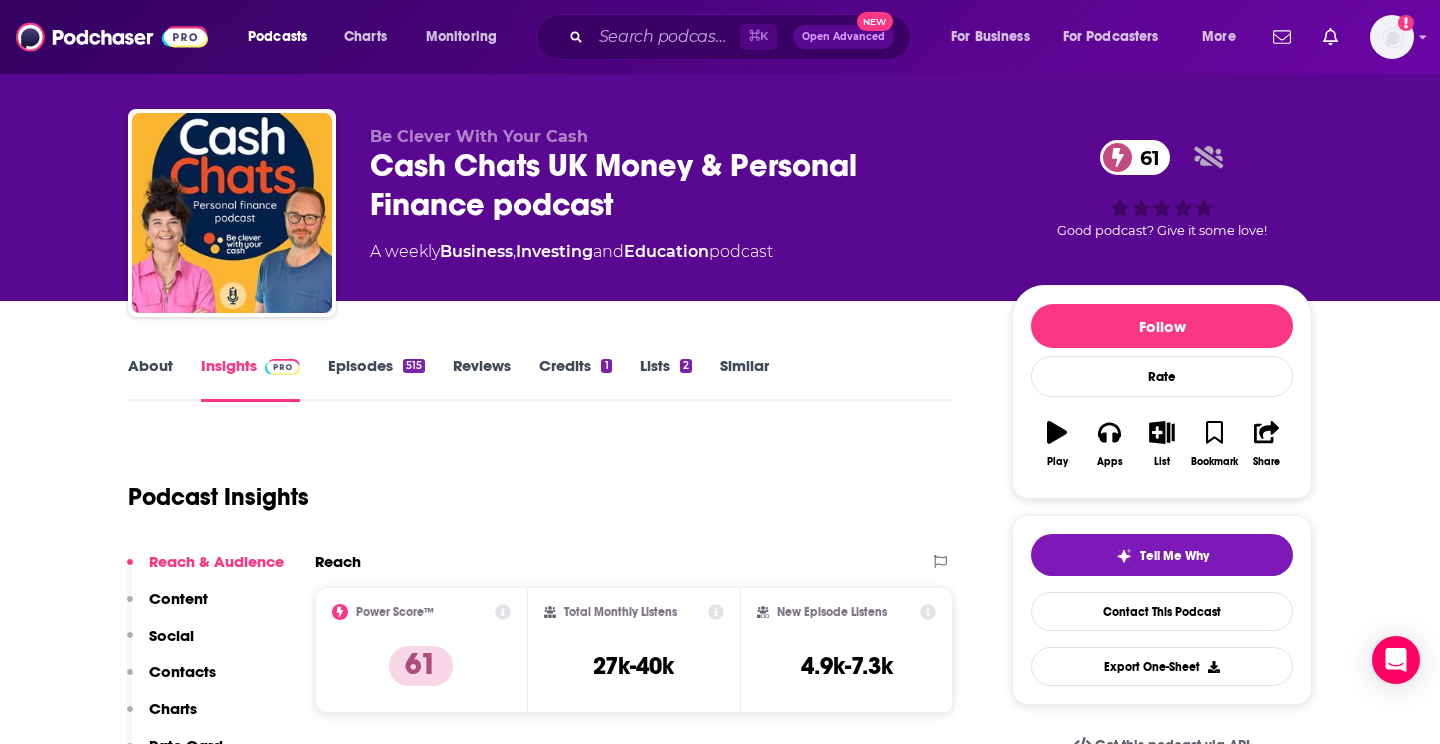click on "Be Clever With Your Cash" at bounding box center [479, 136] 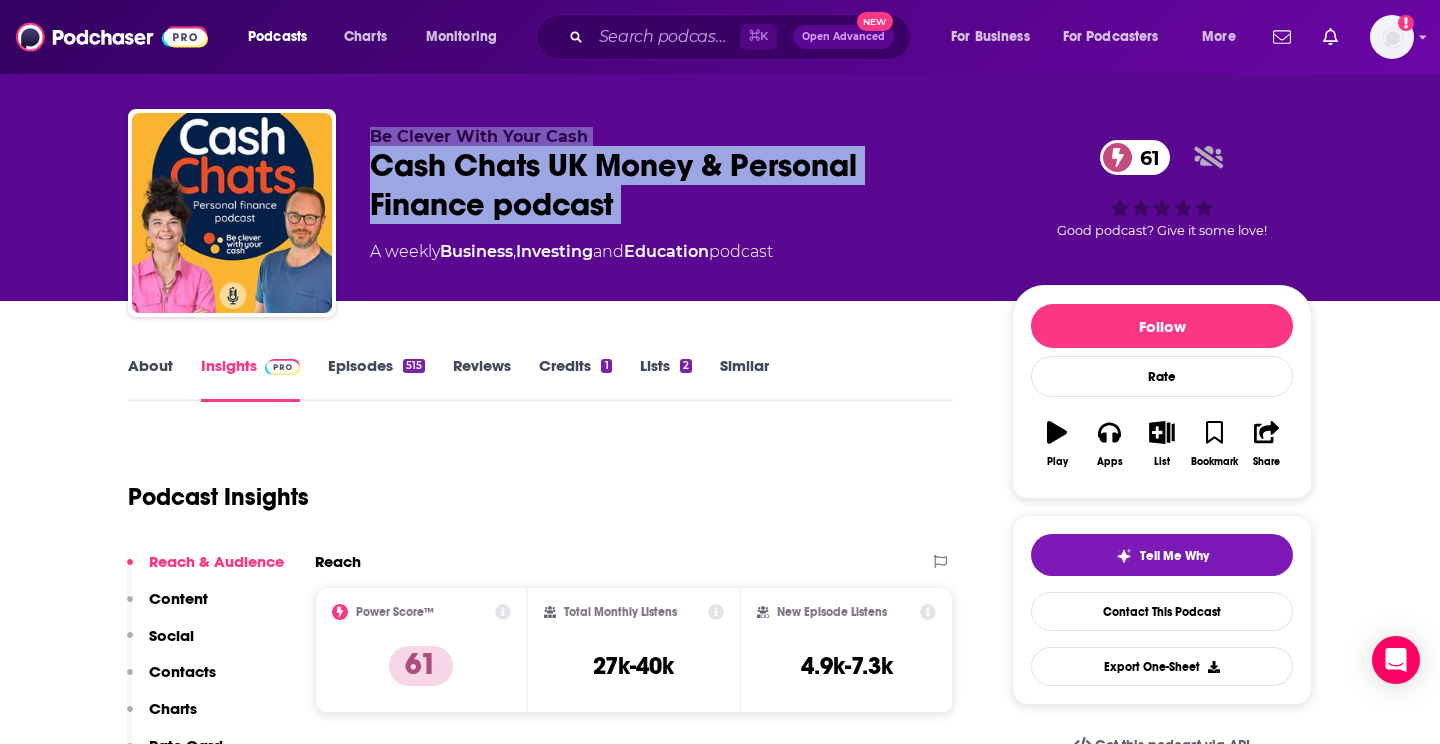 drag, startPoint x: 387, startPoint y: 133, endPoint x: 623, endPoint y: 201, distance: 245.6013 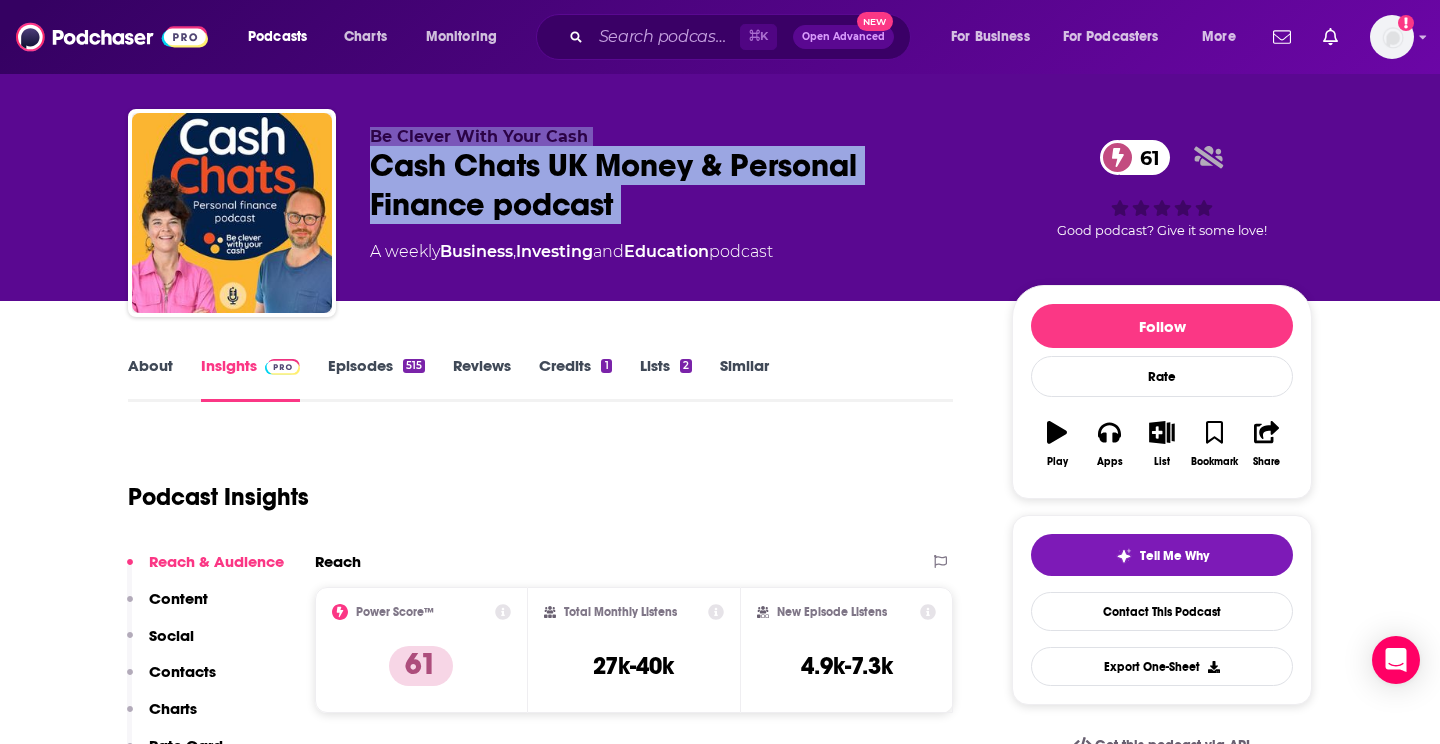 copy on "Be Clever With Your Cash   Cash Chats UK Money & Personal Finance podcast 61" 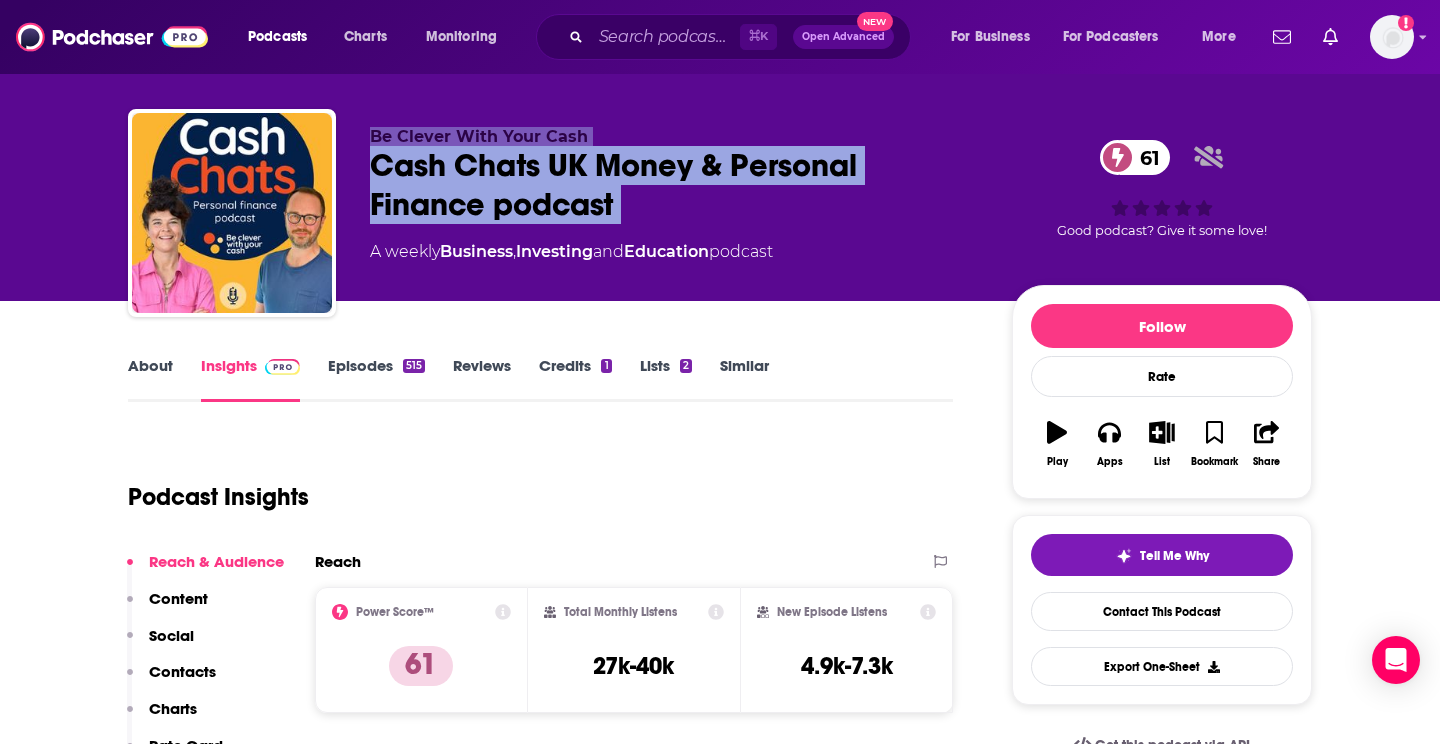 click on "Be Clever With Your Cash   Cash Chats UK Money & Personal Finance podcast 61 A   weekly  Business ,  Investing  and  Education  podcast" at bounding box center (675, 207) 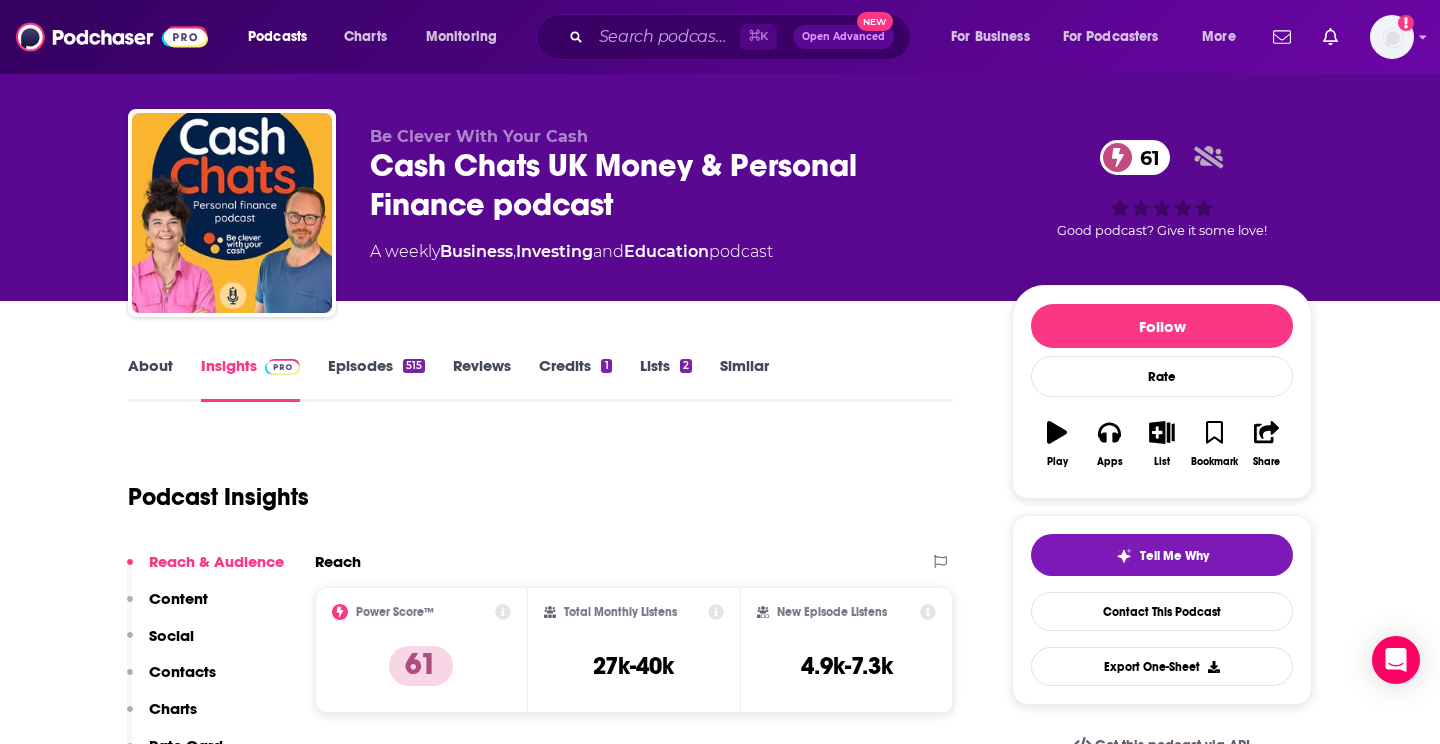 scroll, scrollTop: 29, scrollLeft: 0, axis: vertical 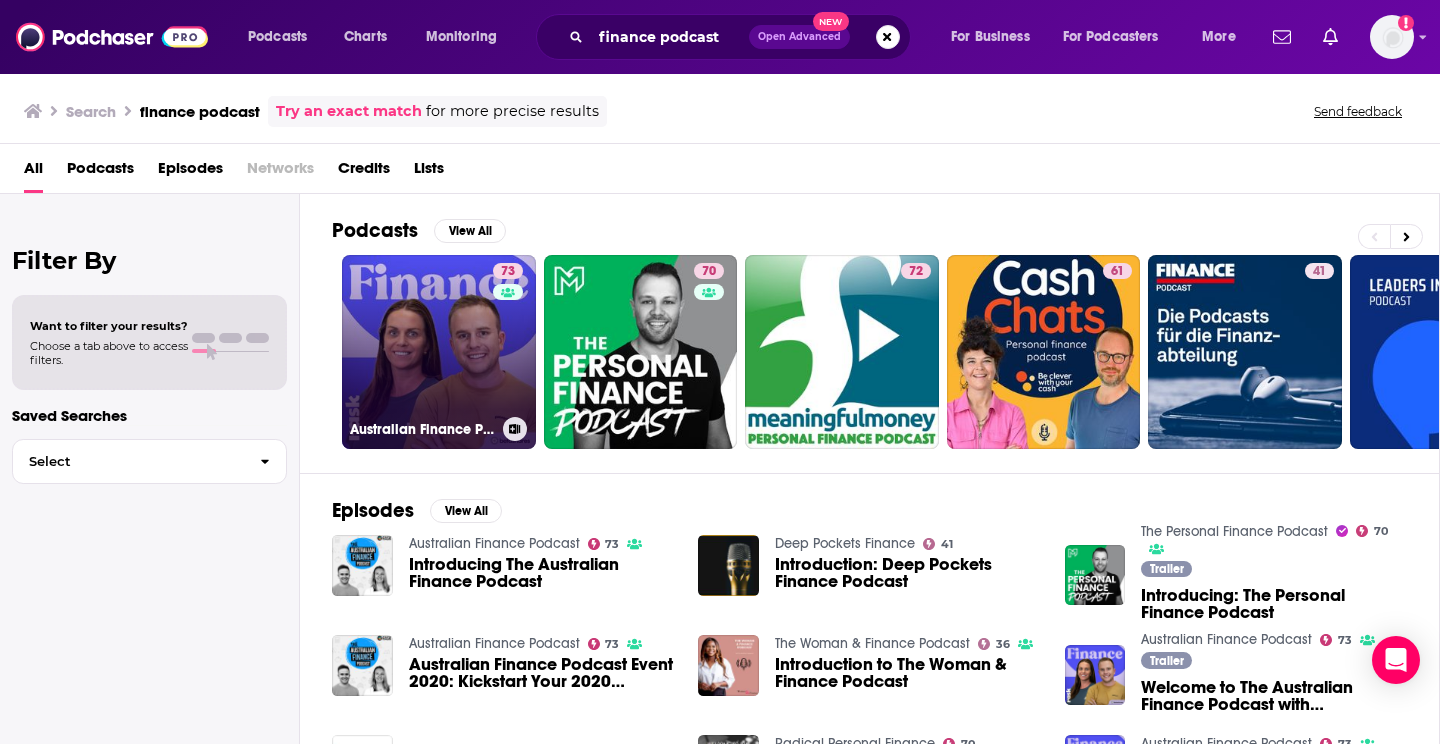click on "73 Australian Finance Podcast" at bounding box center [439, 352] 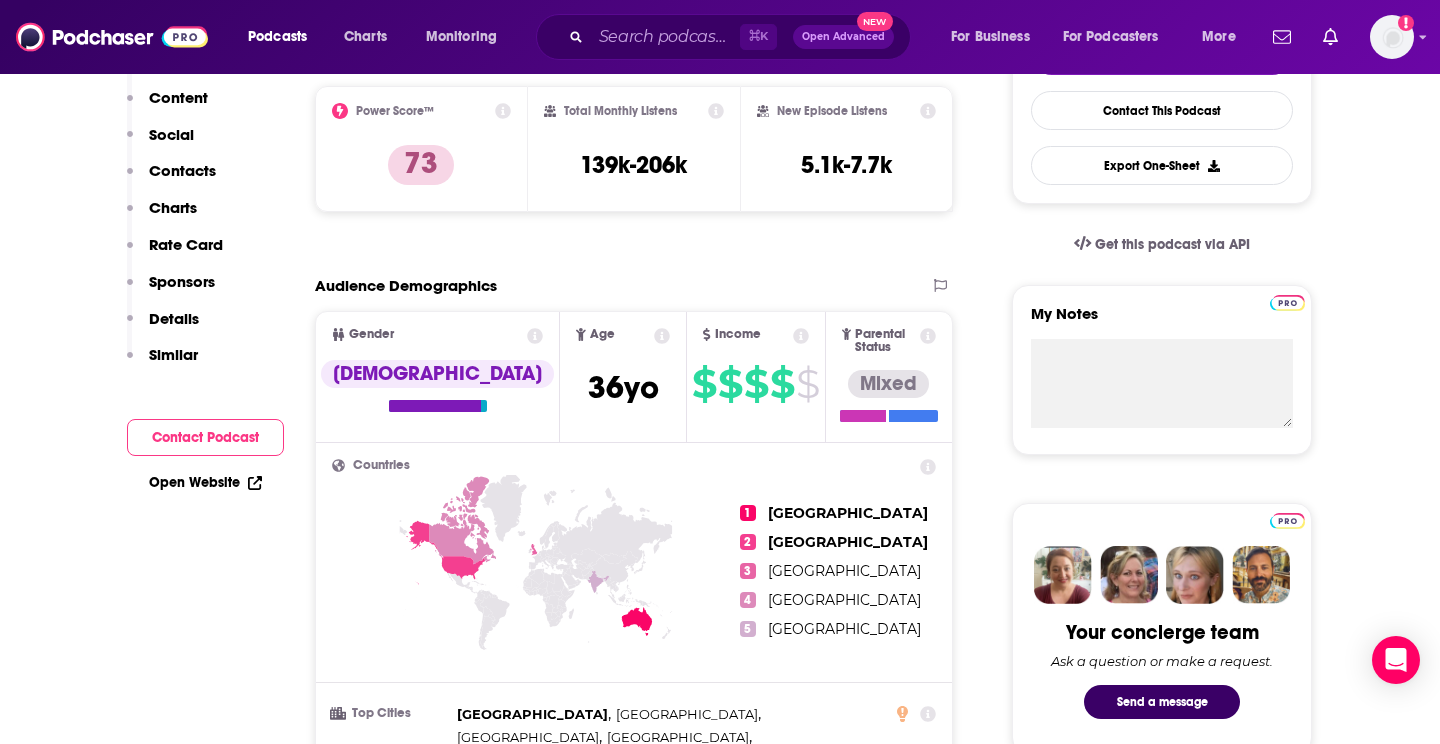 scroll, scrollTop: 0, scrollLeft: 0, axis: both 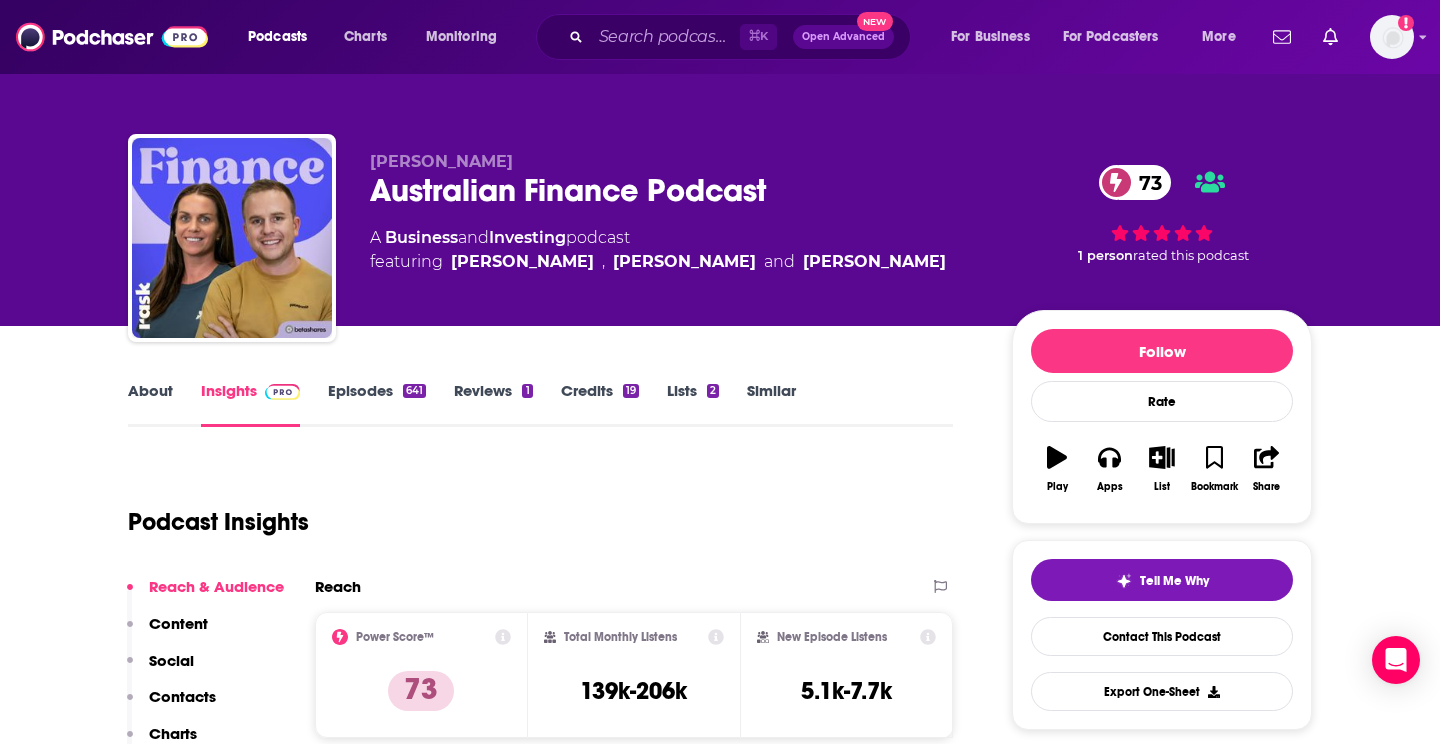 click on "Australian Finance Podcast 73" at bounding box center (675, 190) 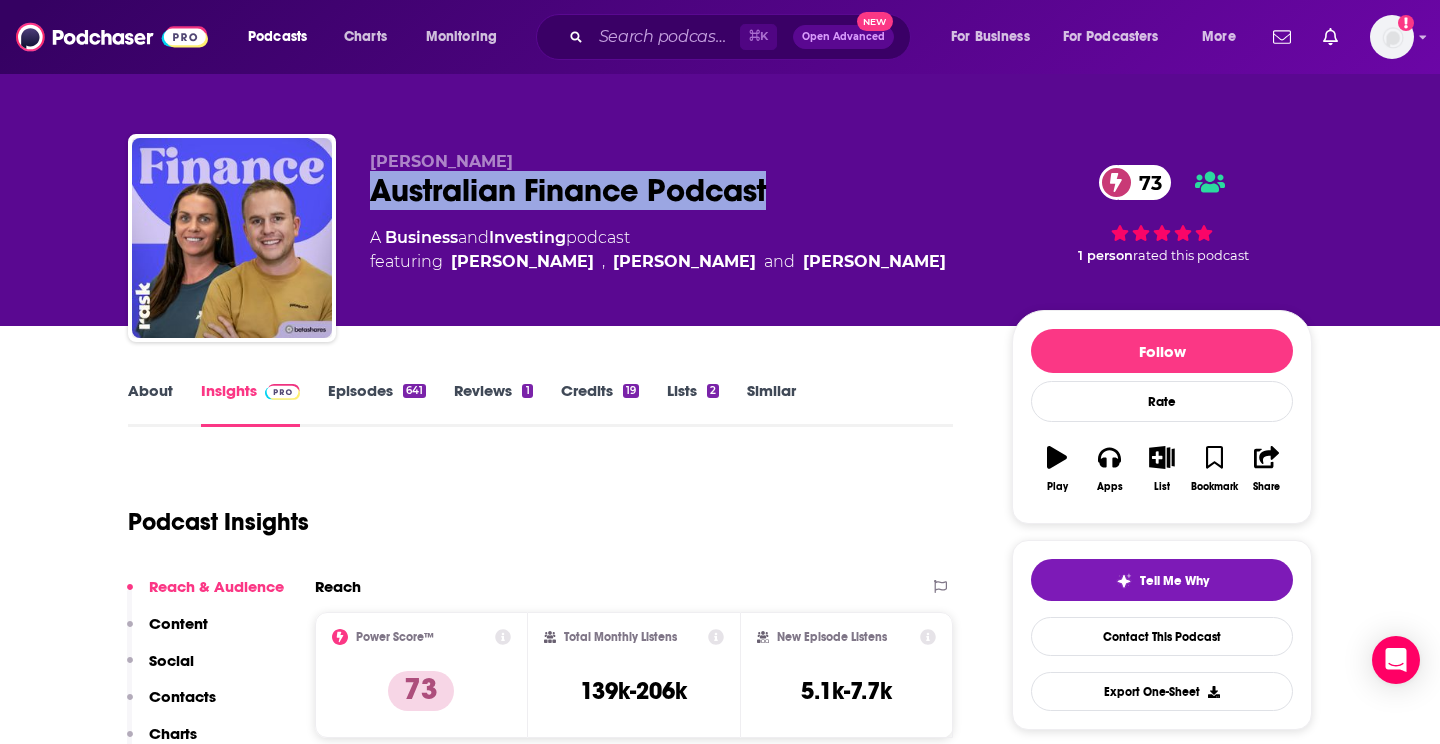 drag, startPoint x: 441, startPoint y: 192, endPoint x: 670, endPoint y: 190, distance: 229.00873 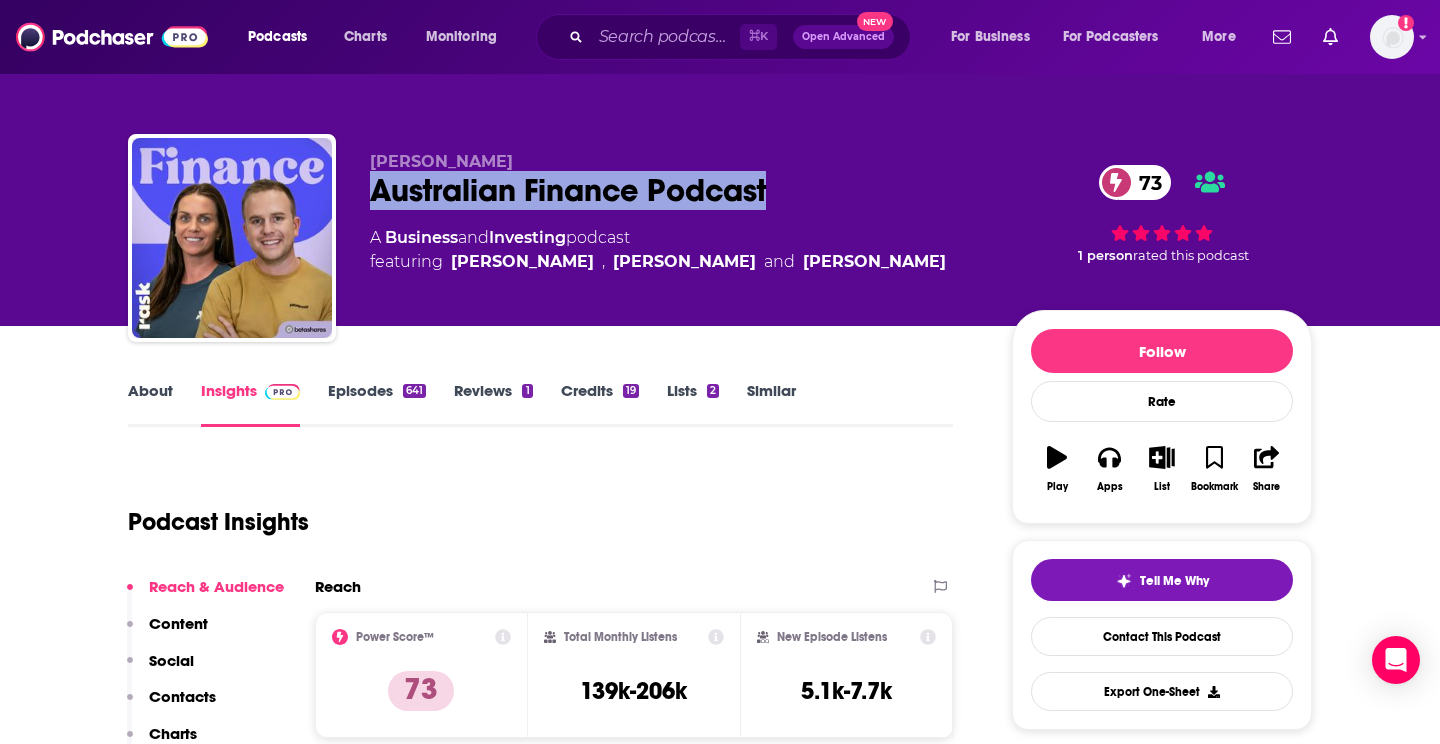 drag, startPoint x: 369, startPoint y: 237, endPoint x: 884, endPoint y: 261, distance: 515.5589 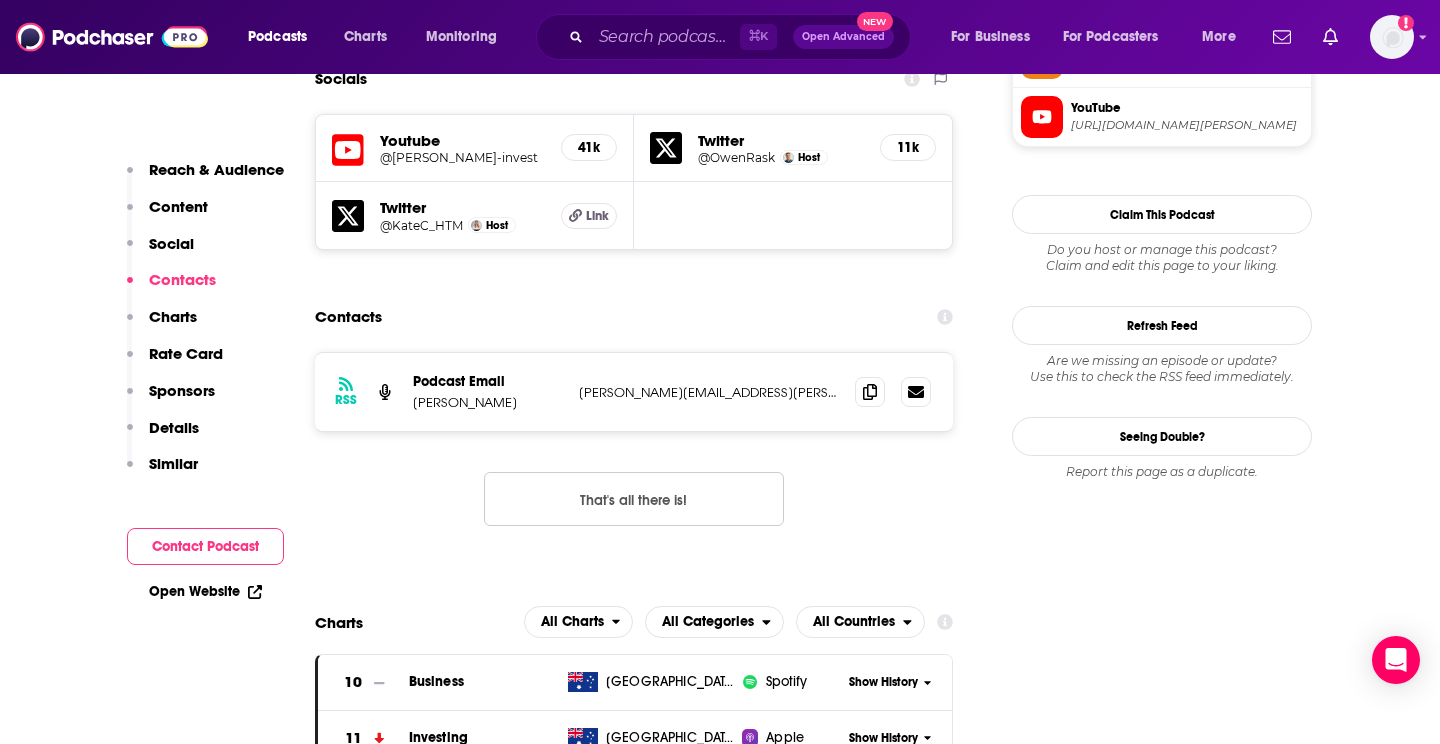 scroll, scrollTop: 1732, scrollLeft: 0, axis: vertical 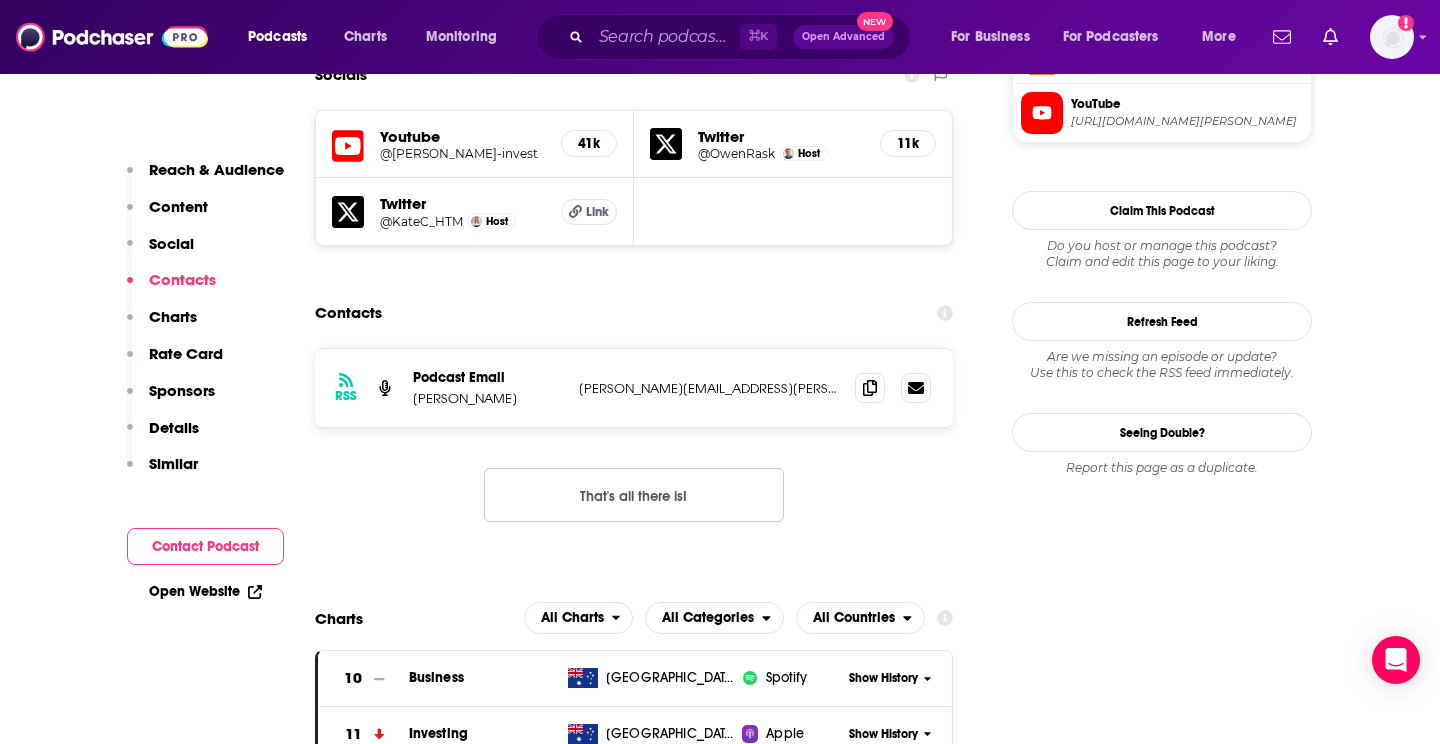 click on "[PERSON_NAME][EMAIL_ADDRESS][PERSON_NAME][DOMAIN_NAME]" at bounding box center [709, 388] 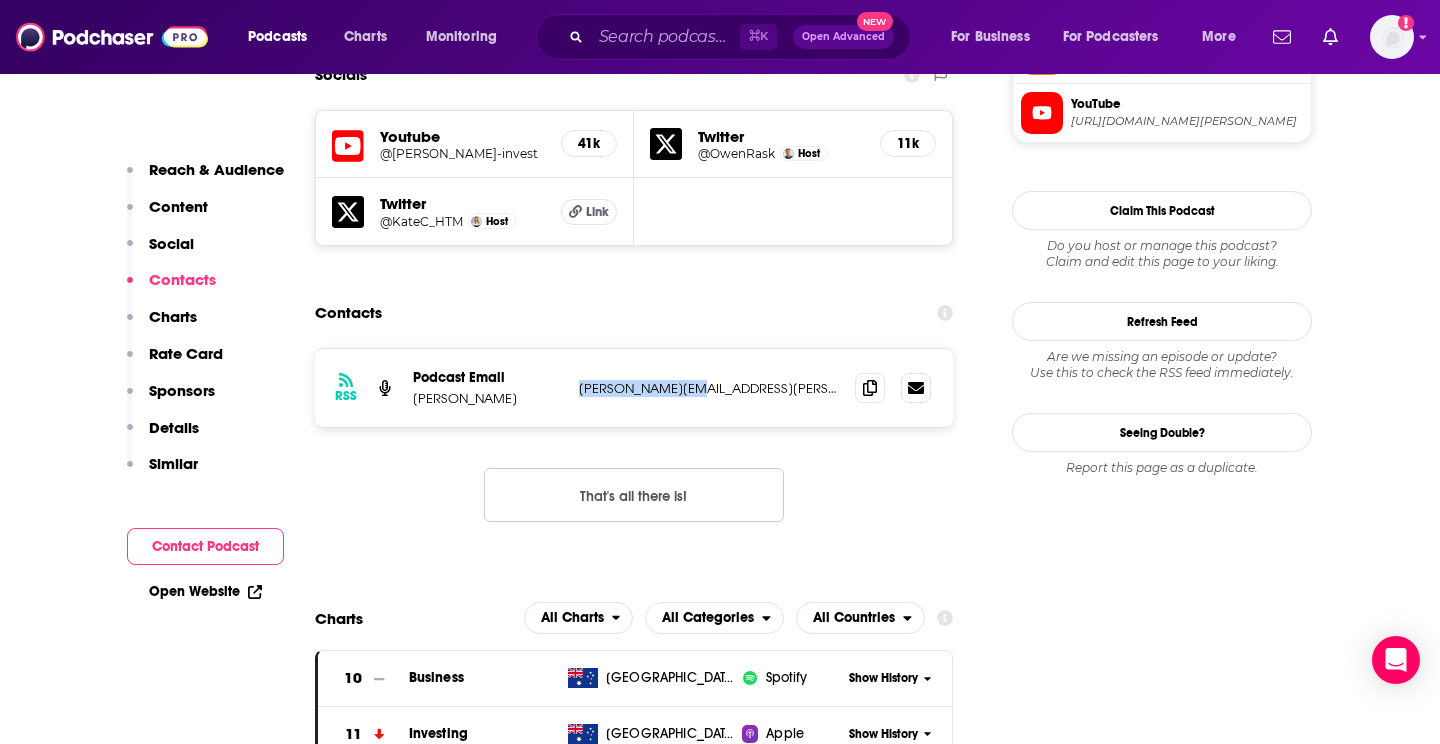 drag, startPoint x: 595, startPoint y: 308, endPoint x: 682, endPoint y: 306, distance: 87.02299 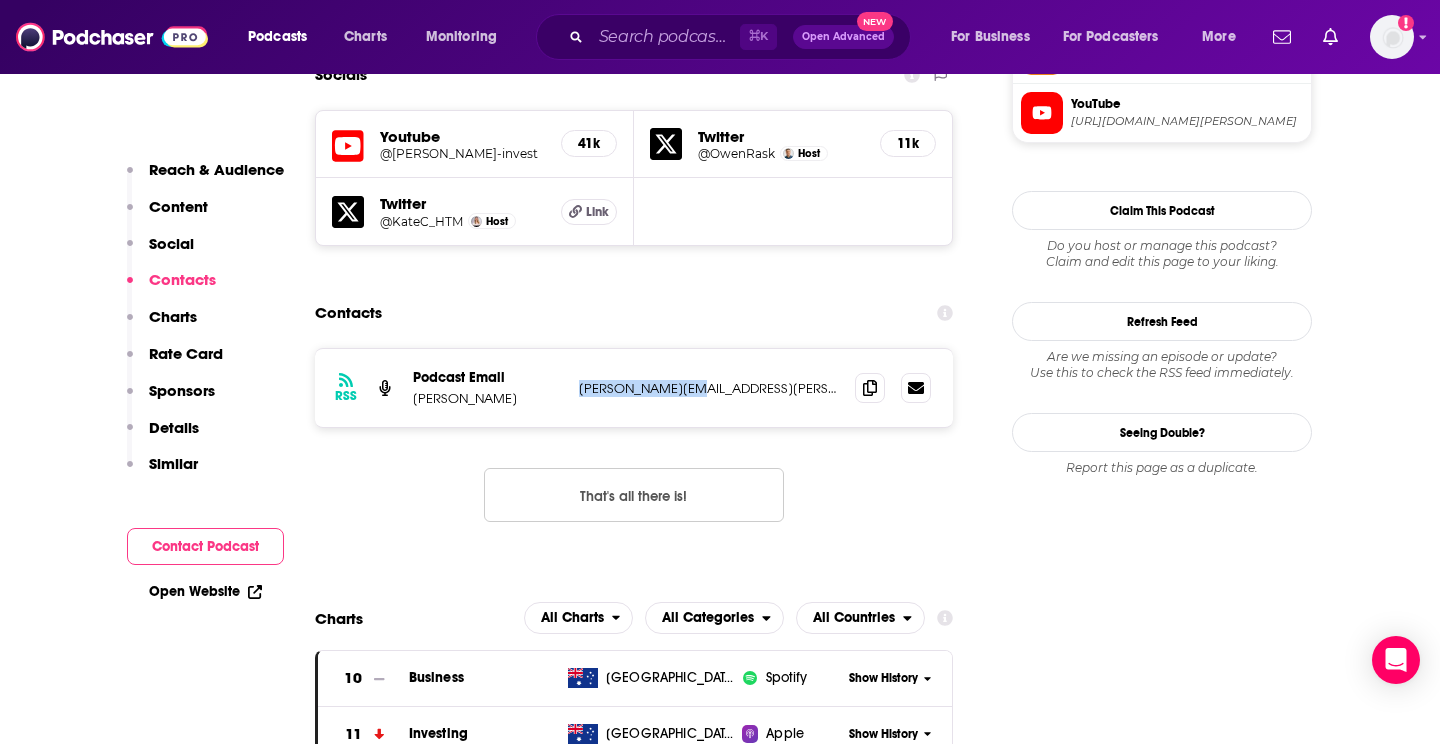 copy on "[PERSON_NAME][EMAIL_ADDRESS][PERSON_NAME][DOMAIN_NAME]" 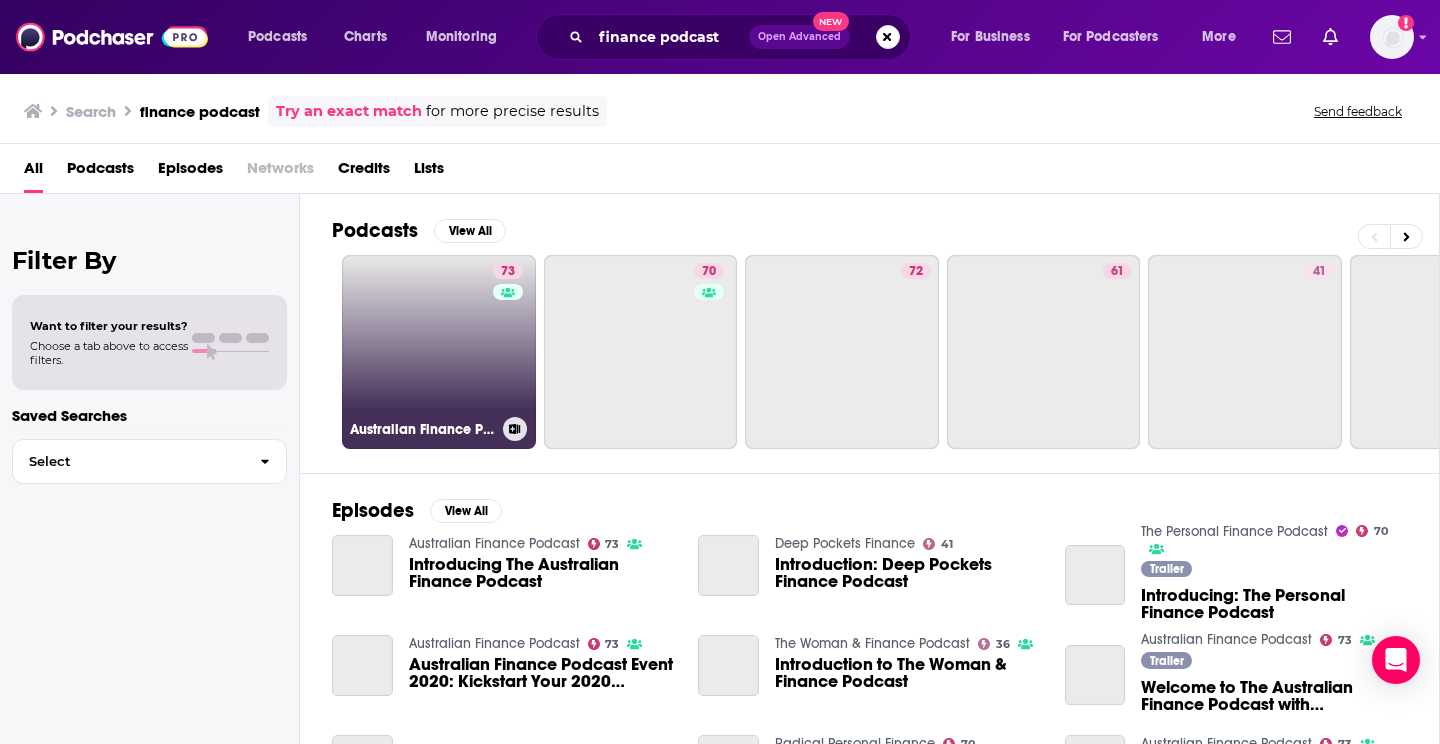 scroll, scrollTop: 0, scrollLeft: 0, axis: both 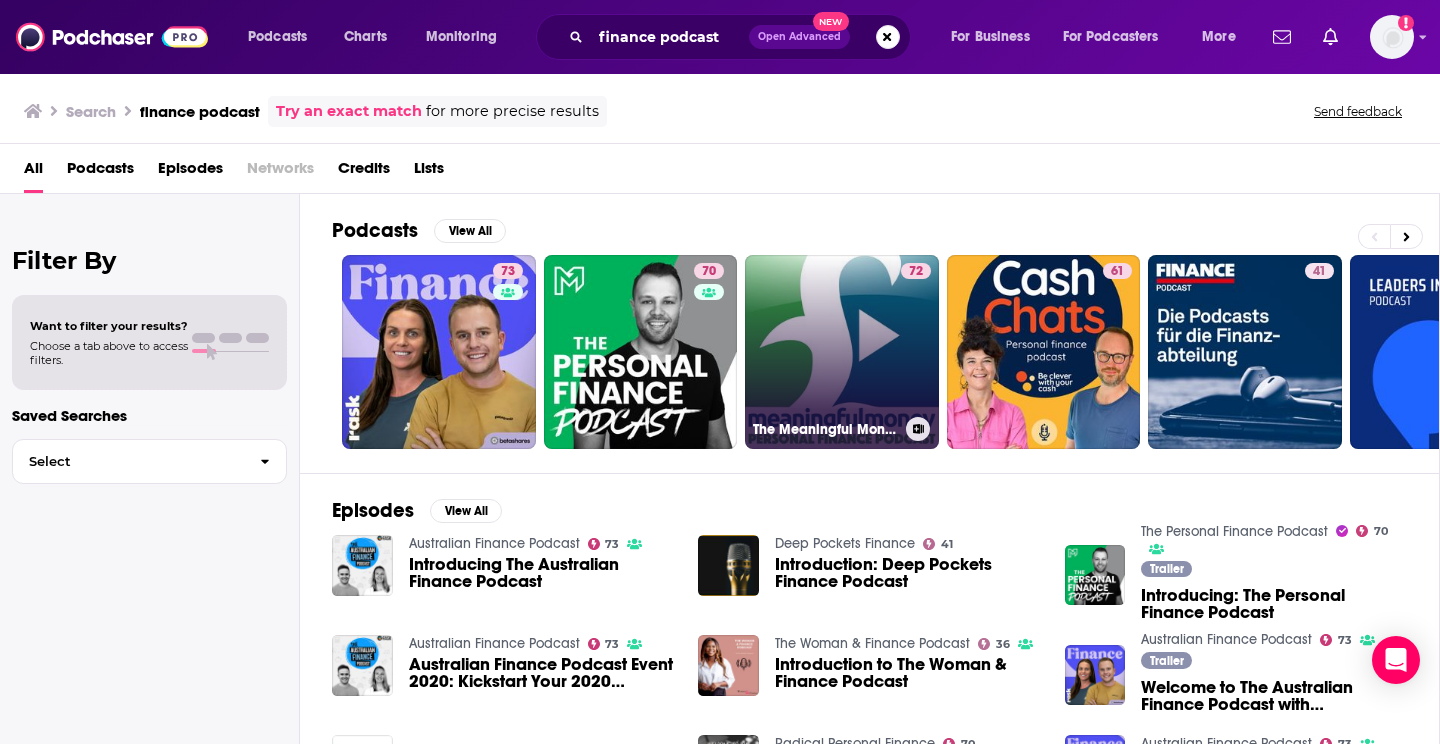 click on "72 The Meaningful Money Personal Finance Podcast" at bounding box center [842, 352] 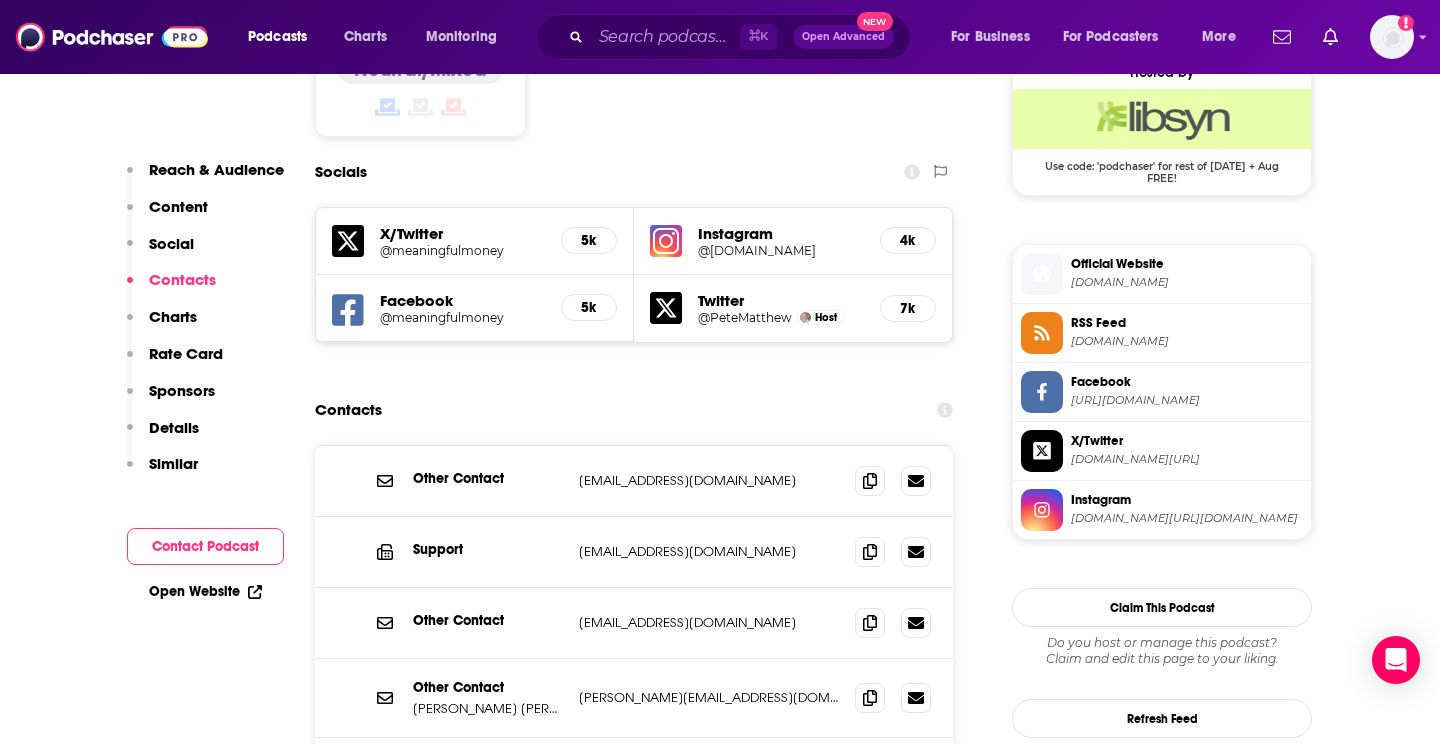 scroll, scrollTop: 1736, scrollLeft: 0, axis: vertical 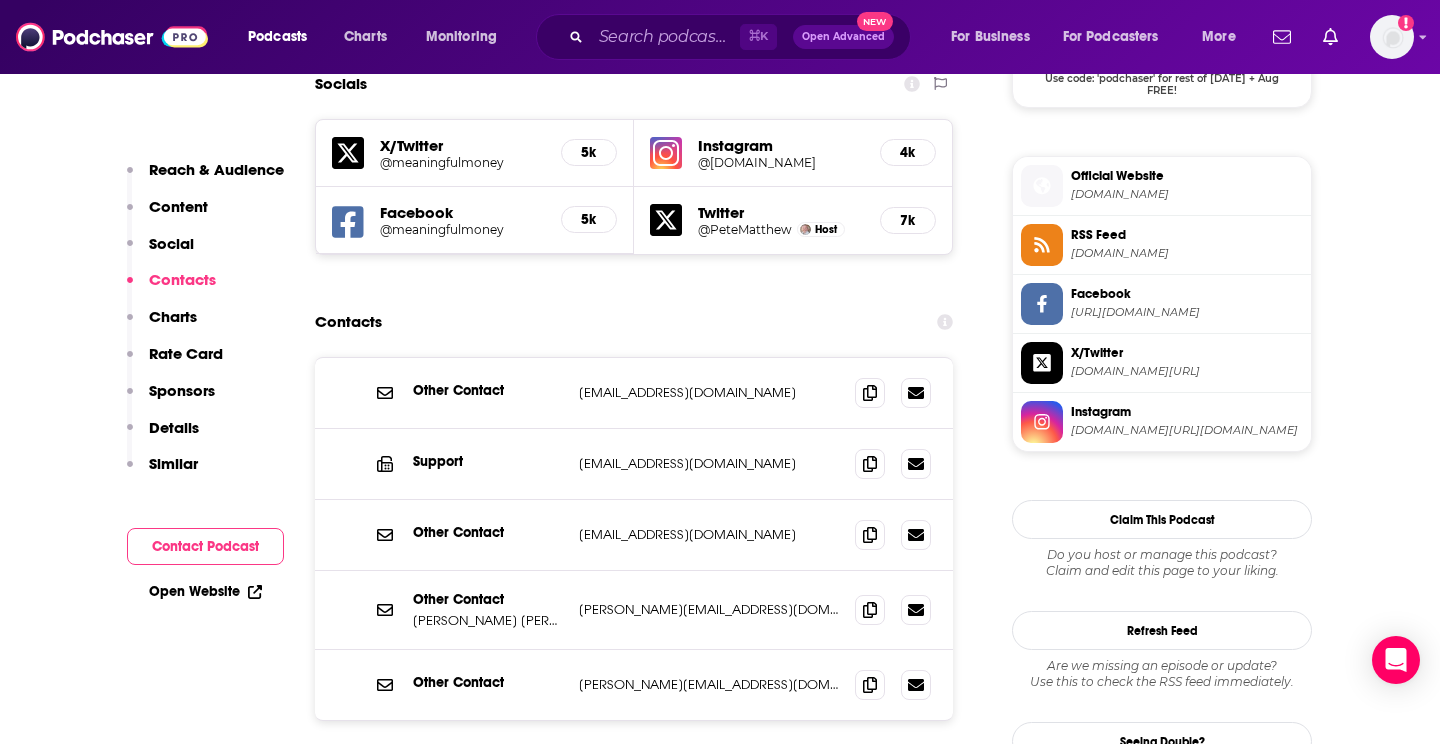 click on "Other Contact" at bounding box center [488, 599] 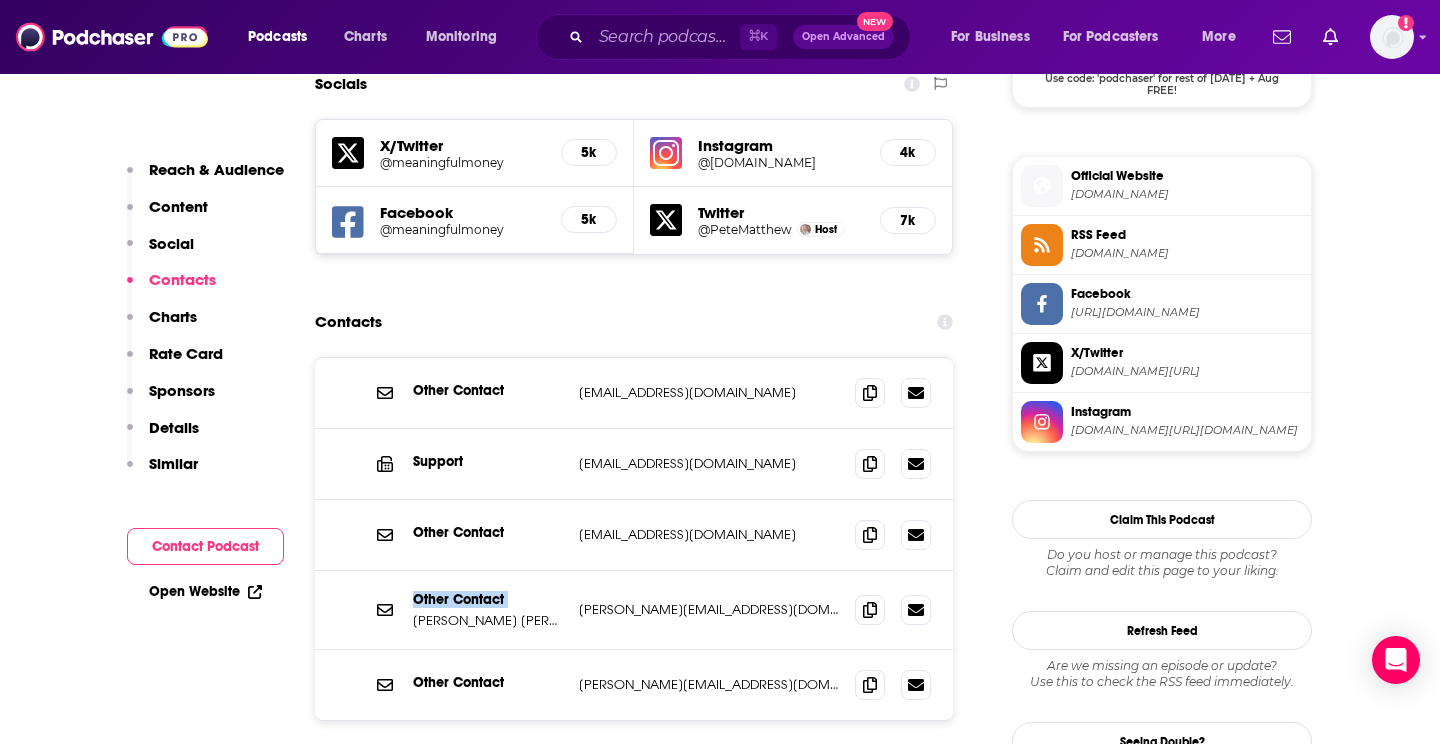drag, startPoint x: 424, startPoint y: 553, endPoint x: 540, endPoint y: 557, distance: 116.06895 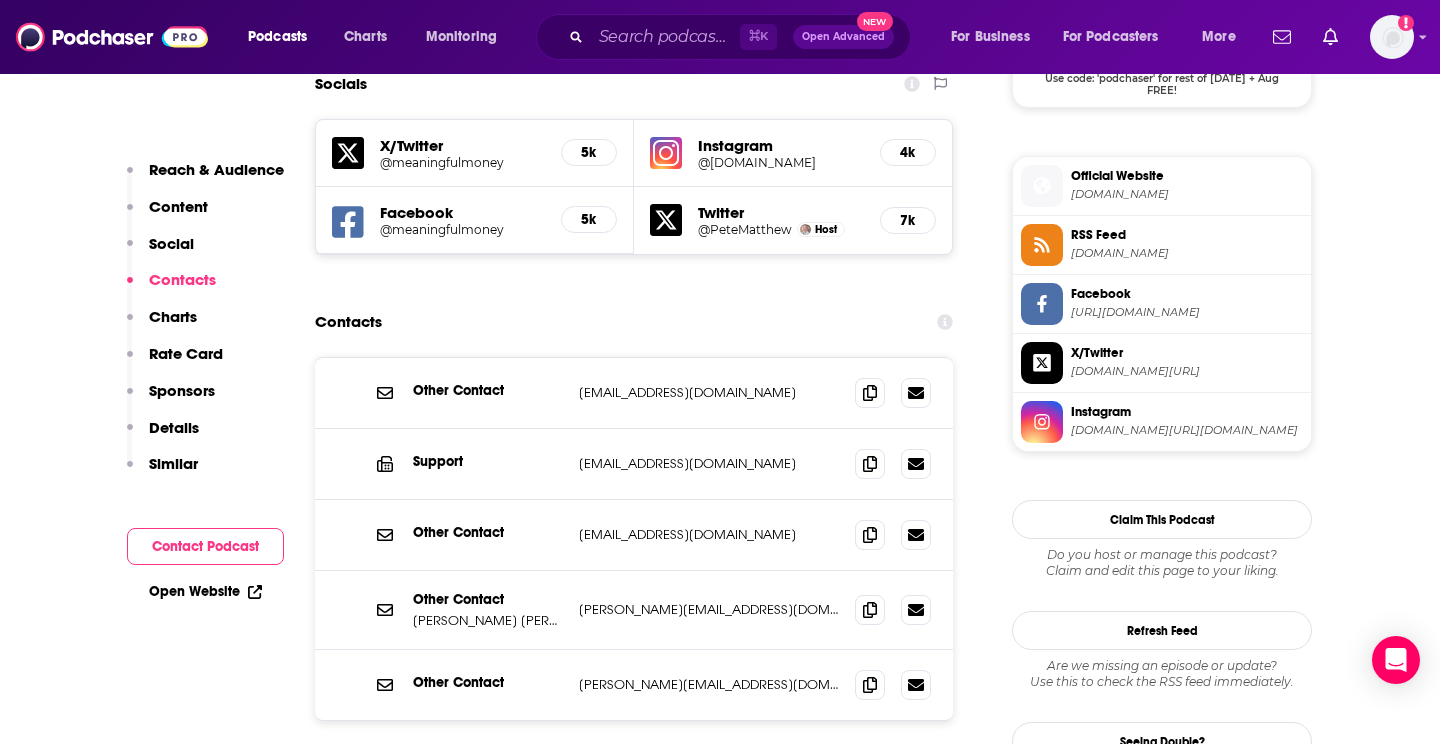 click on "[PERSON_NAME] [PERSON_NAME]" at bounding box center [488, 620] 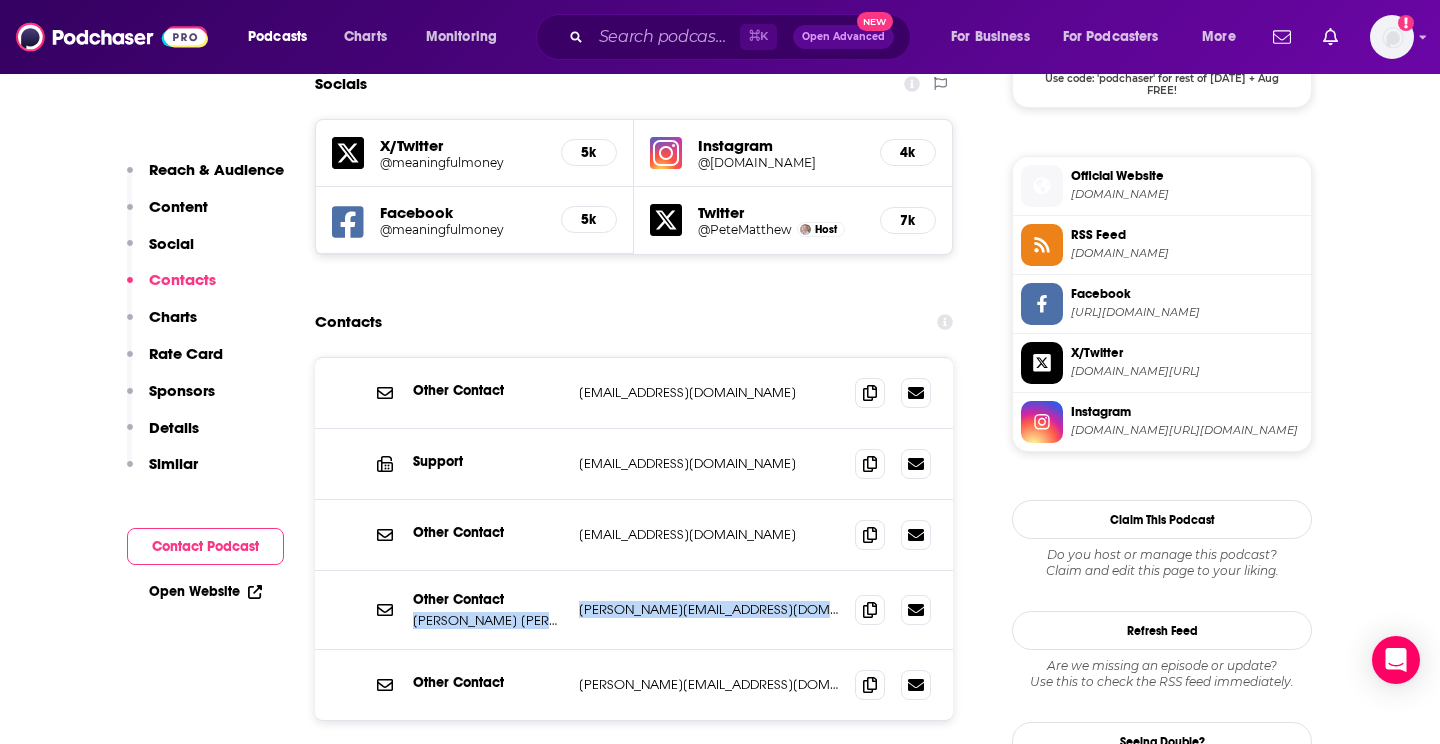 drag, startPoint x: 422, startPoint y: 570, endPoint x: 744, endPoint y: 564, distance: 322.0559 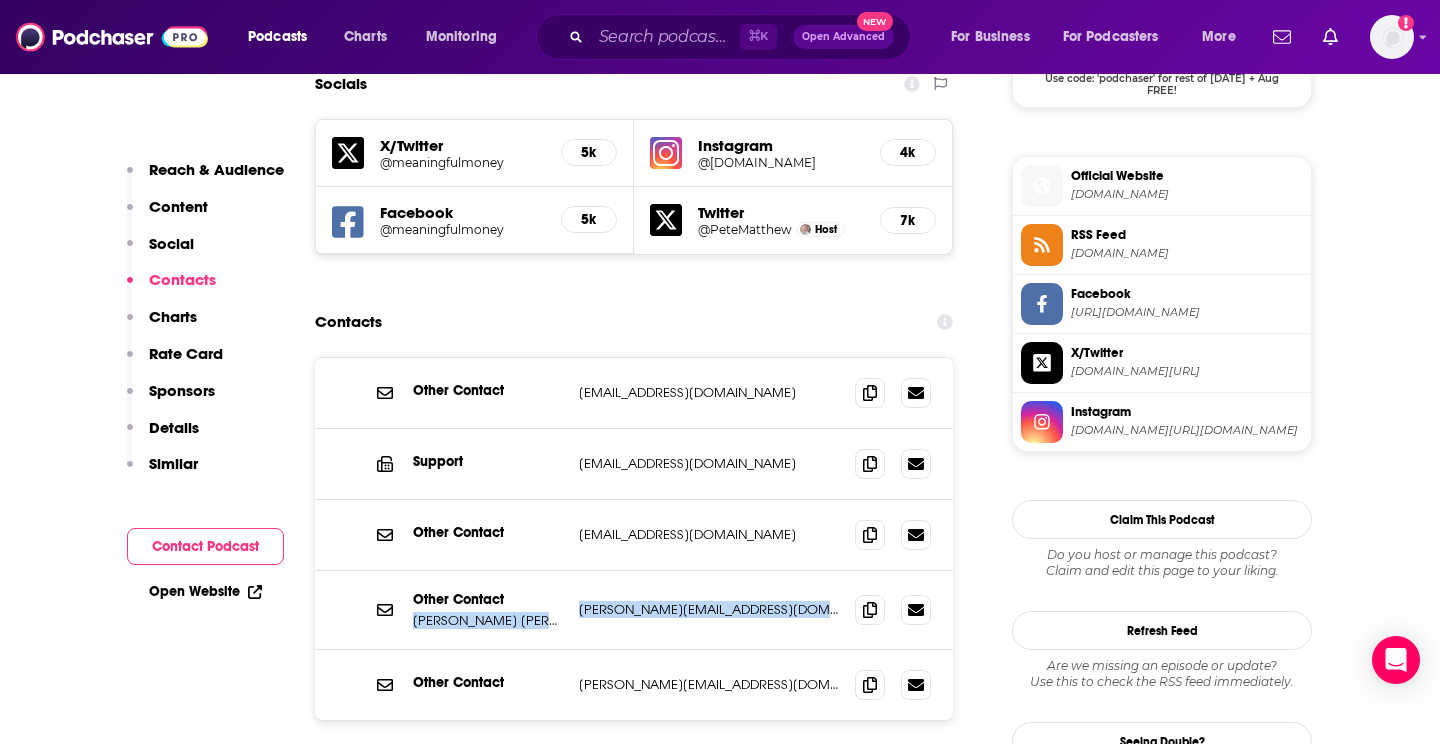 copy on "[PERSON_NAME] [PERSON_NAME] [PERSON_NAME][EMAIL_ADDRESS][DOMAIN_NAME] [PERSON_NAME][EMAIL_ADDRESS][DOMAIN_NAME]" 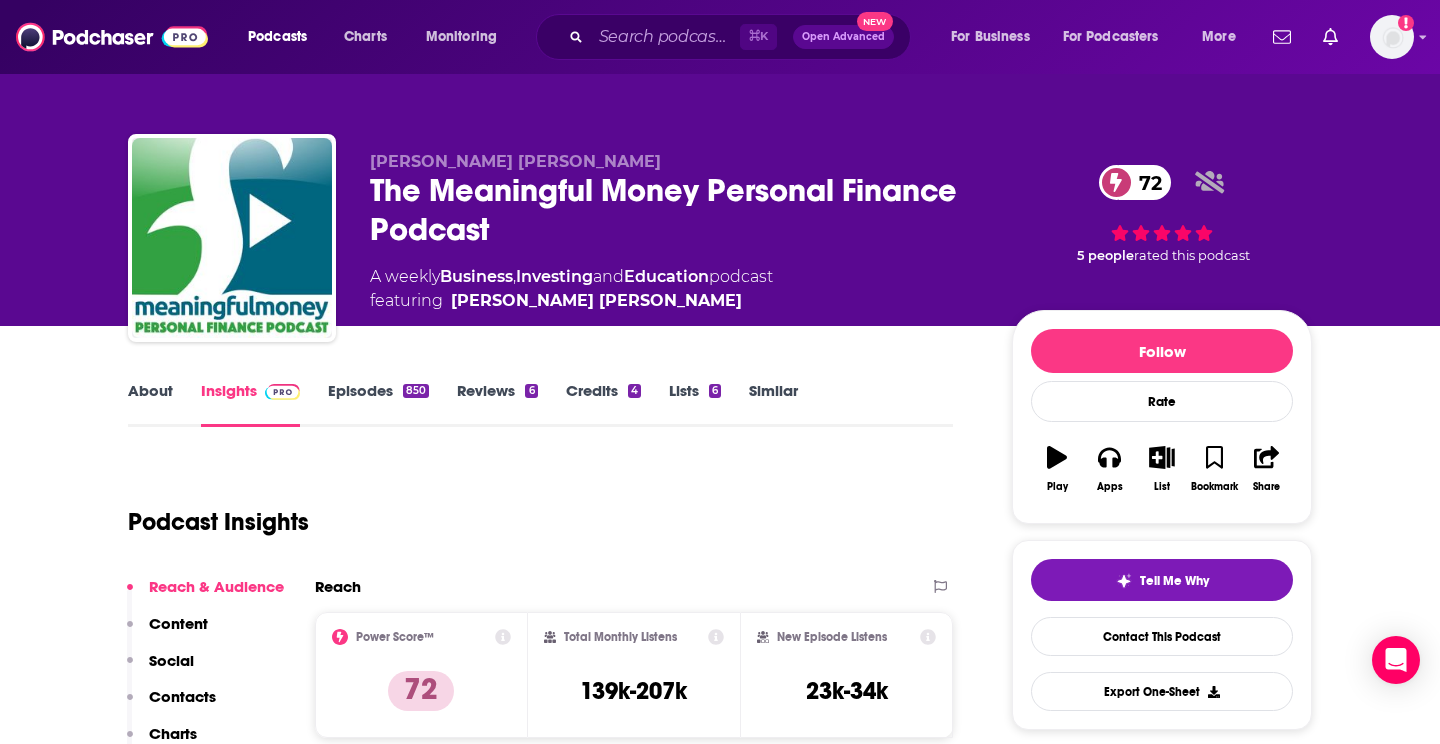 scroll, scrollTop: 0, scrollLeft: 0, axis: both 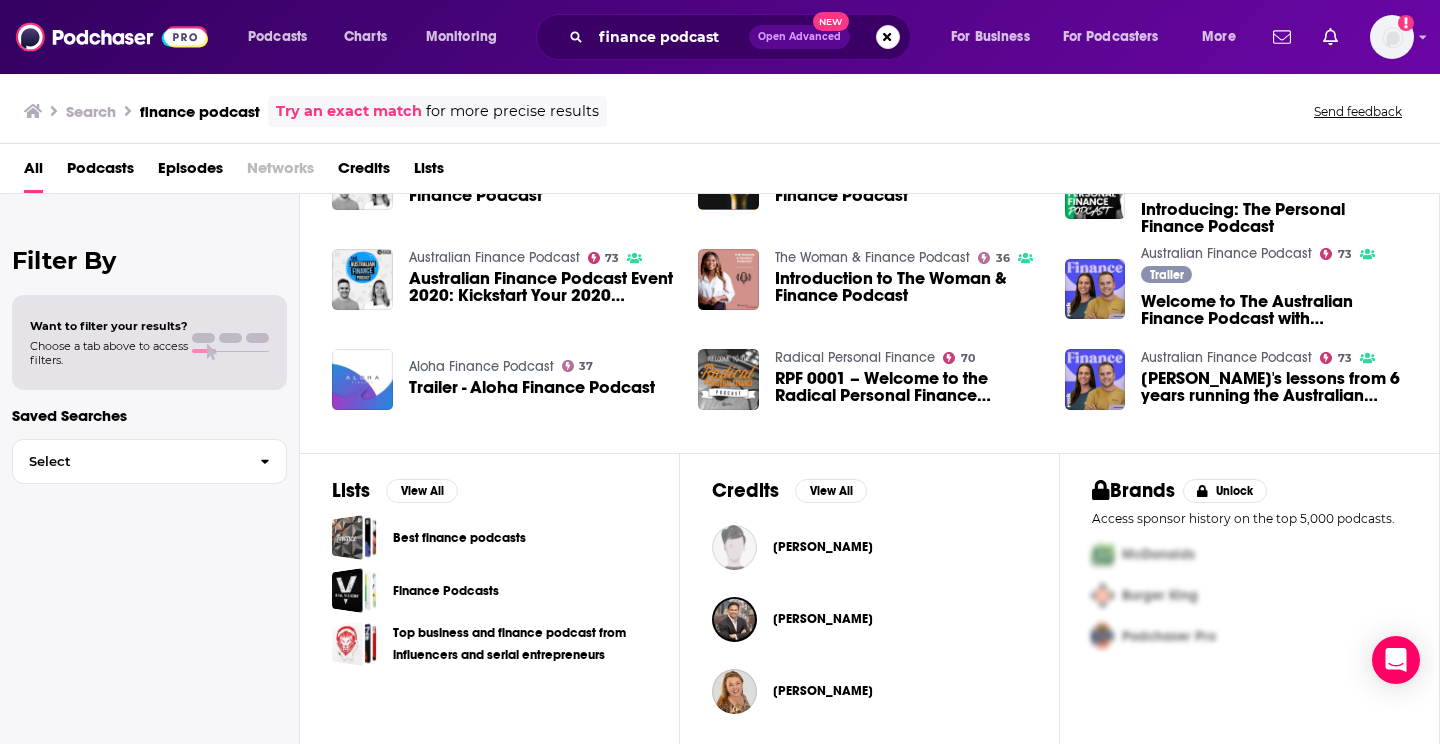 click on "Introduction to The Woman & Finance Podcast" at bounding box center (908, 287) 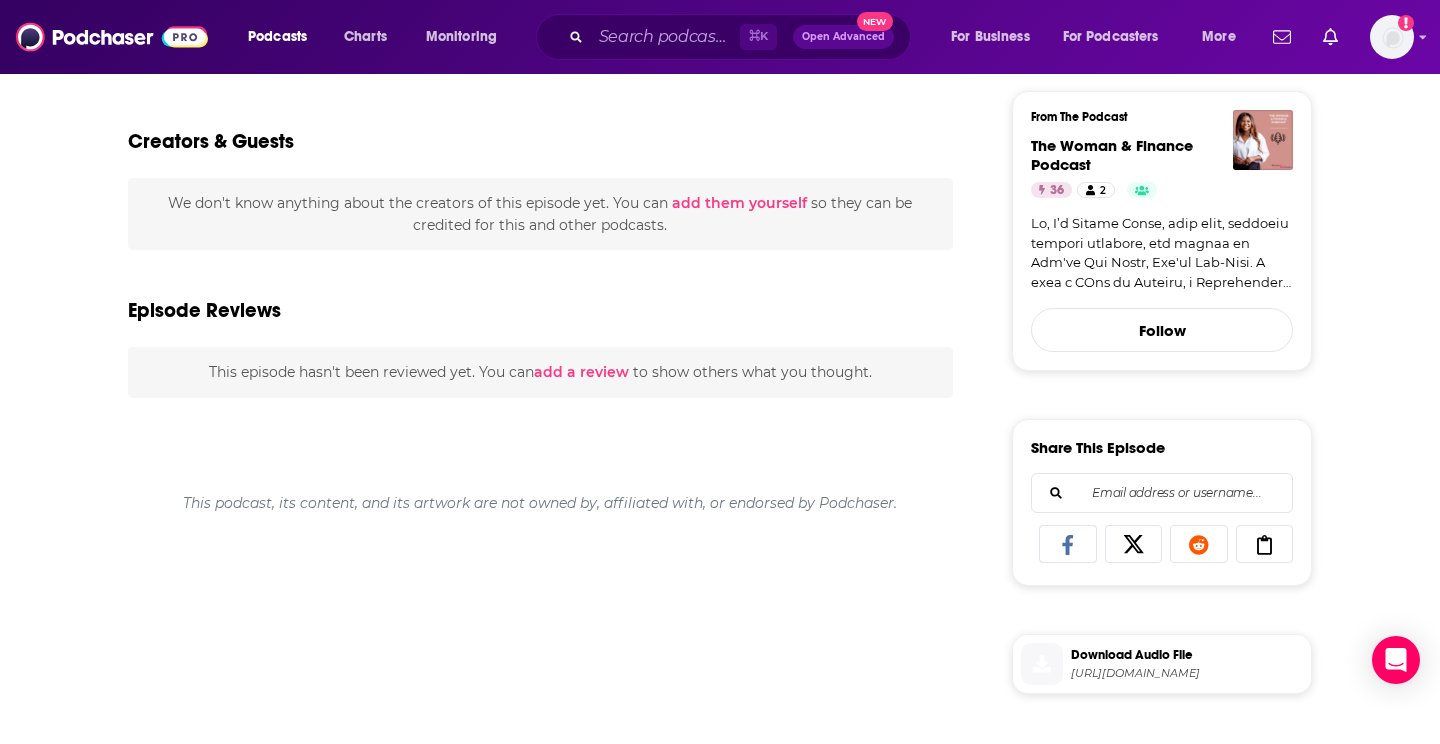 scroll, scrollTop: 509, scrollLeft: 0, axis: vertical 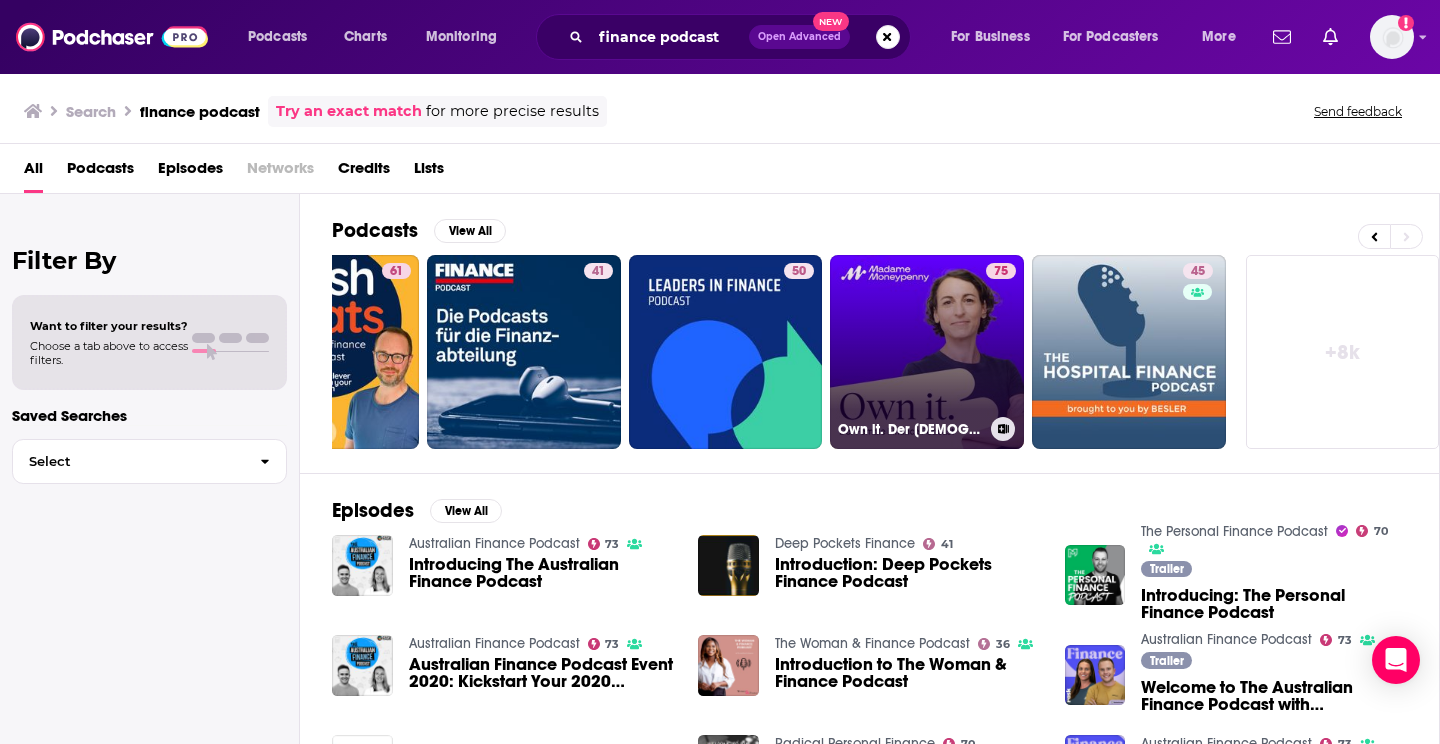 click on "75 Own it. Der [DEMOGRAPHIC_DATA] Finance Podcast" at bounding box center [927, 352] 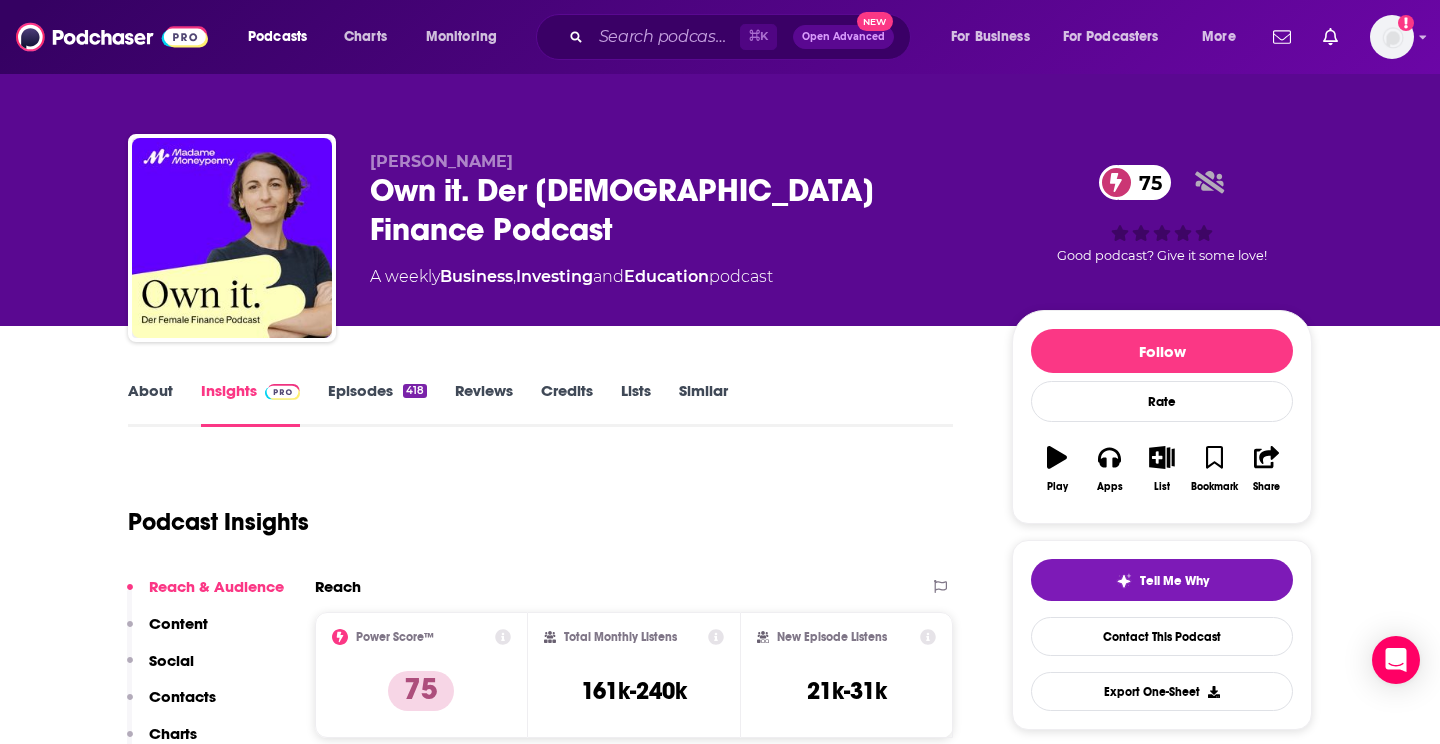 scroll, scrollTop: 0, scrollLeft: 0, axis: both 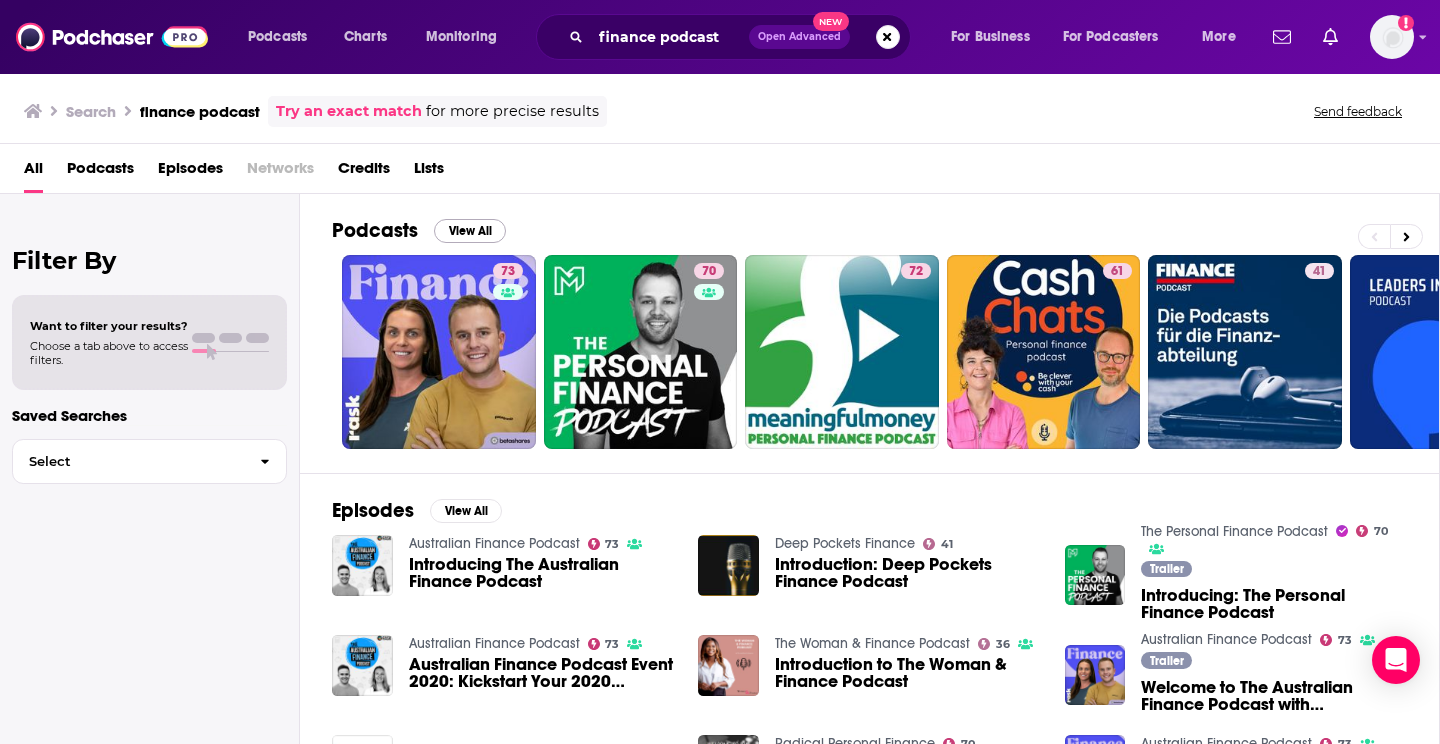 click on "View All" at bounding box center [470, 231] 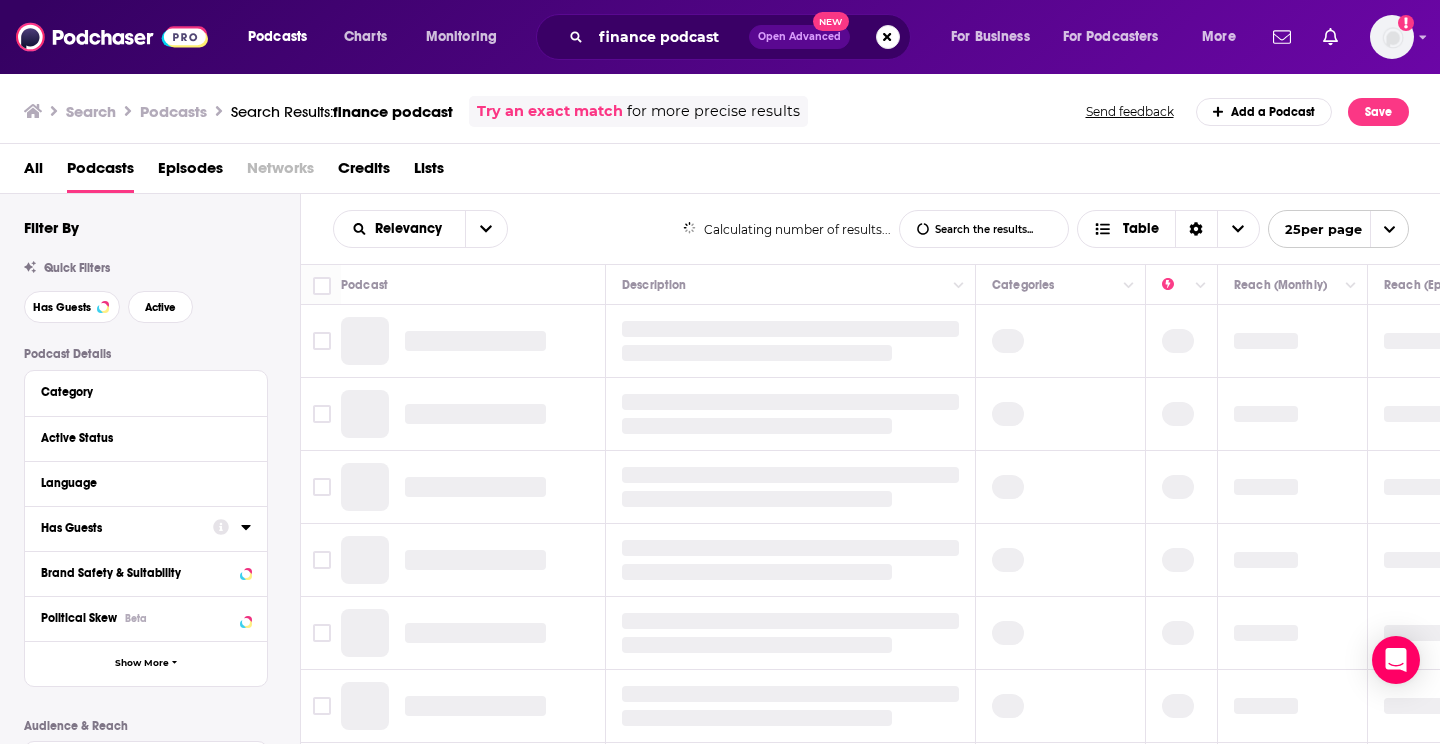 drag, startPoint x: 190, startPoint y: 536, endPoint x: 232, endPoint y: 530, distance: 42.426407 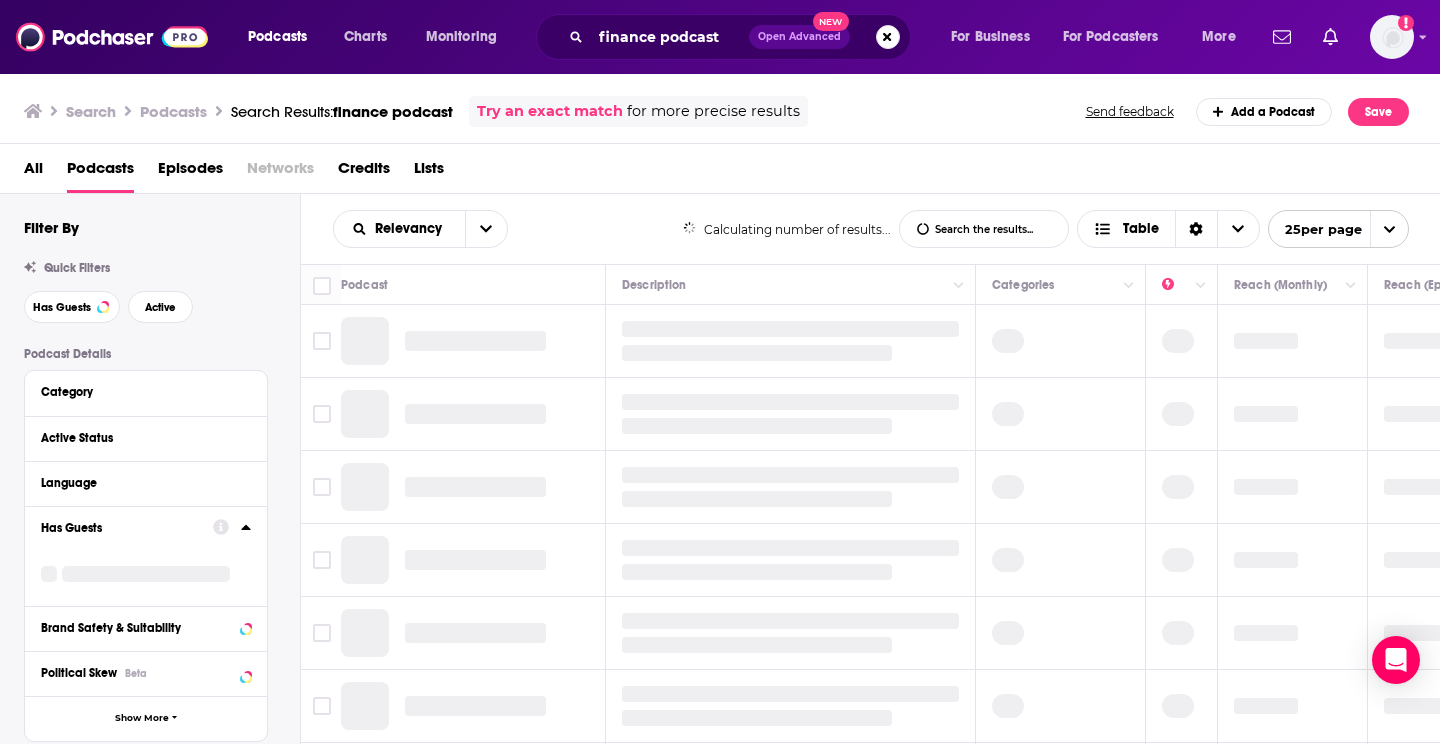 click 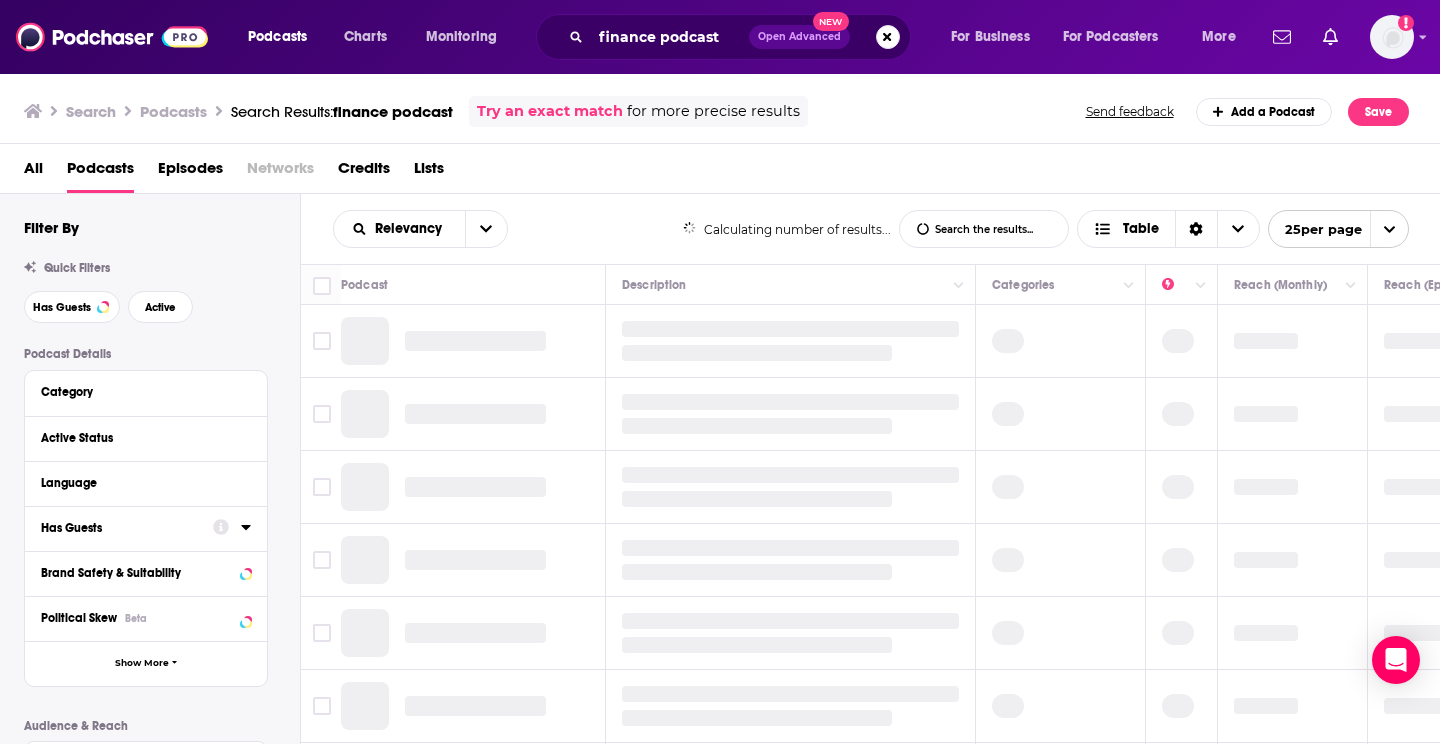 click on "Has Guests" at bounding box center [120, 528] 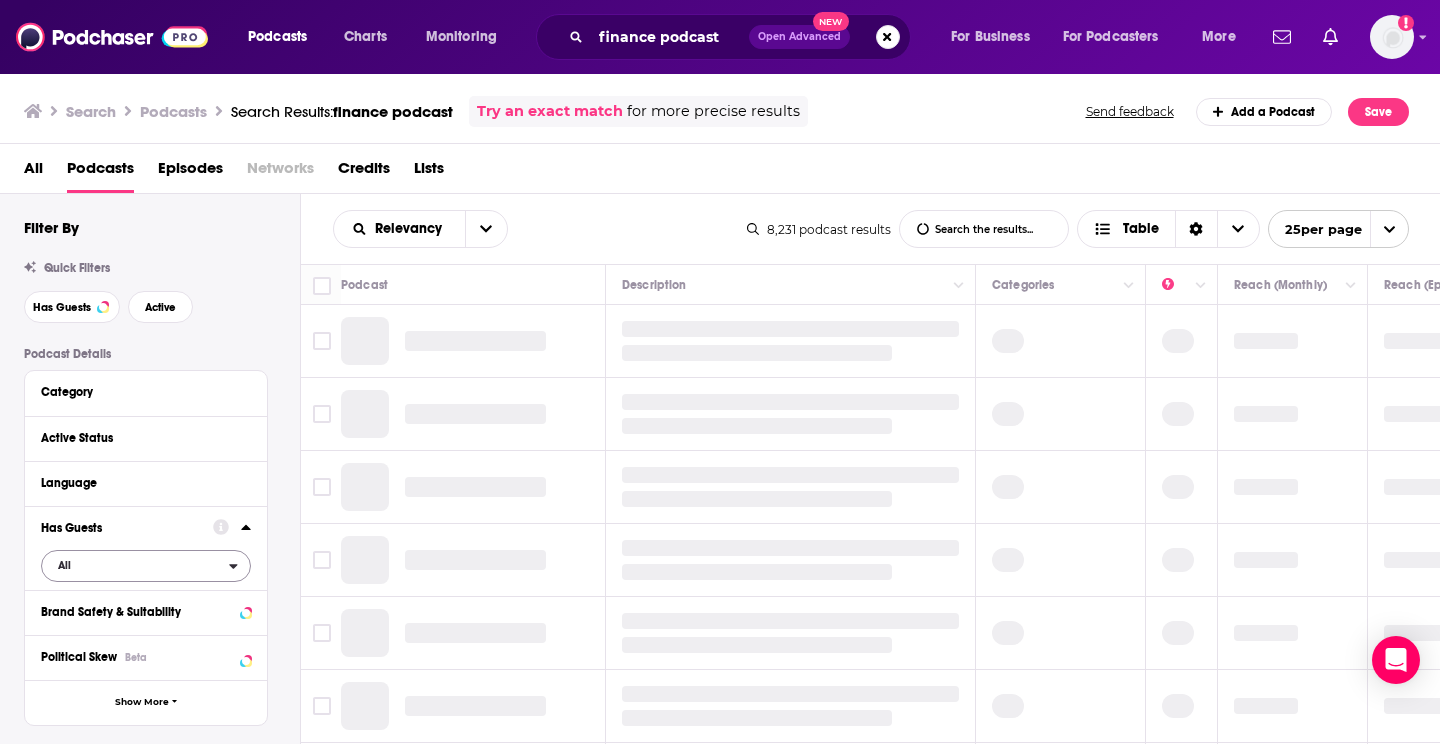 click on "All" at bounding box center [146, 566] 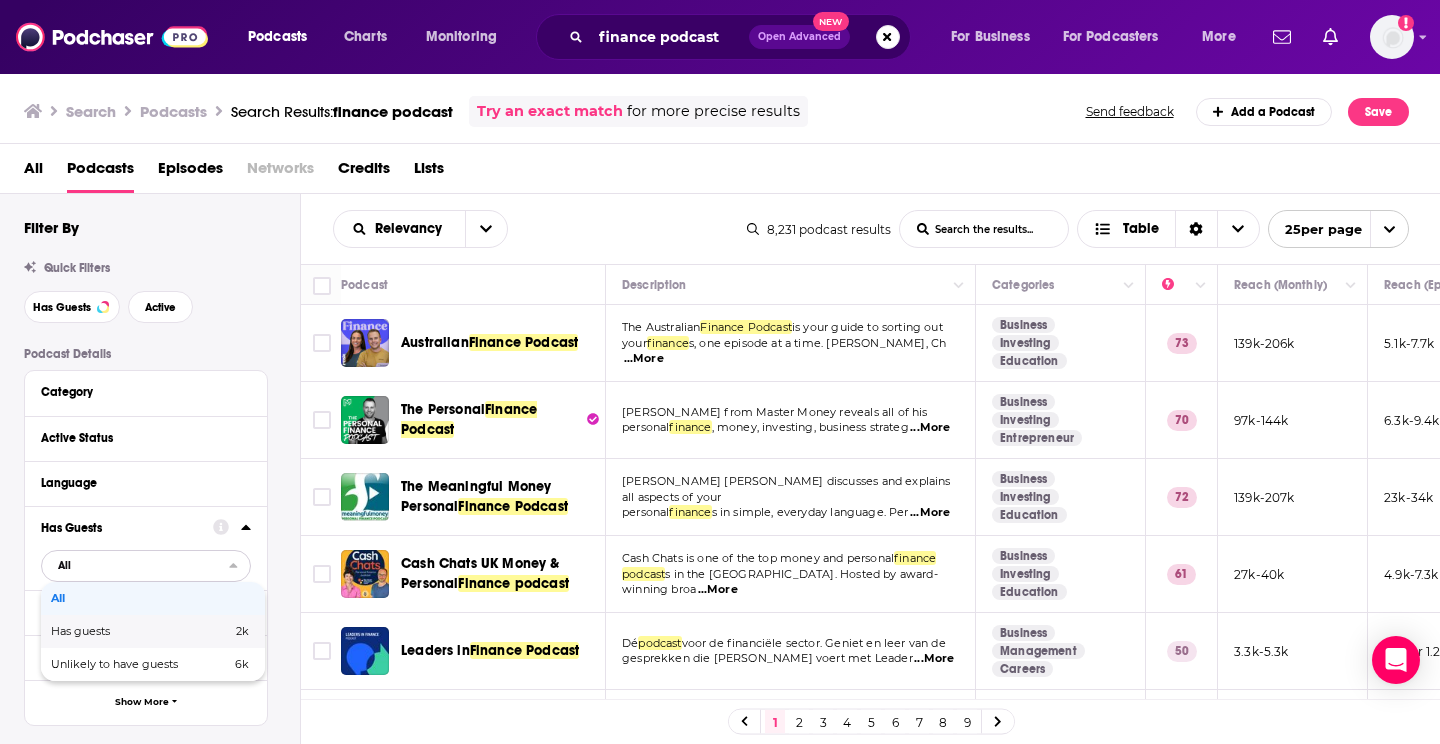 click on "2k" at bounding box center [210, 631] 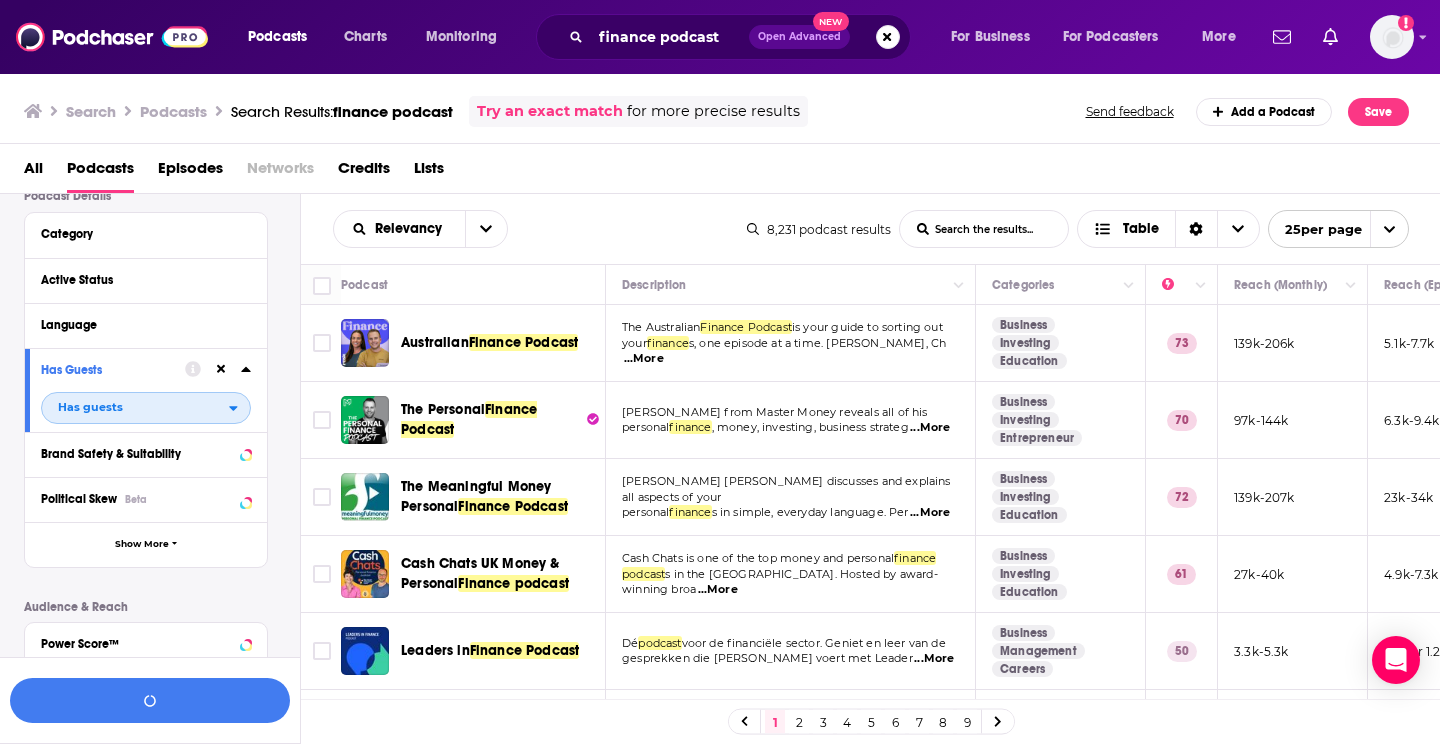 scroll, scrollTop: 159, scrollLeft: 0, axis: vertical 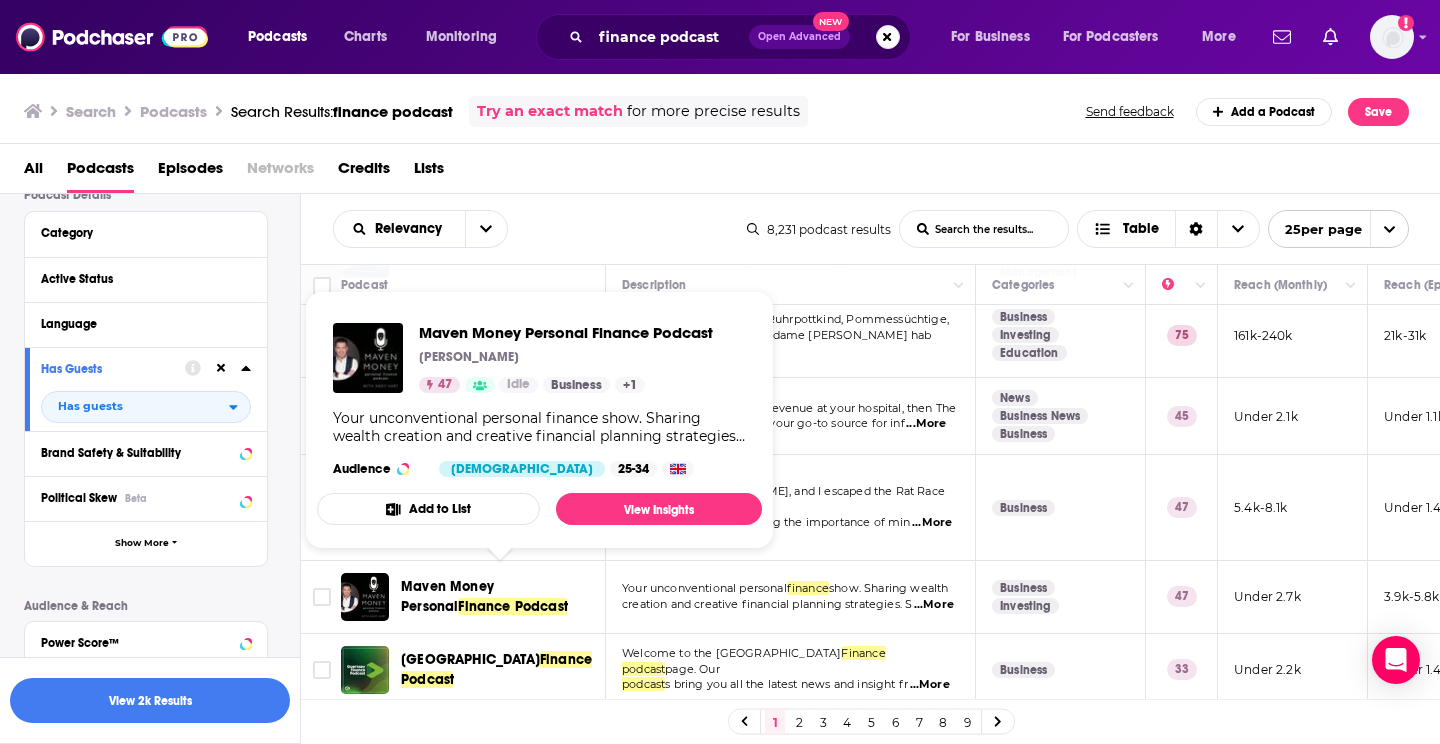 click on "Maven Money Personal" at bounding box center [447, 596] 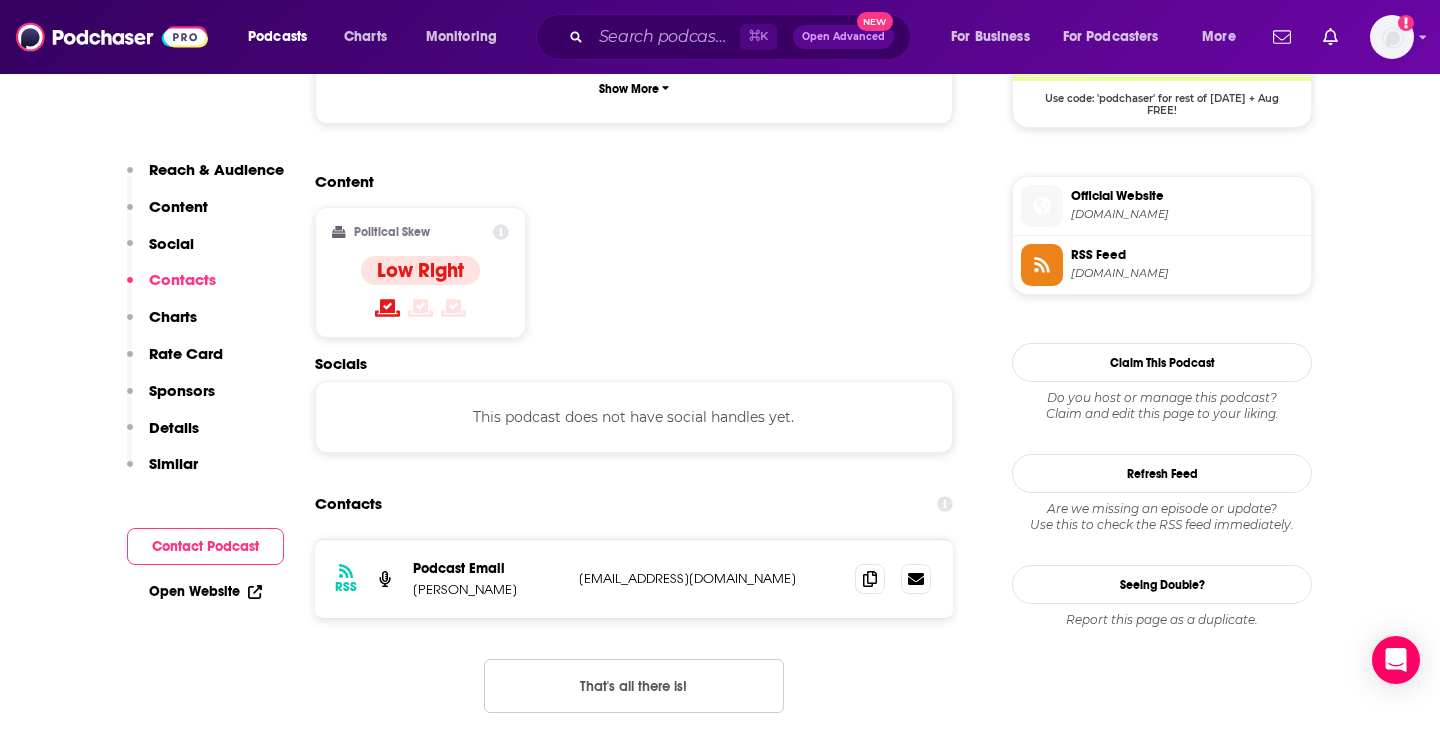 scroll, scrollTop: 1723, scrollLeft: 0, axis: vertical 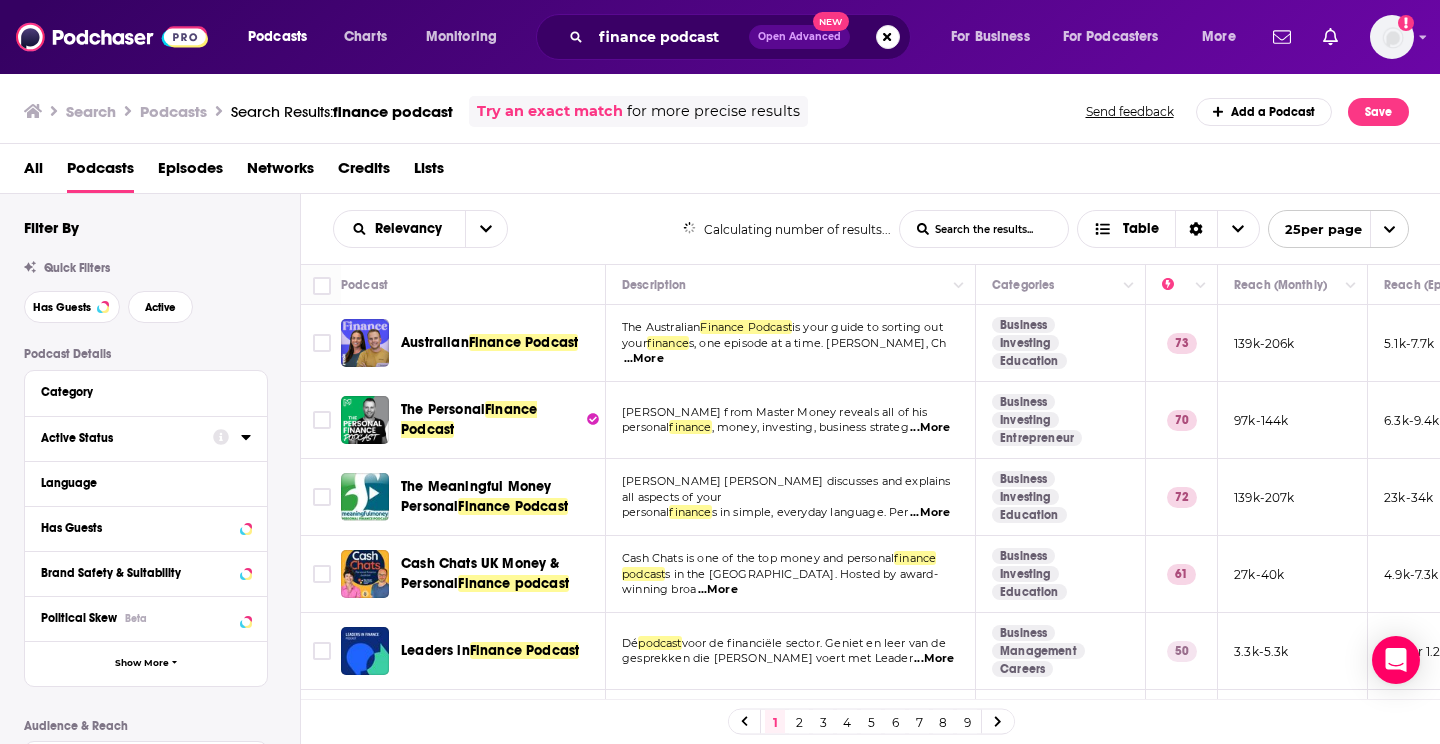 click on "Active Status" at bounding box center [127, 437] 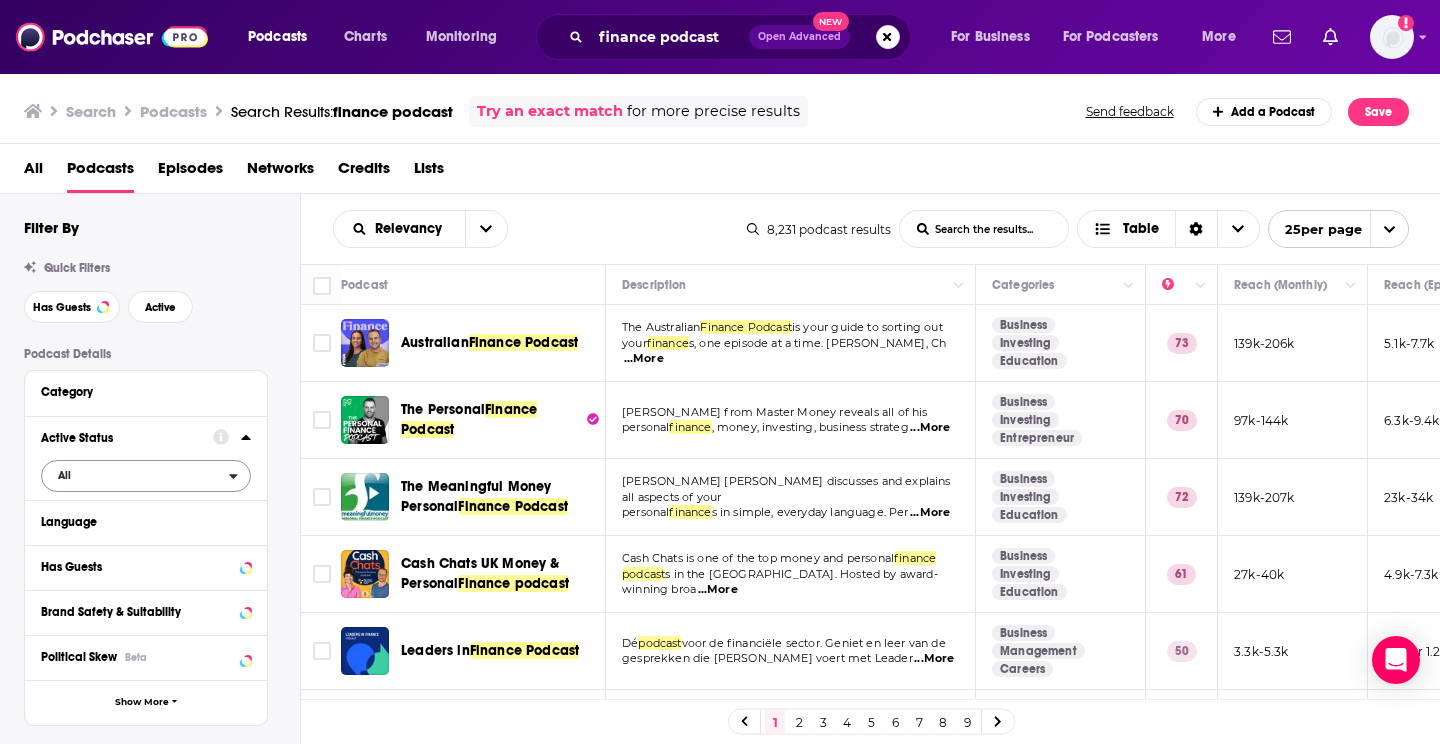 click on "All" at bounding box center (135, 475) 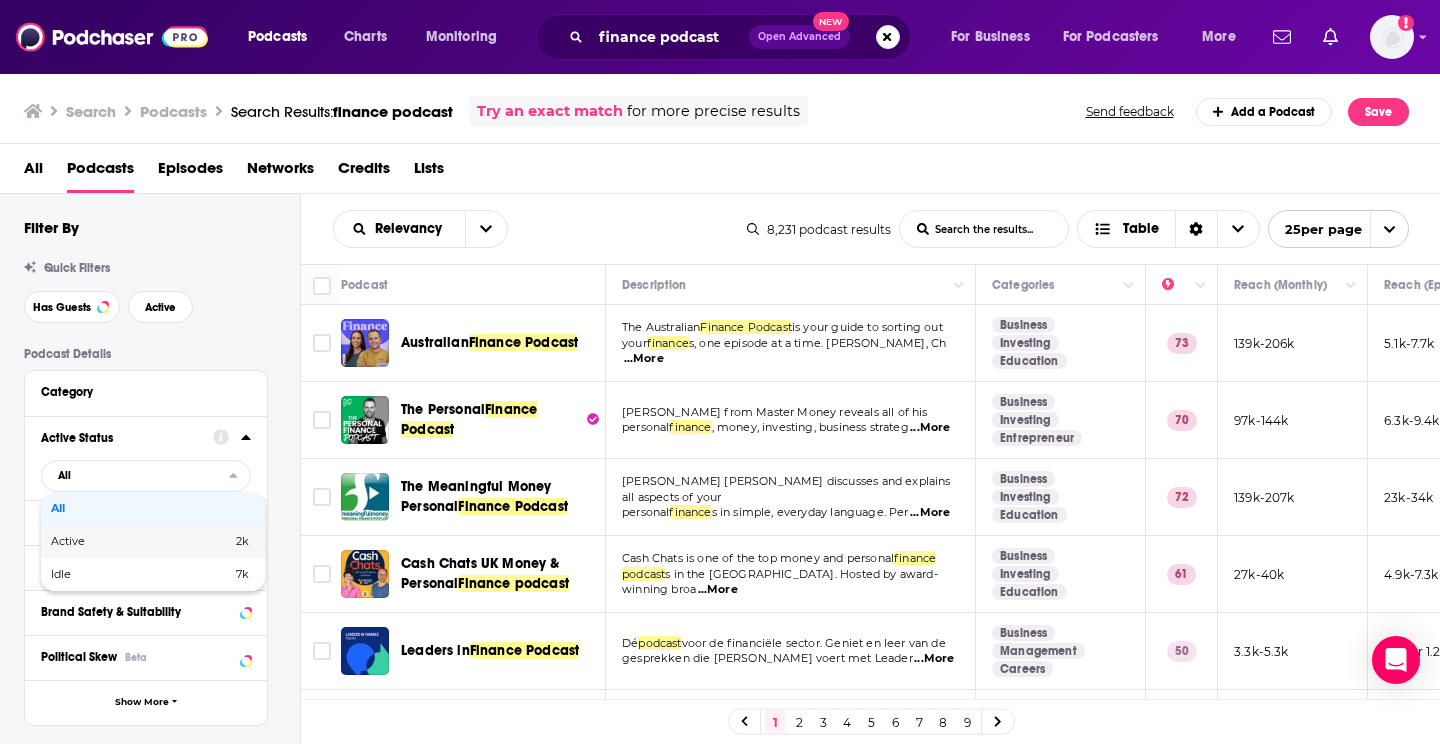 click on "Active" at bounding box center [104, 541] 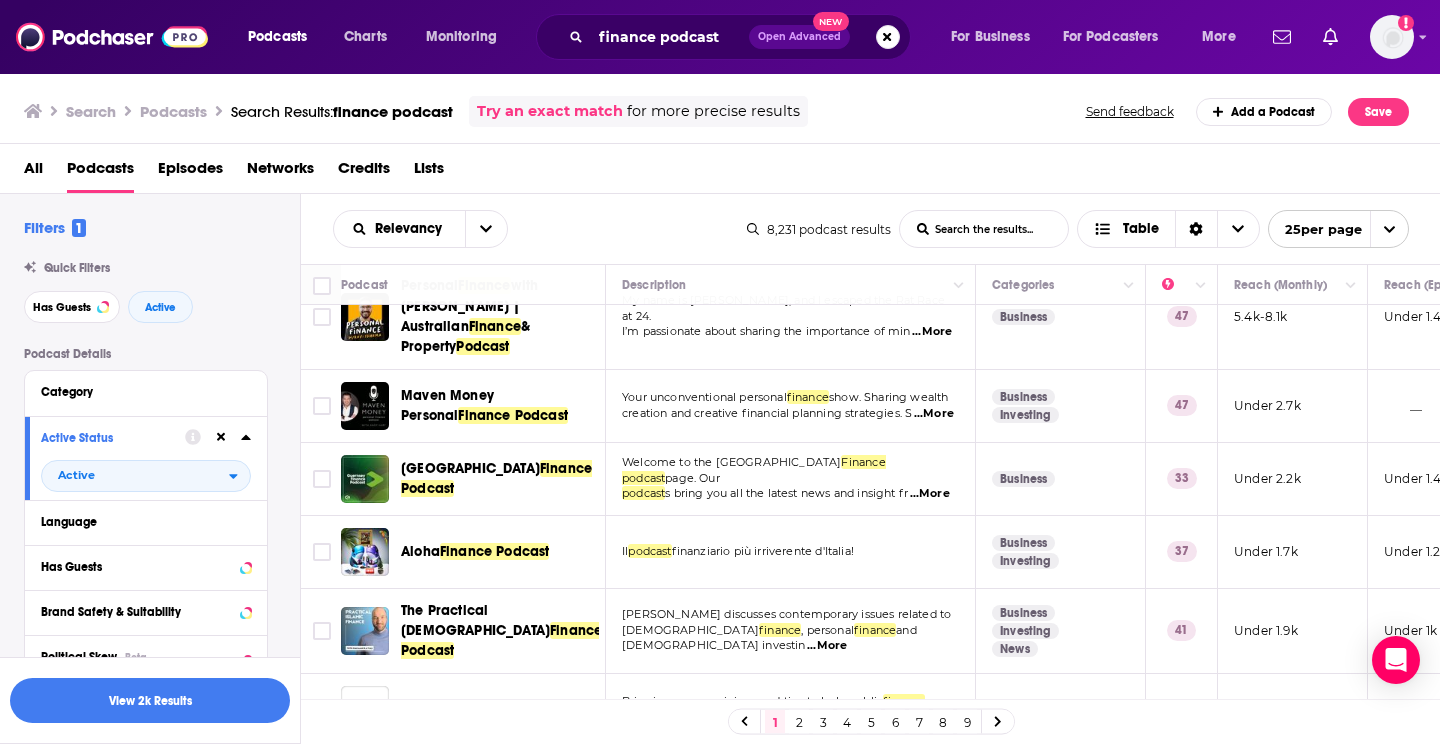 scroll, scrollTop: 679, scrollLeft: 0, axis: vertical 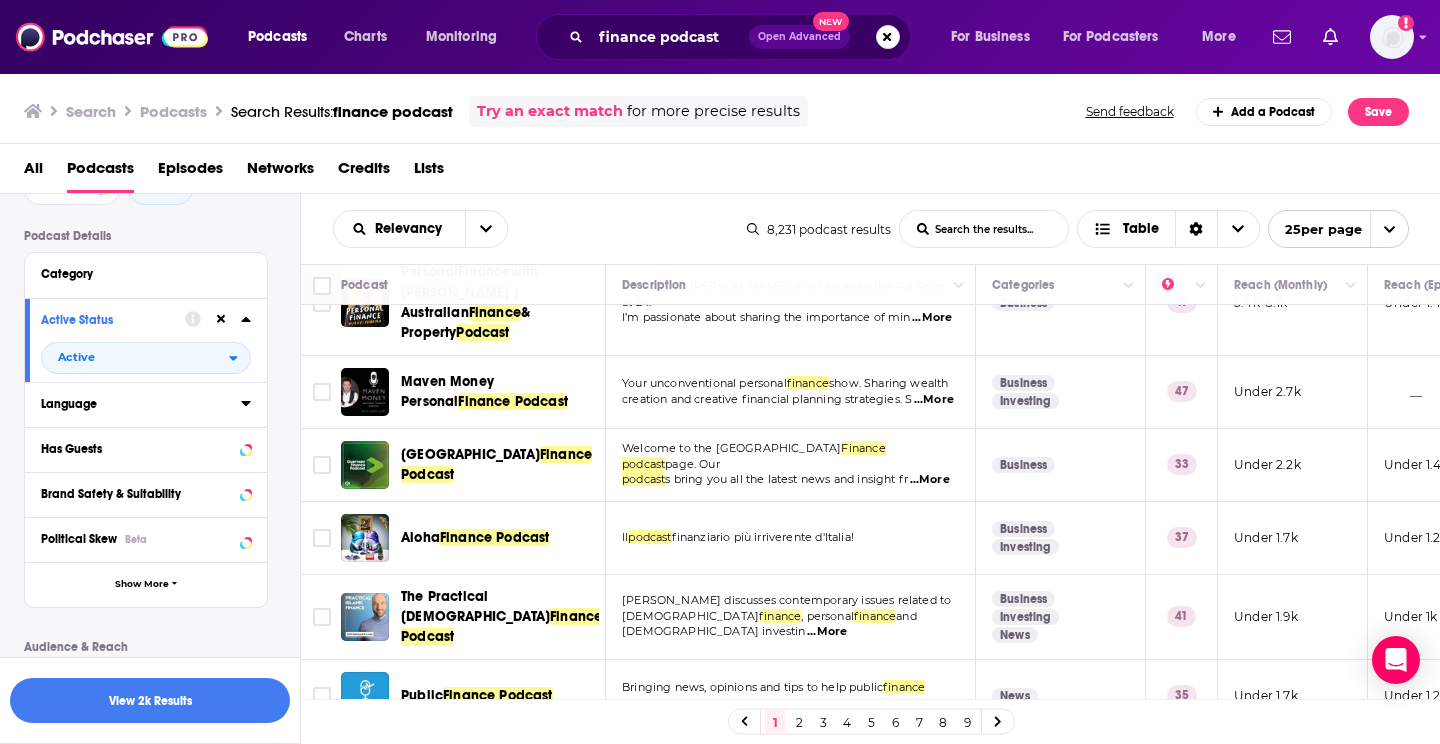 click 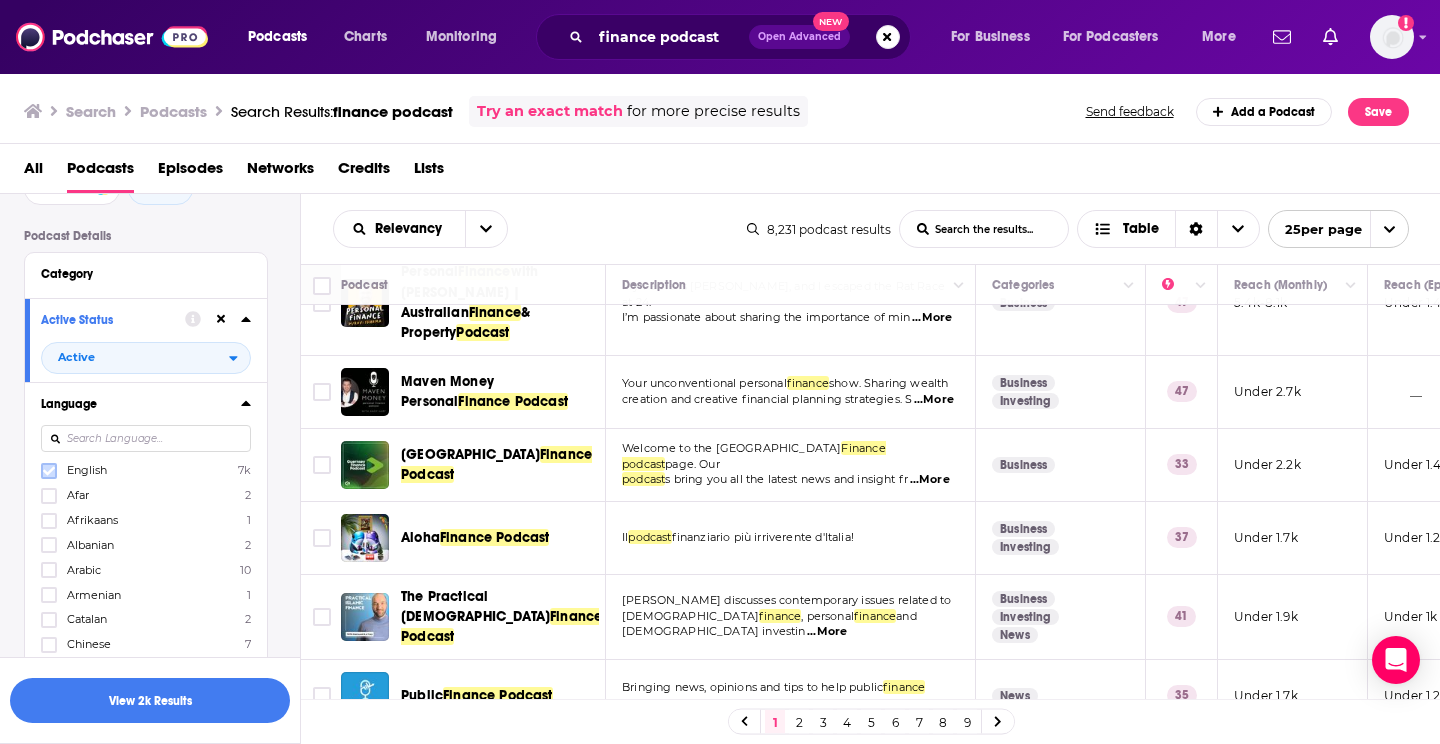 click 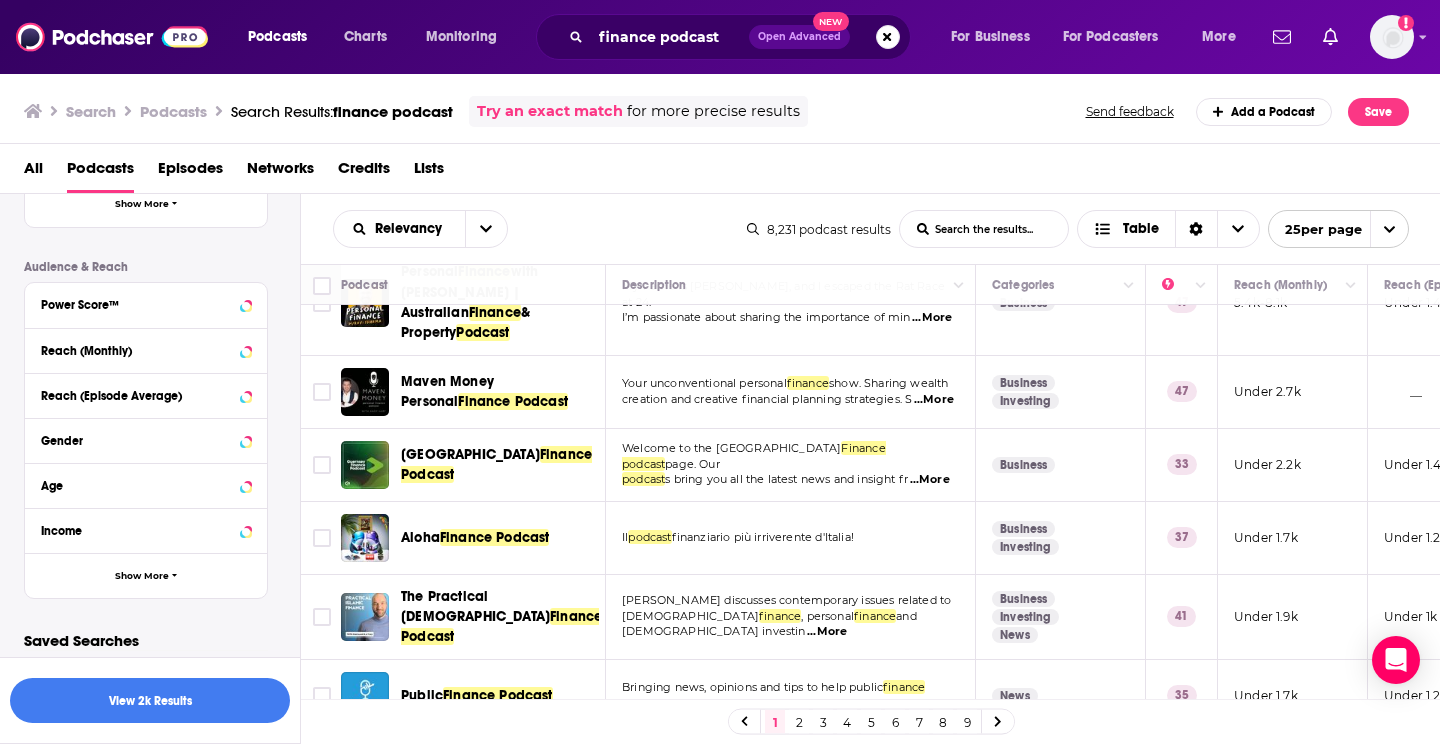 scroll, scrollTop: 770, scrollLeft: 0, axis: vertical 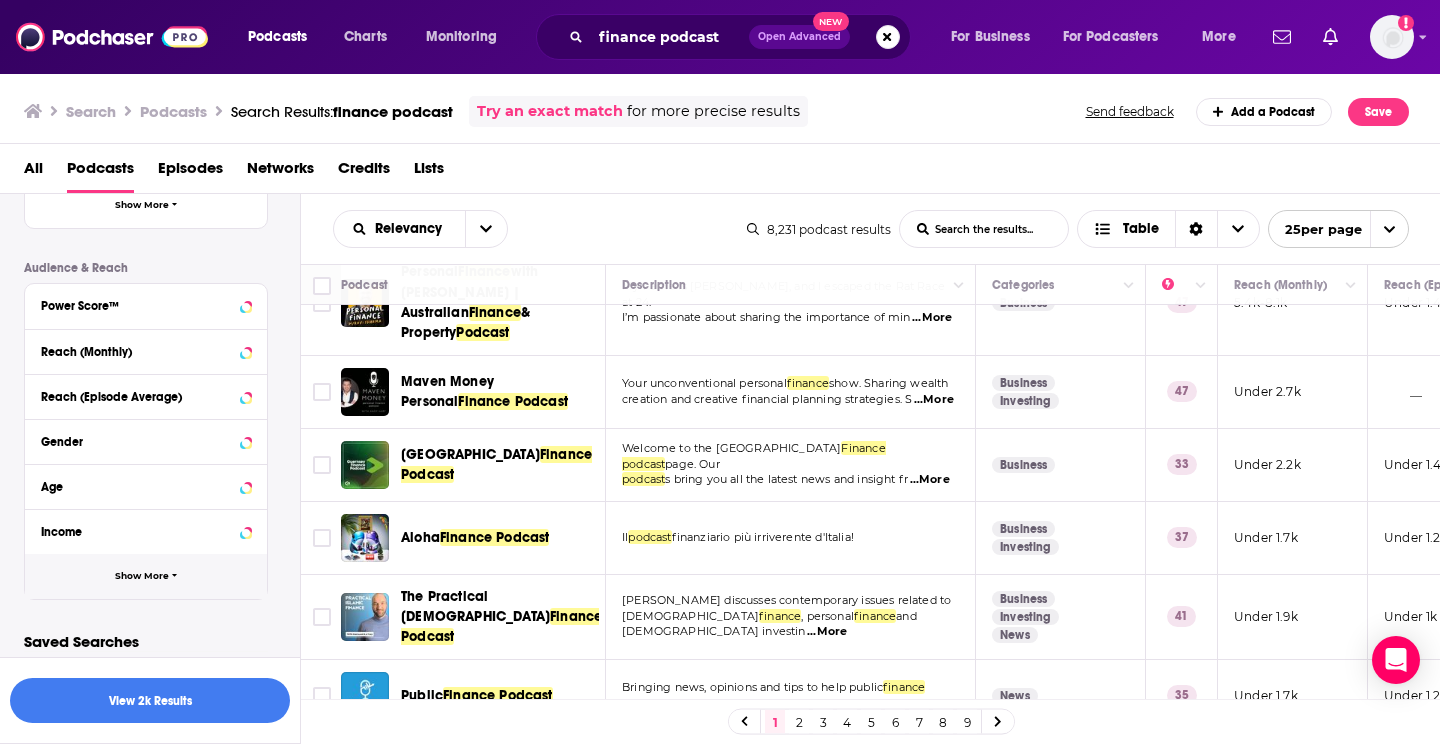 click on "Show More" at bounding box center [146, 576] 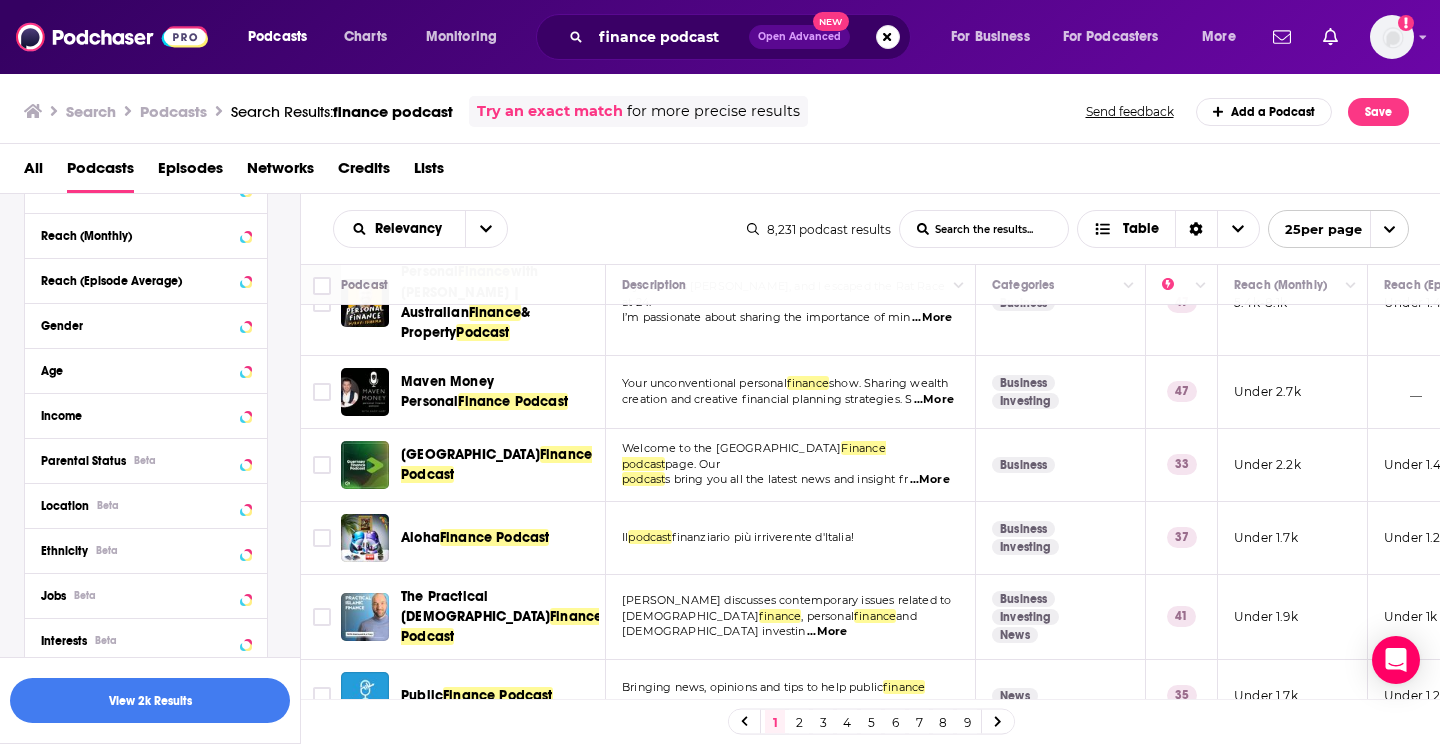 scroll, scrollTop: 890, scrollLeft: 0, axis: vertical 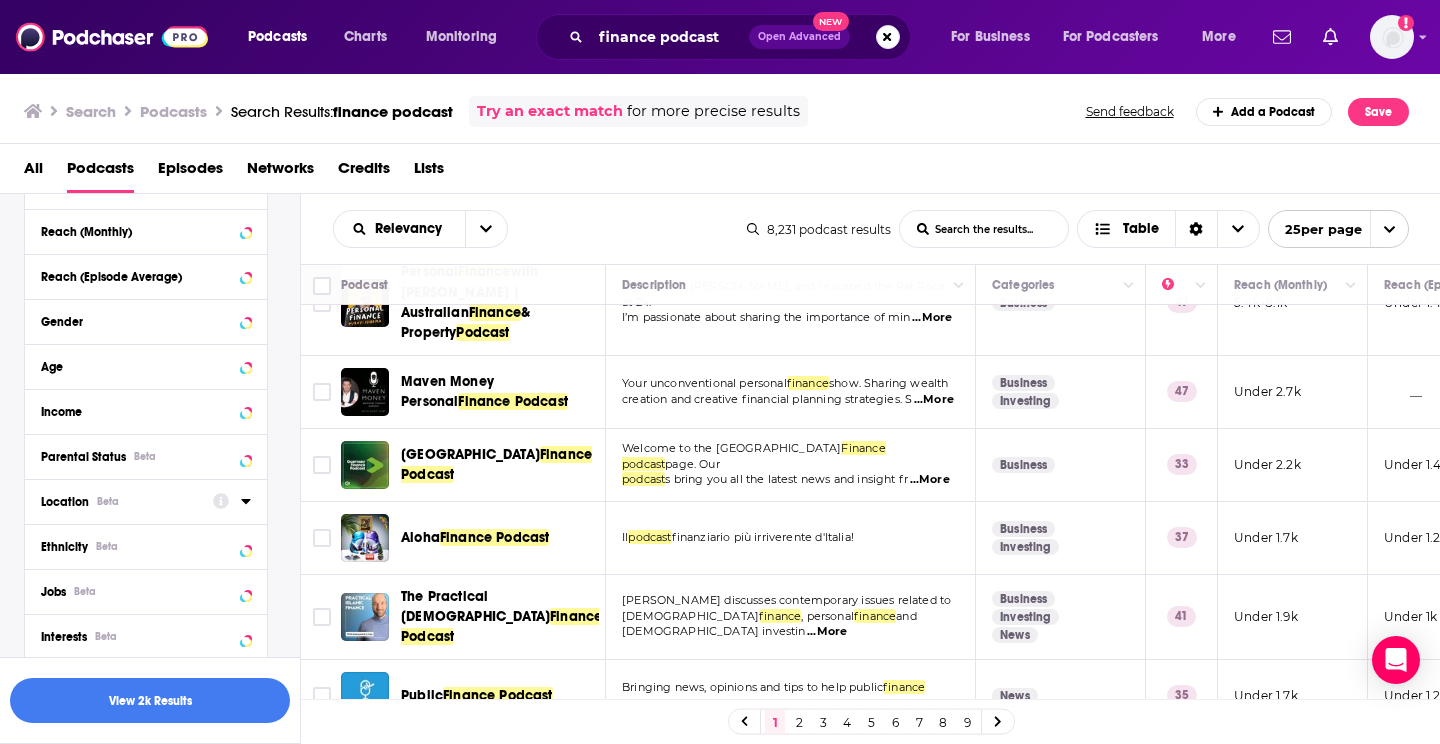 click 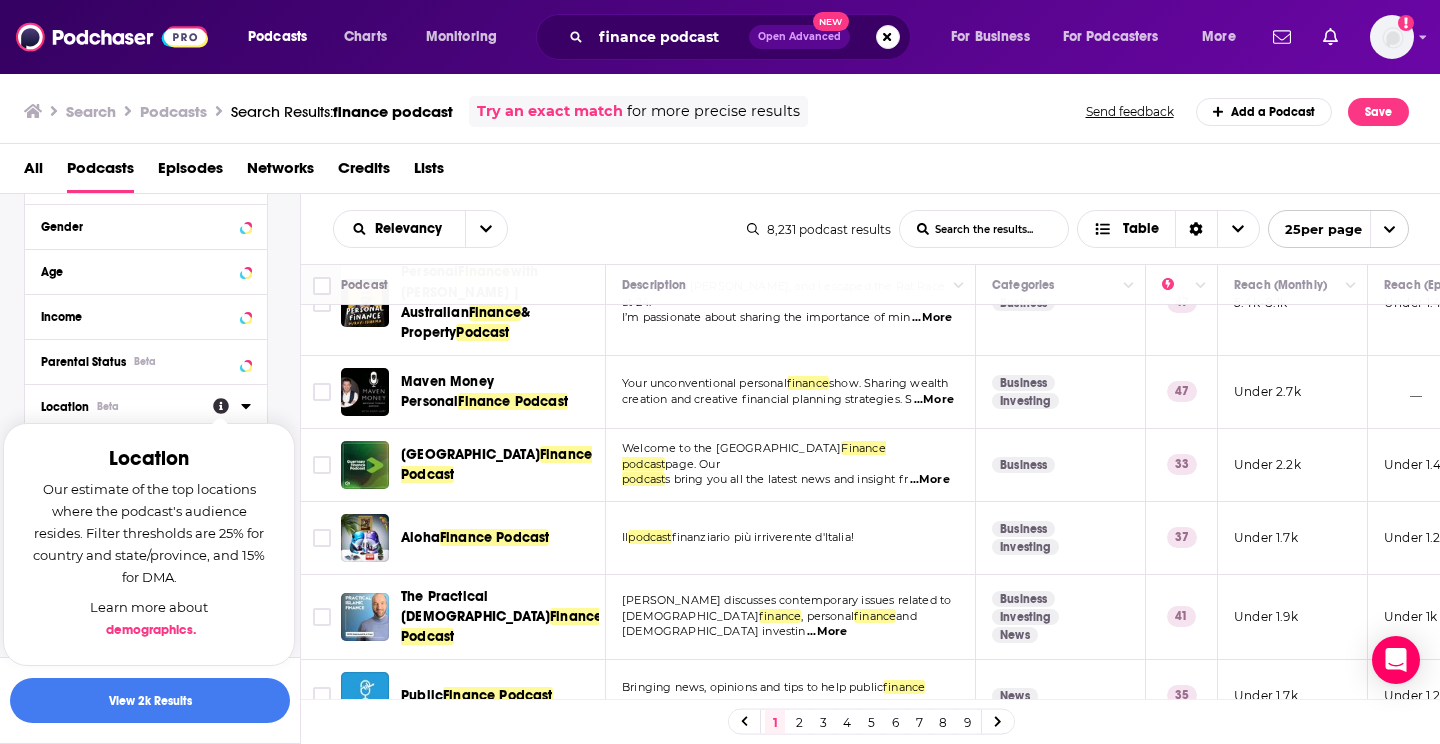 scroll, scrollTop: 996, scrollLeft: 0, axis: vertical 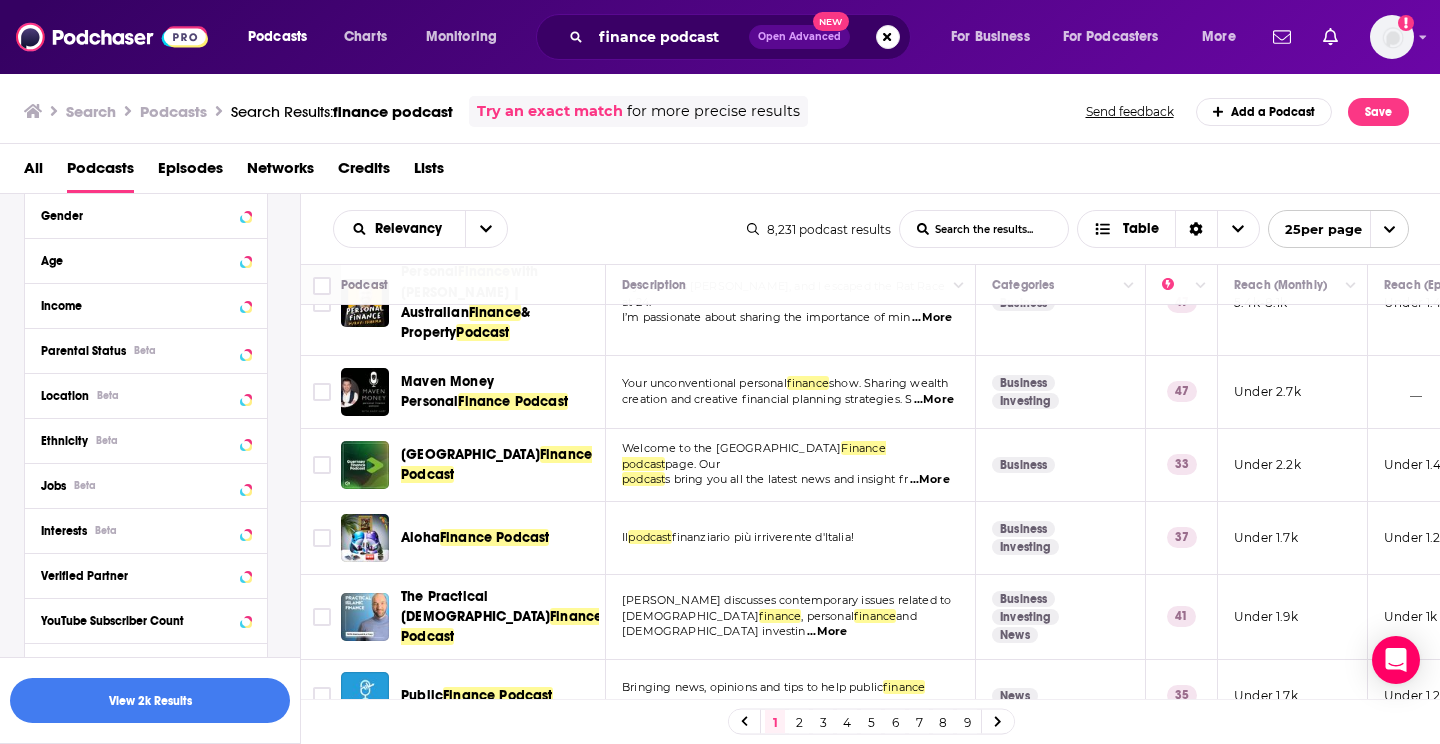 click on "Podcast Details Category Active Status Active Language English 7k Afar 2 Afrikaans 1 Albanian 2 Arabic 10 Armenian 1 Catalan 2 Chinese 7 More Languages Has Guests Brand Safety & Suitability Political Skew Beta Show More Audience & Reach Power Score™ Reach (Monthly) Reach (Episode Average) Gender Age Income Parental Status Beta Location Beta Ethnicity Beta Jobs Beta Interests Beta Verified Partner YouTube Subscriber Count Show Less" at bounding box center (162, 20) 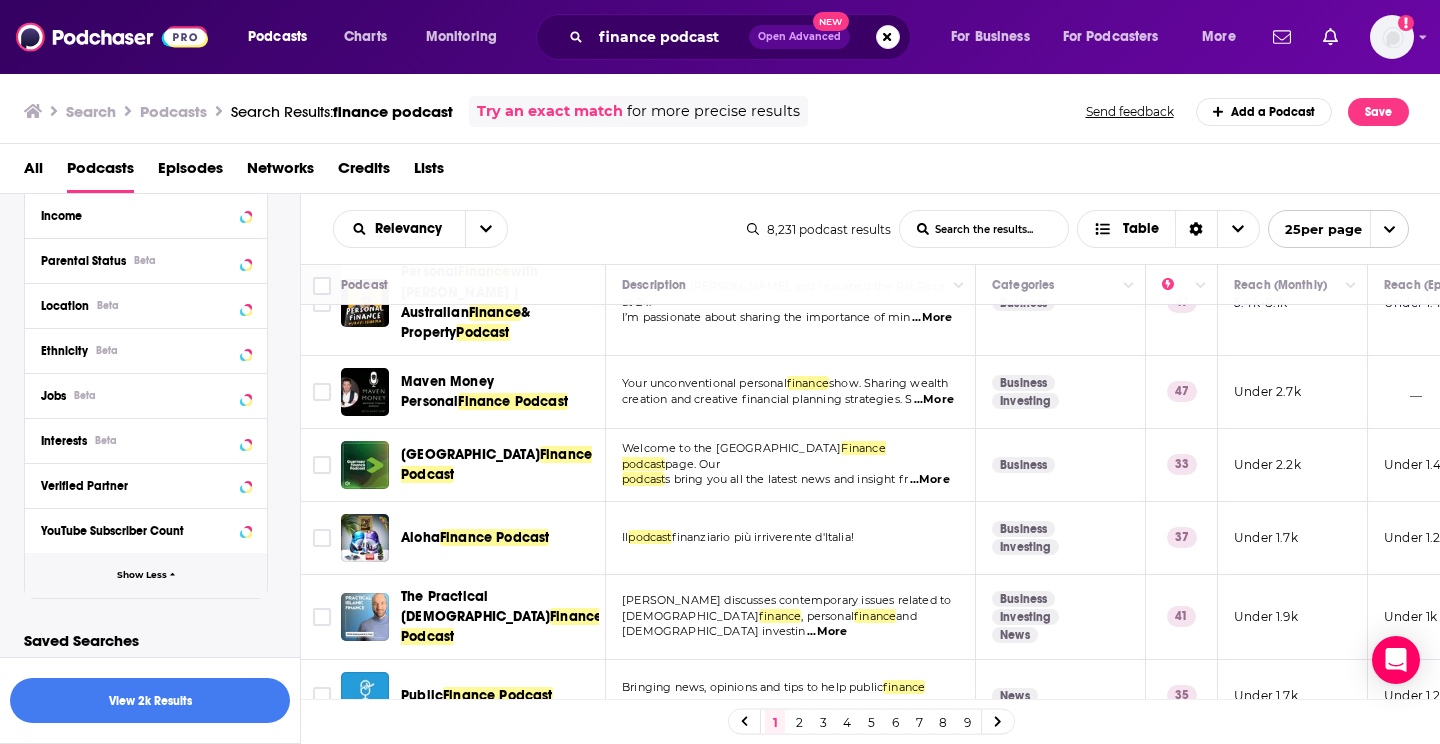 scroll, scrollTop: 1085, scrollLeft: 0, axis: vertical 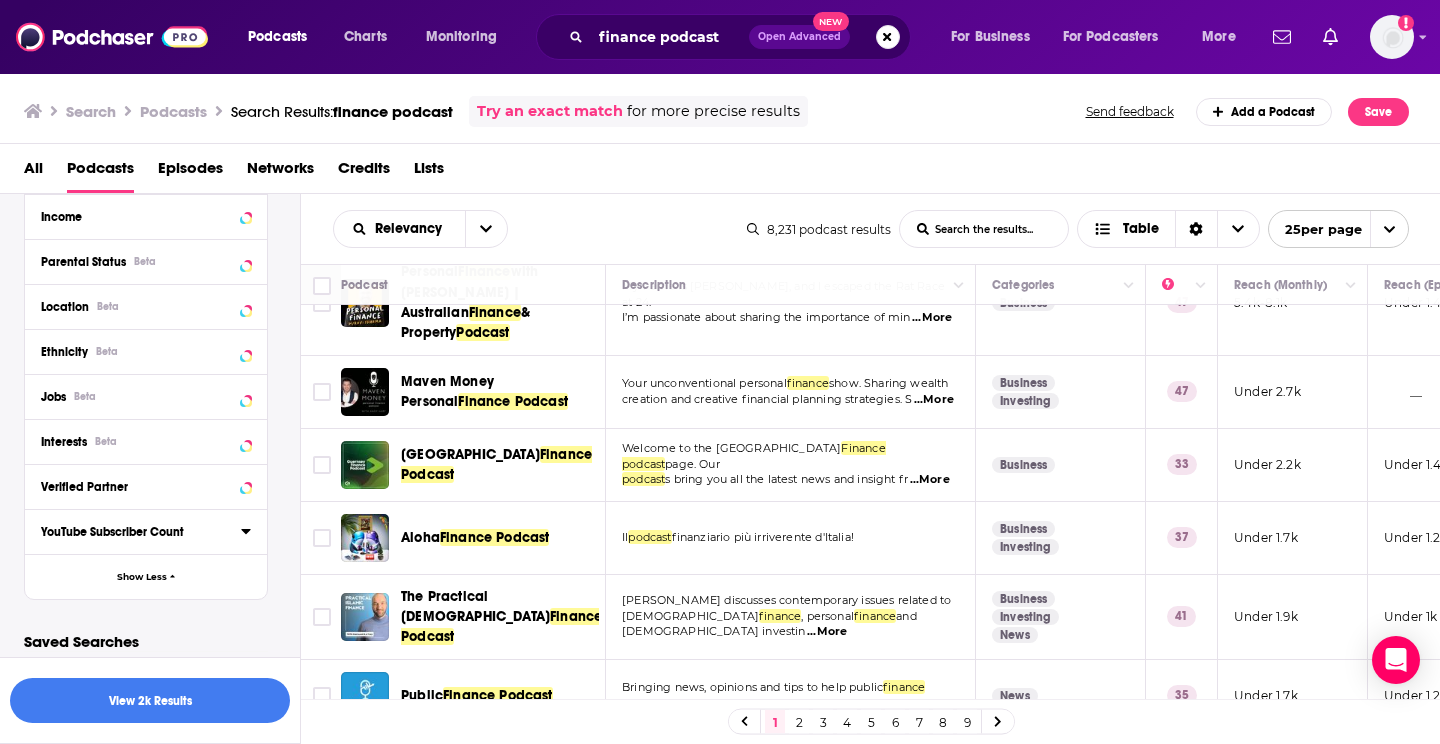 click on "YouTube Subscriber Count" at bounding box center (134, 532) 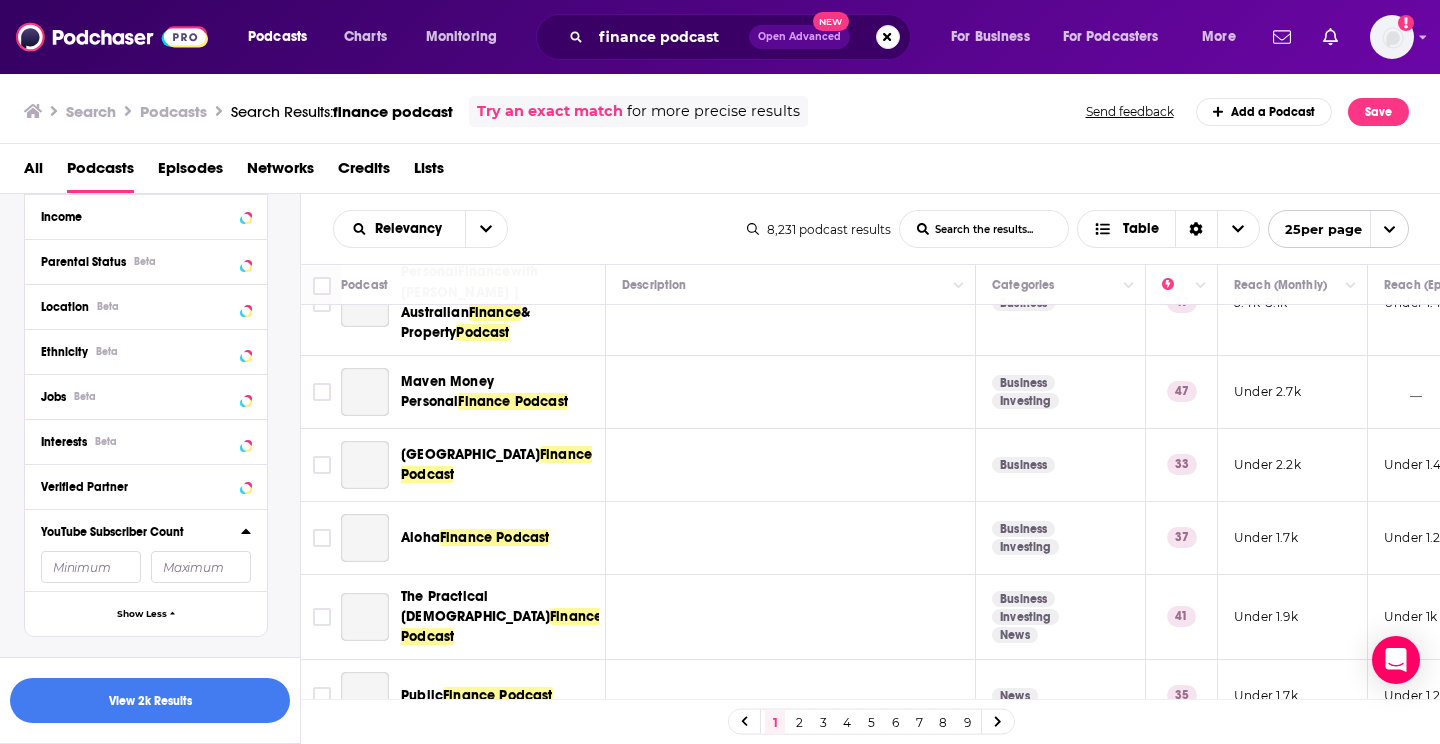 click at bounding box center (91, 567) 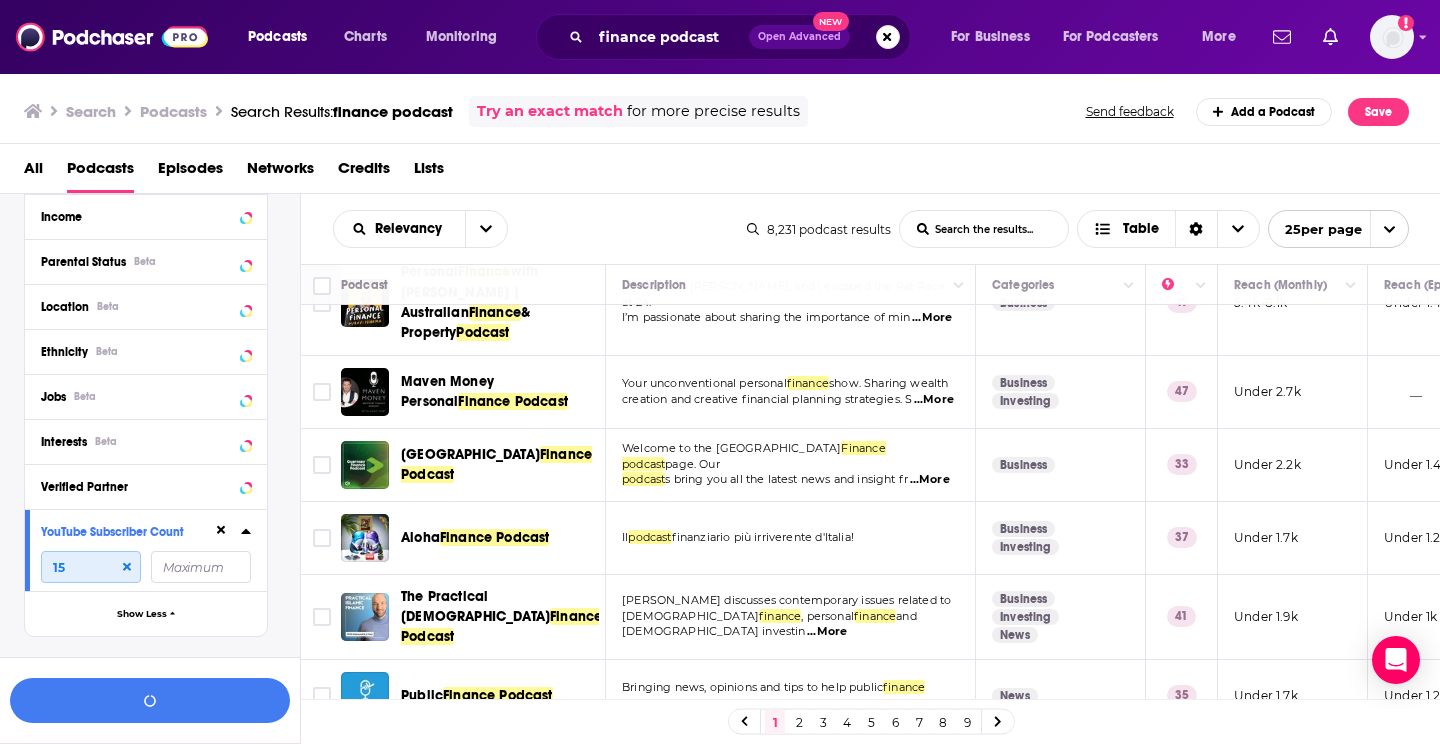 type on "150" 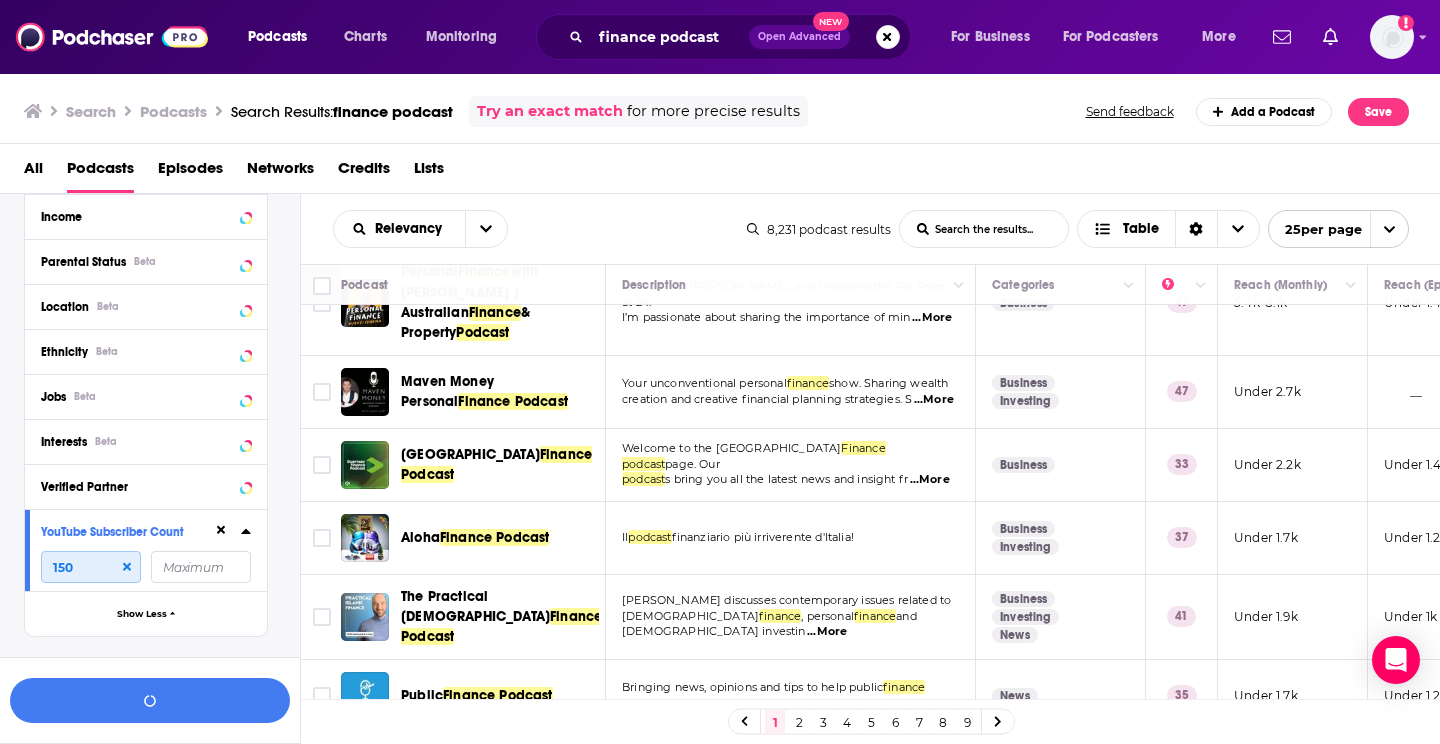type 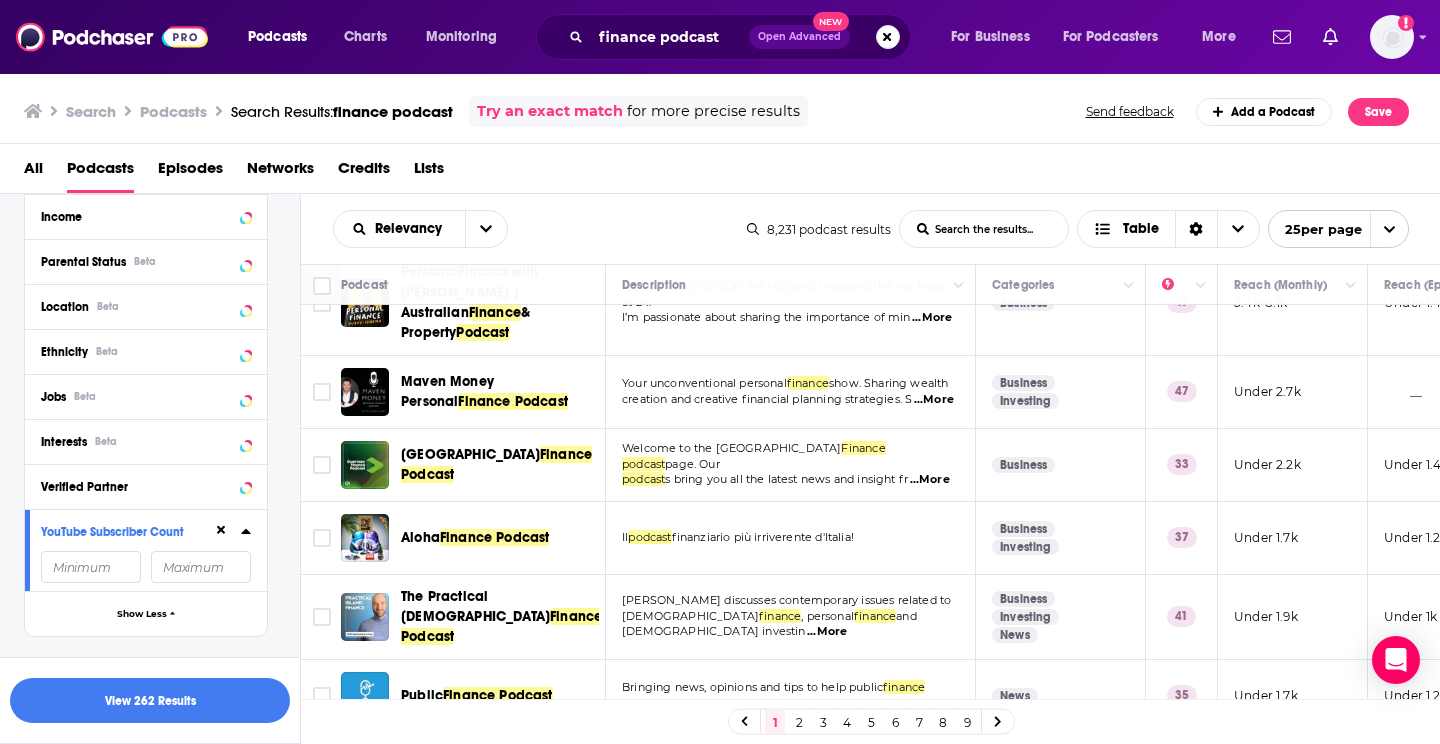 click at bounding box center (201, 567) 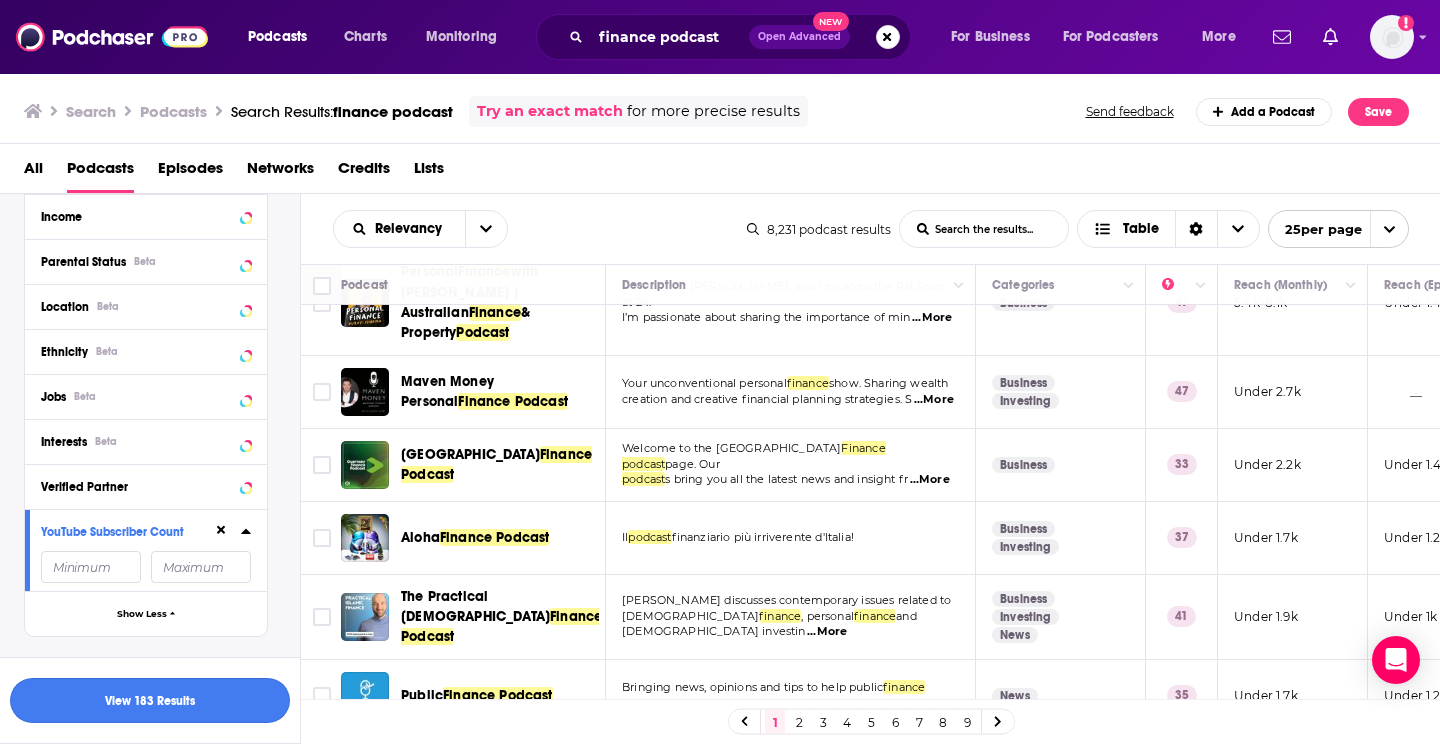 click on "View 183 Results" at bounding box center (150, 700) 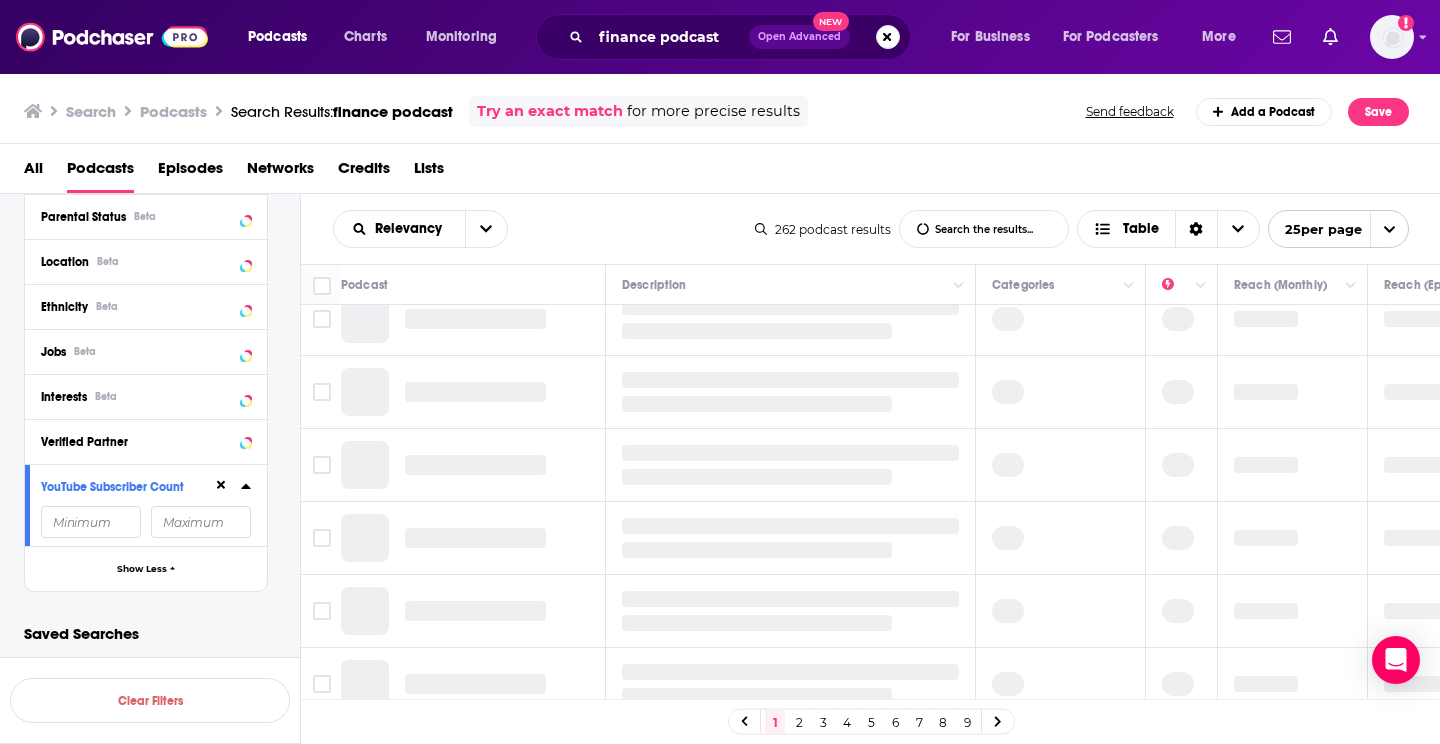 scroll, scrollTop: 923, scrollLeft: 0, axis: vertical 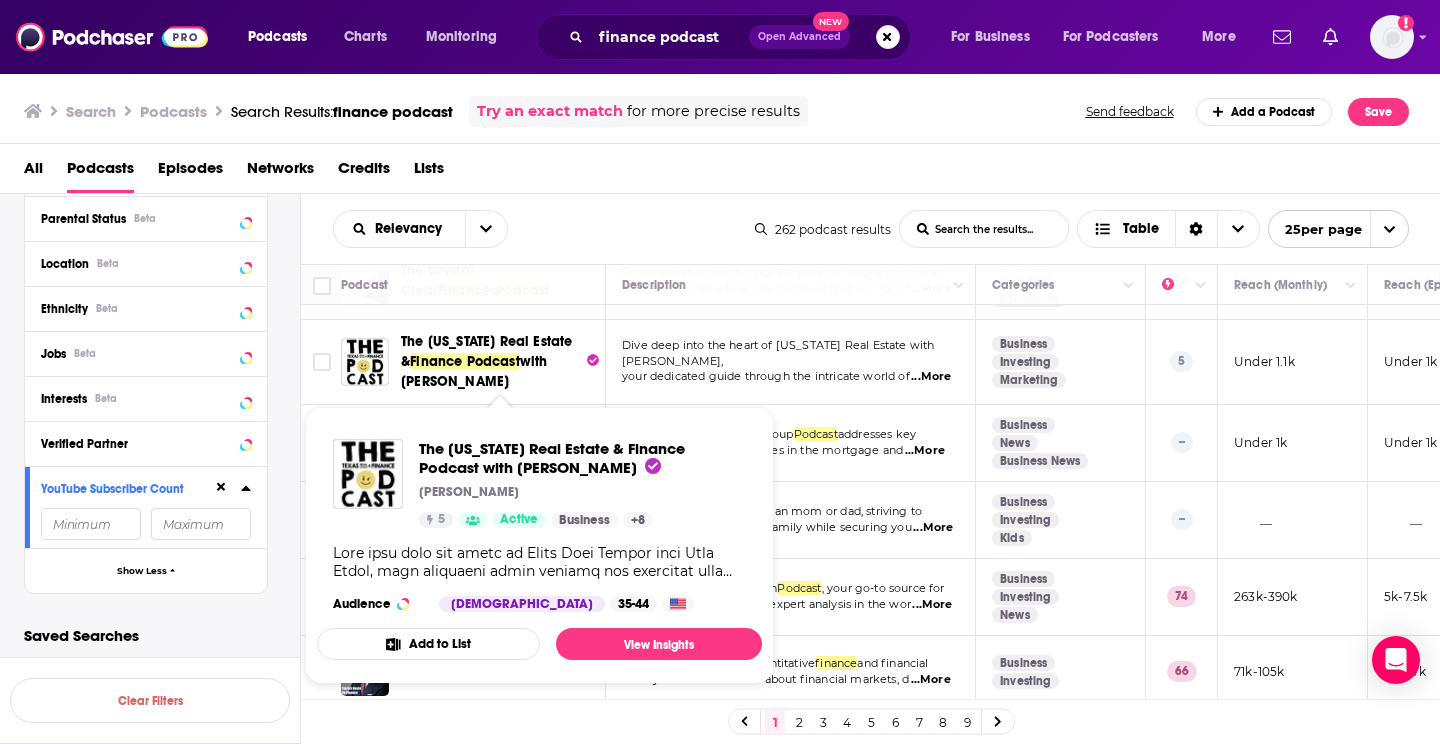 click on "Finance Podcast" at bounding box center (465, 361) 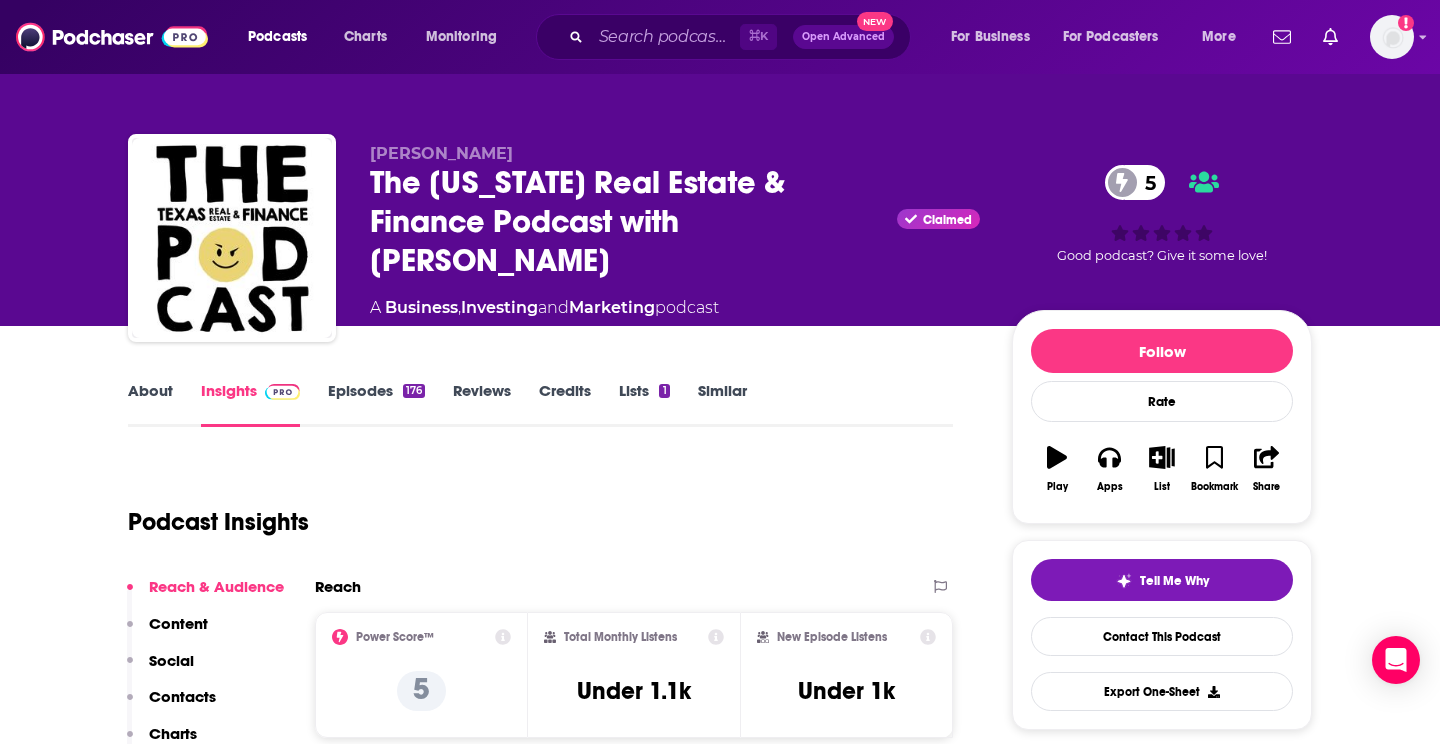scroll, scrollTop: 0, scrollLeft: 0, axis: both 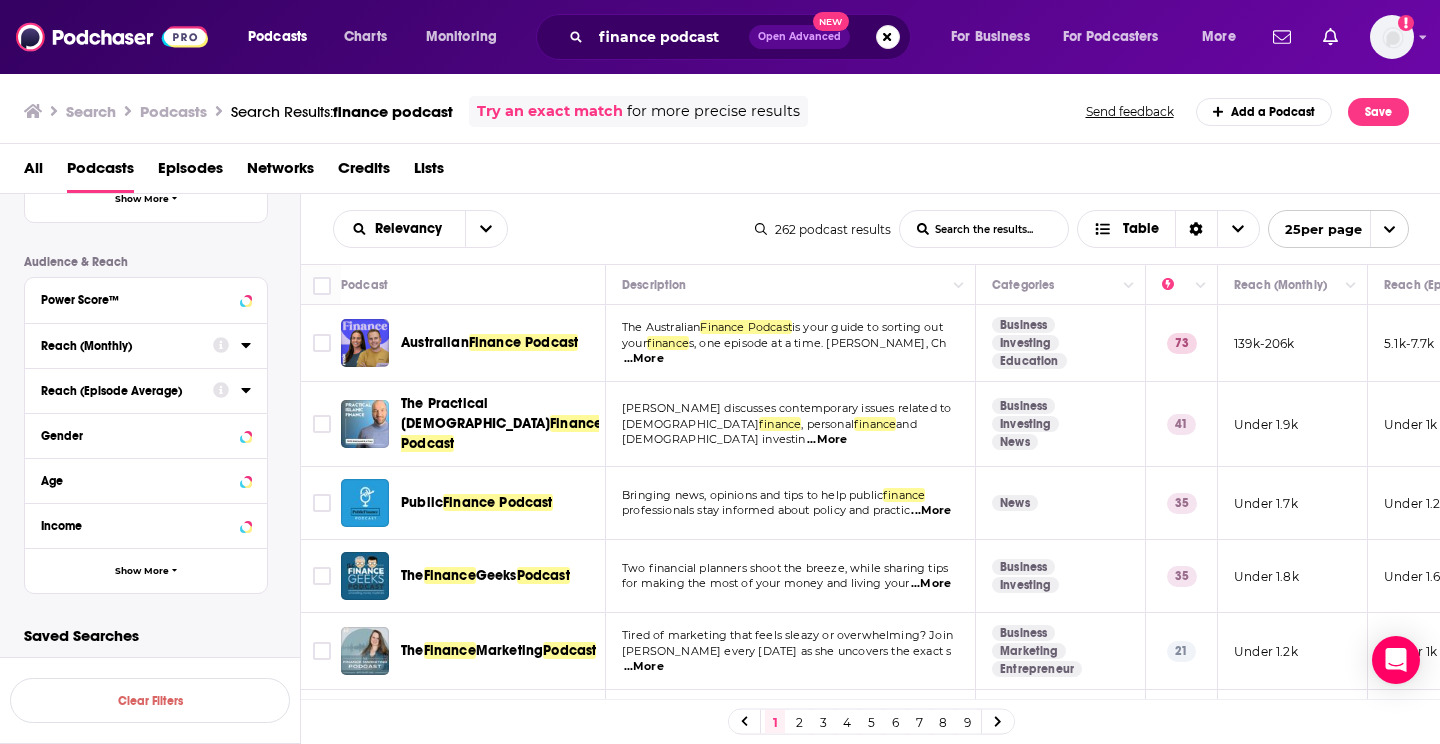 click 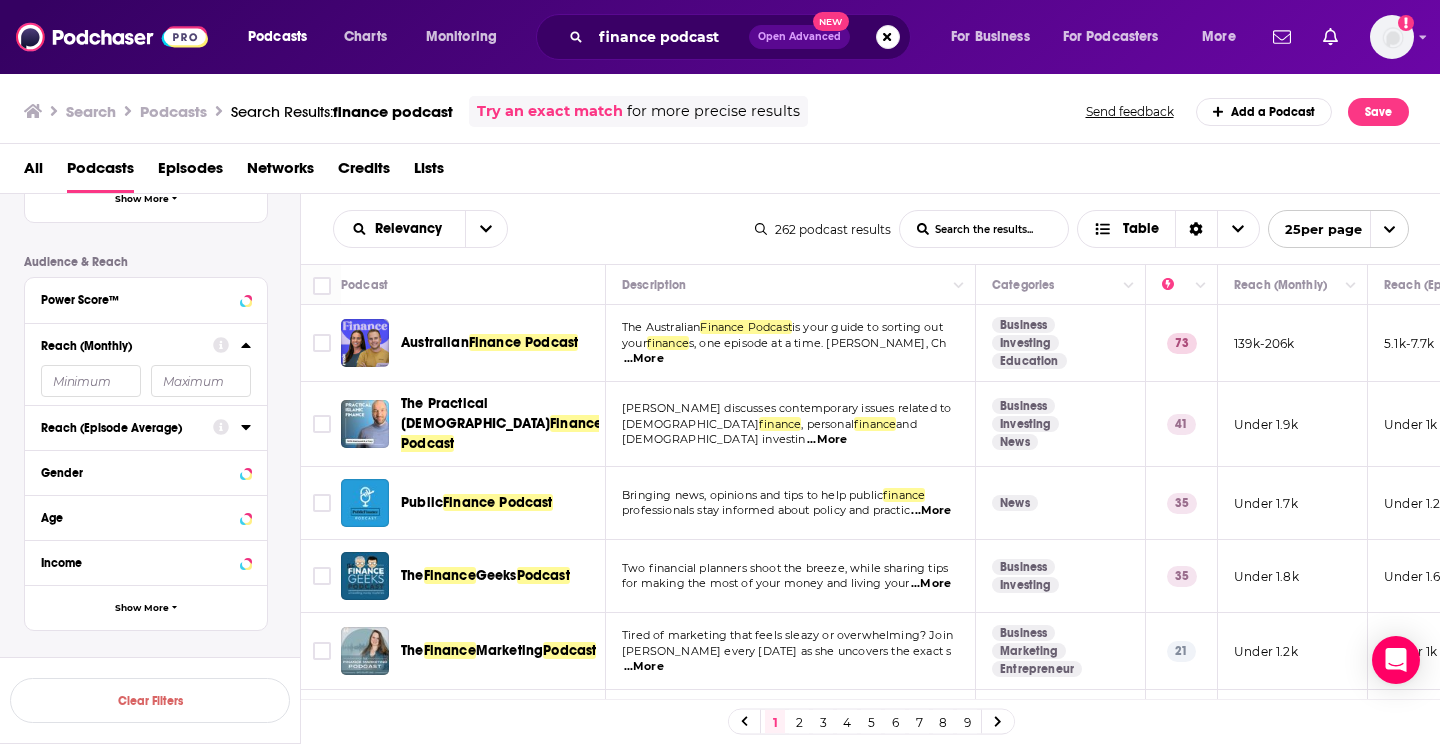 click at bounding box center [91, 381] 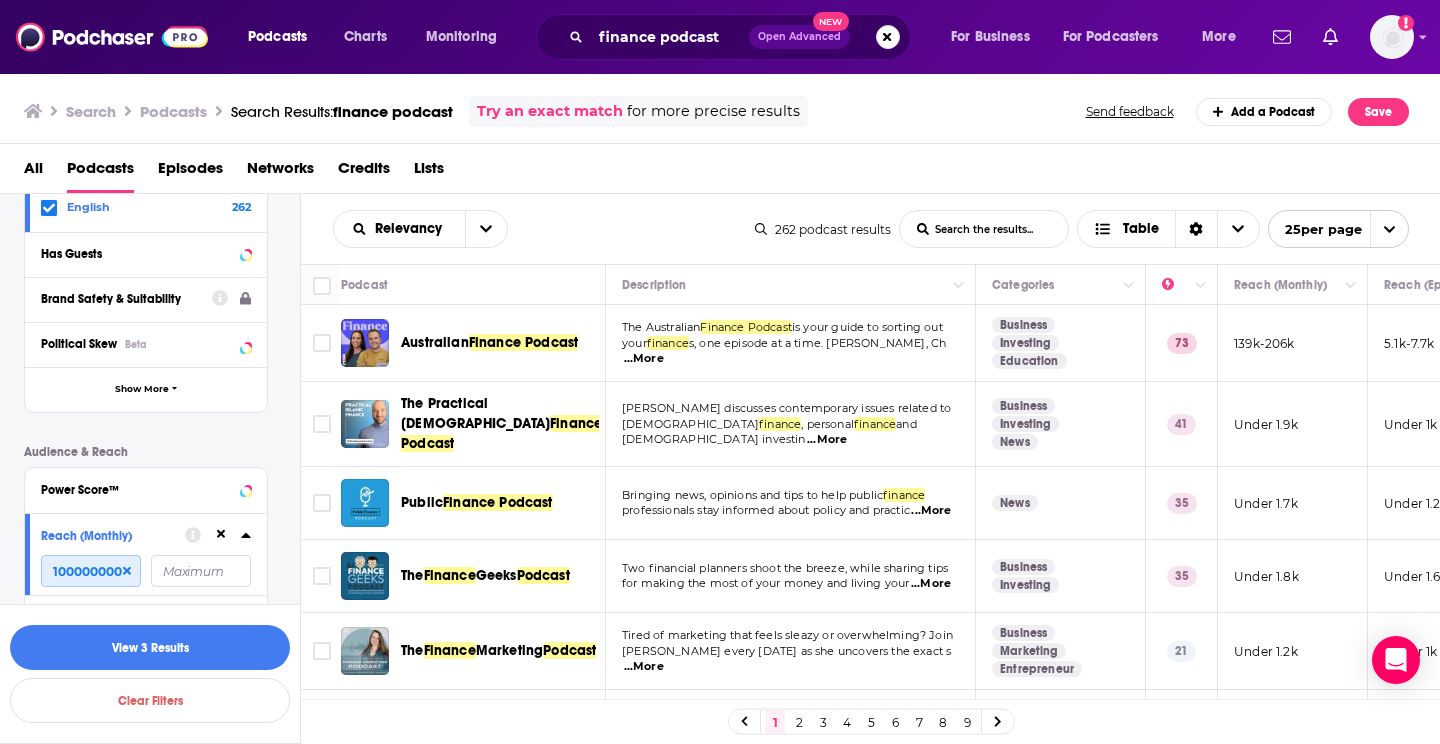 scroll, scrollTop: 420, scrollLeft: 0, axis: vertical 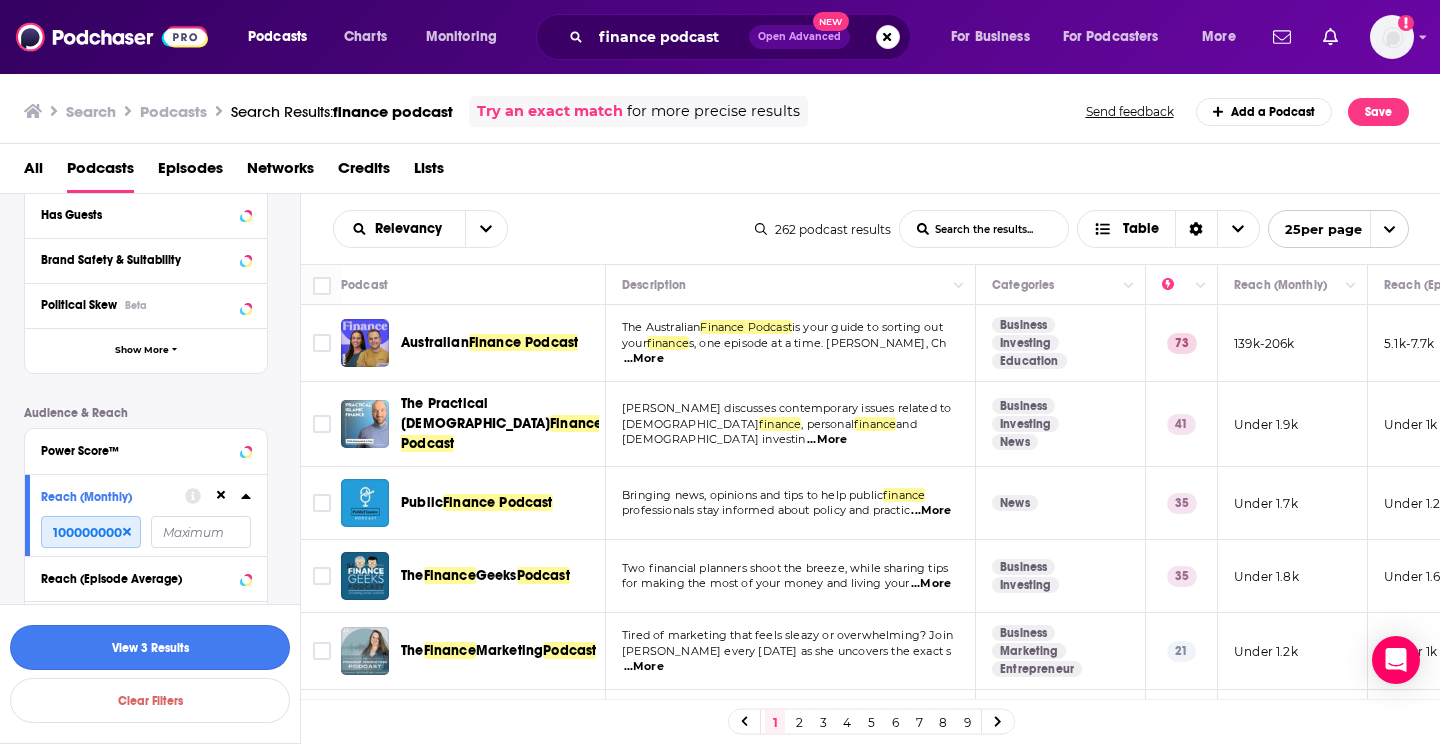 type on "100000000" 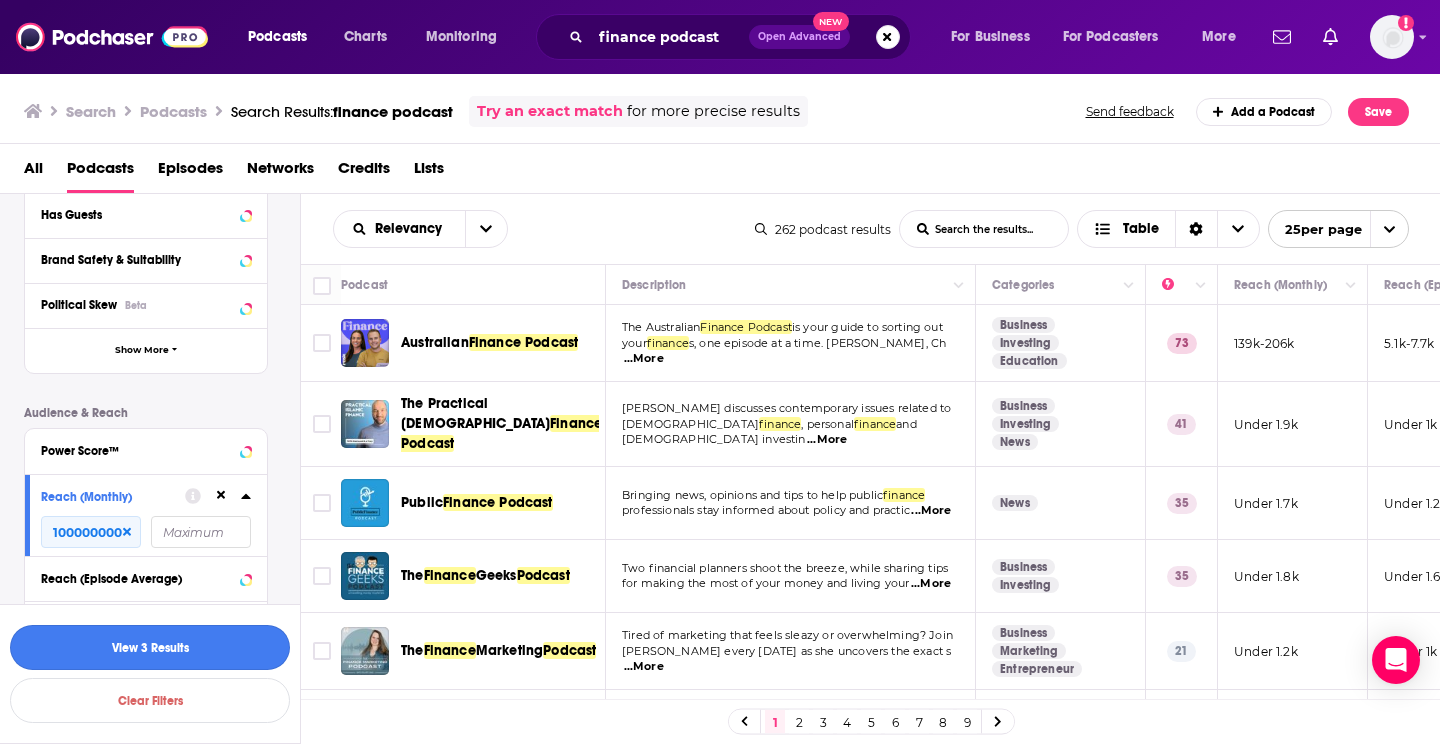 click on "View 3 Results" at bounding box center [150, 647] 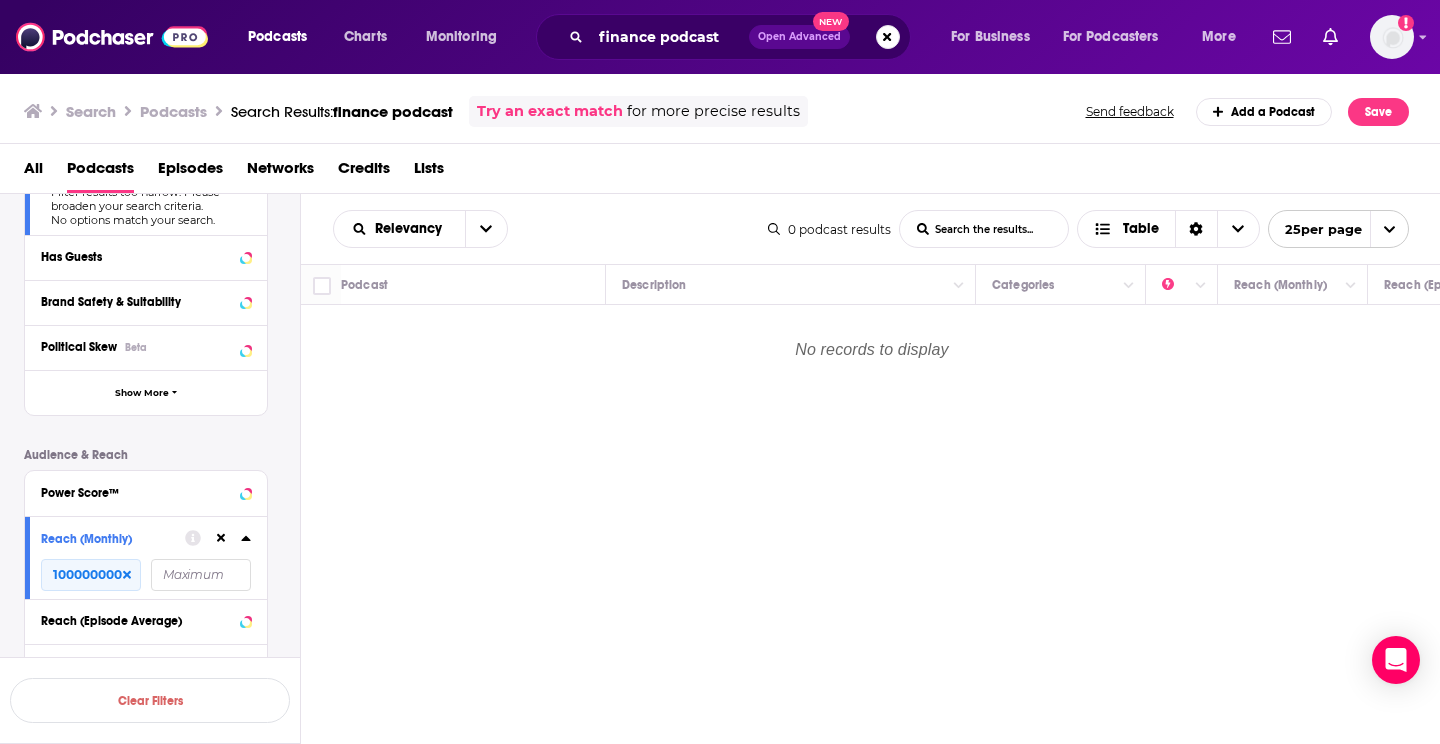 click 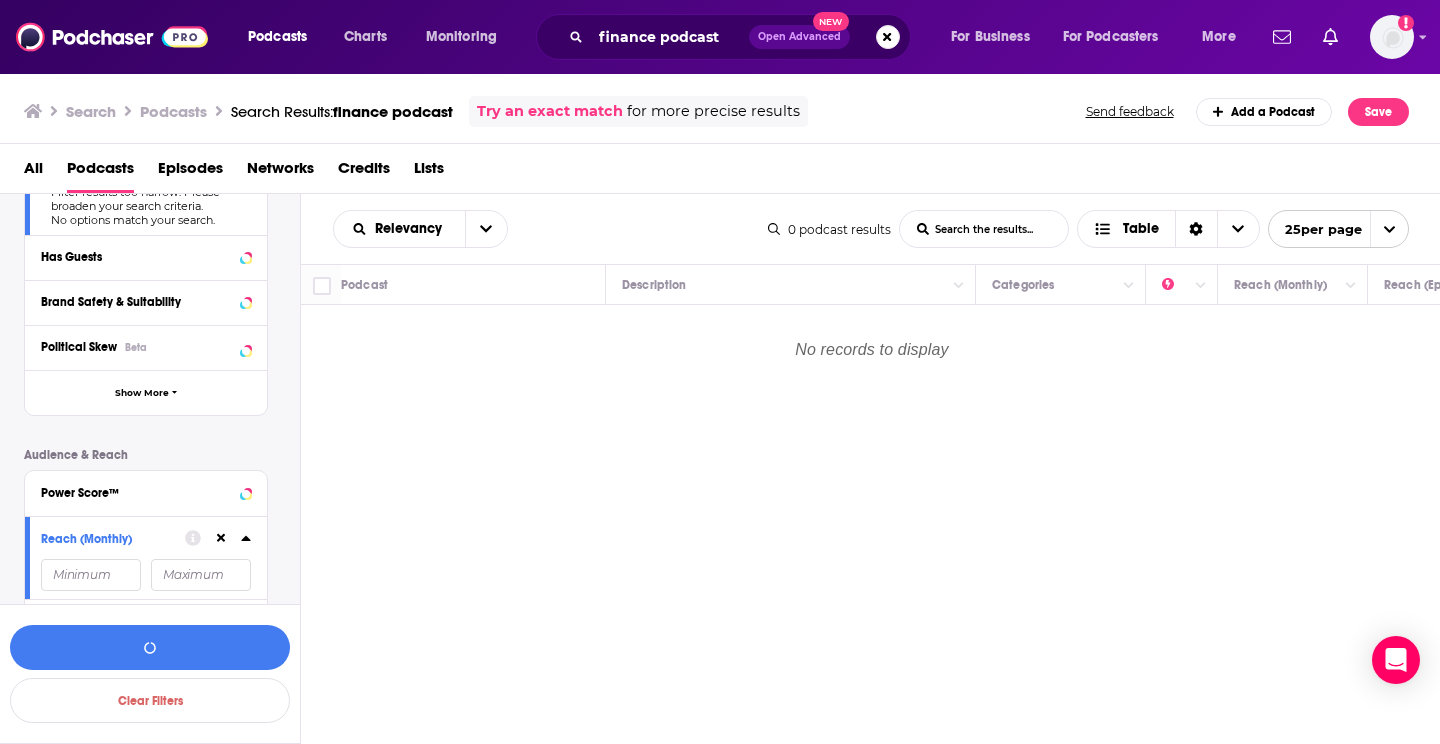 click at bounding box center [91, 575] 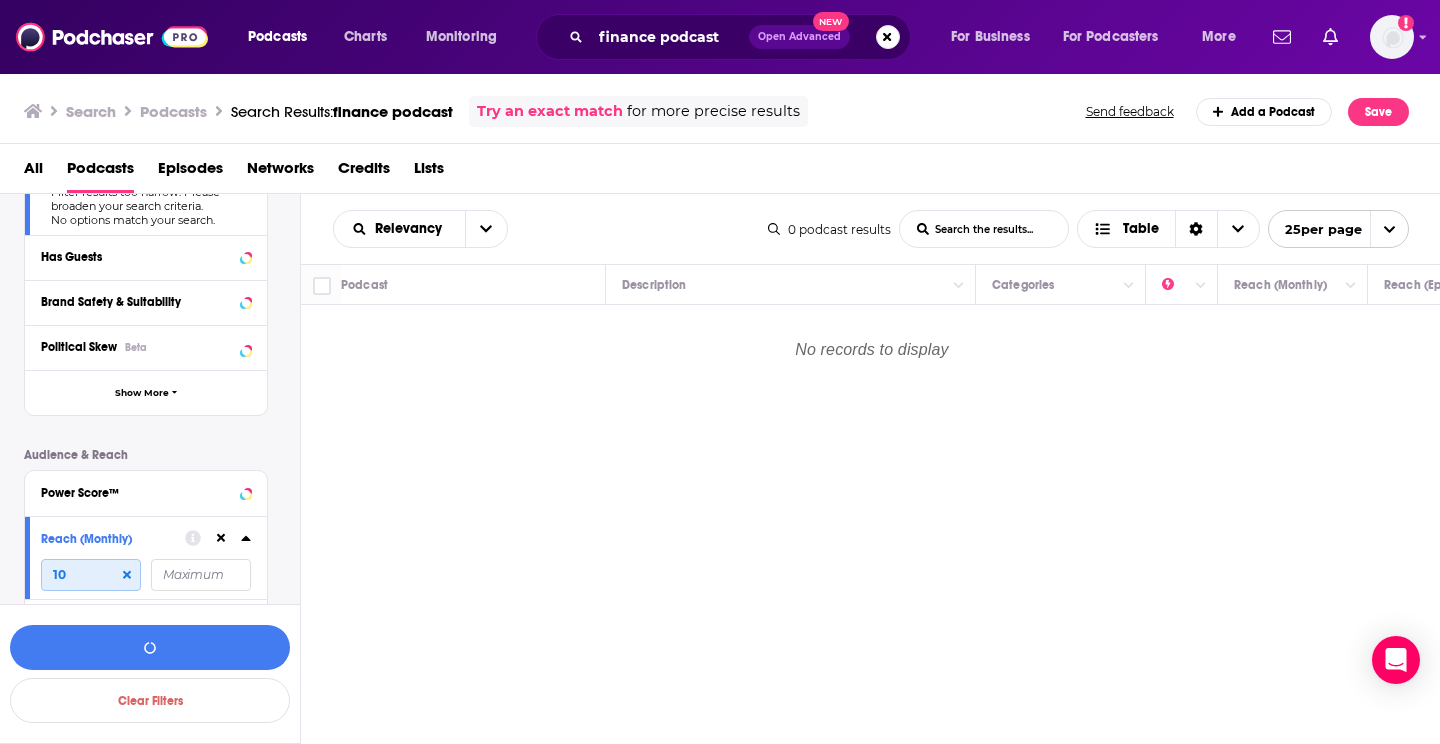 type on "100" 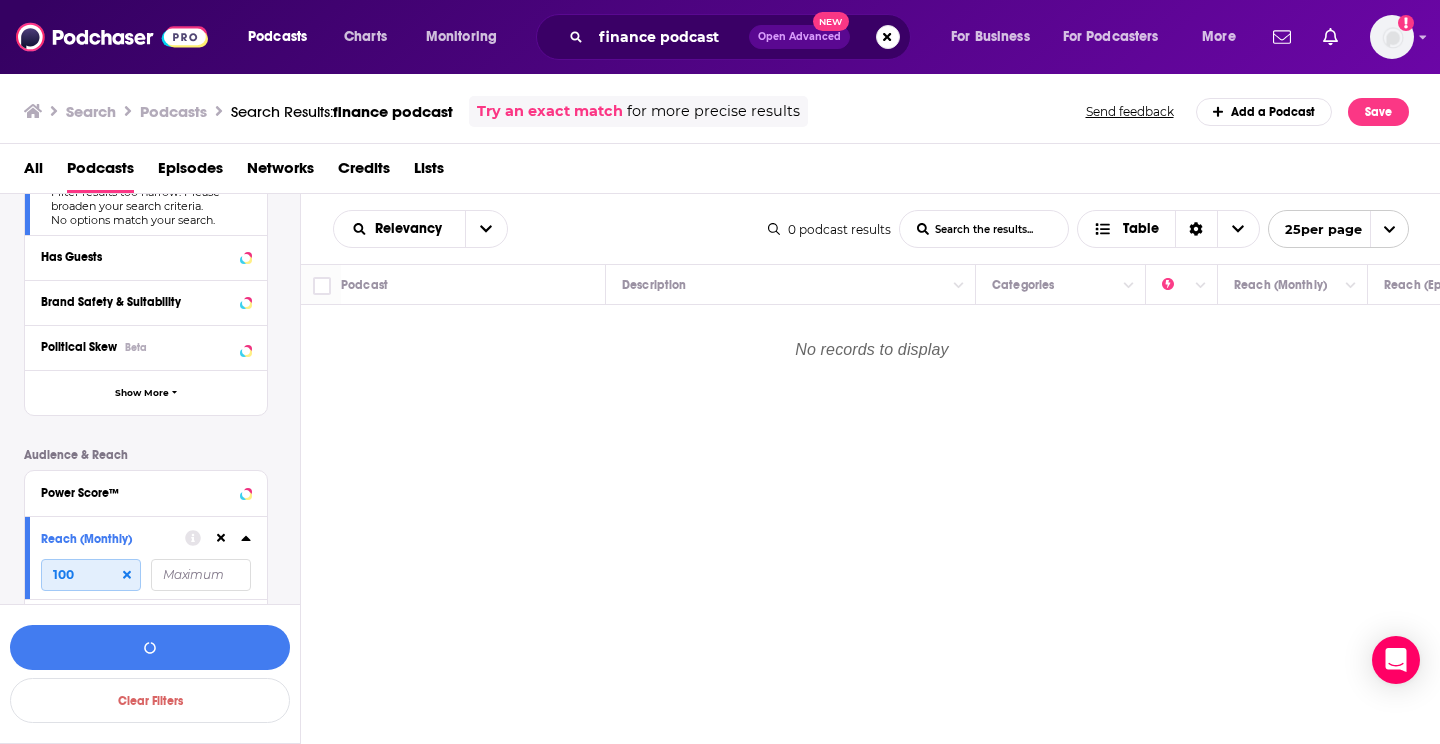 type 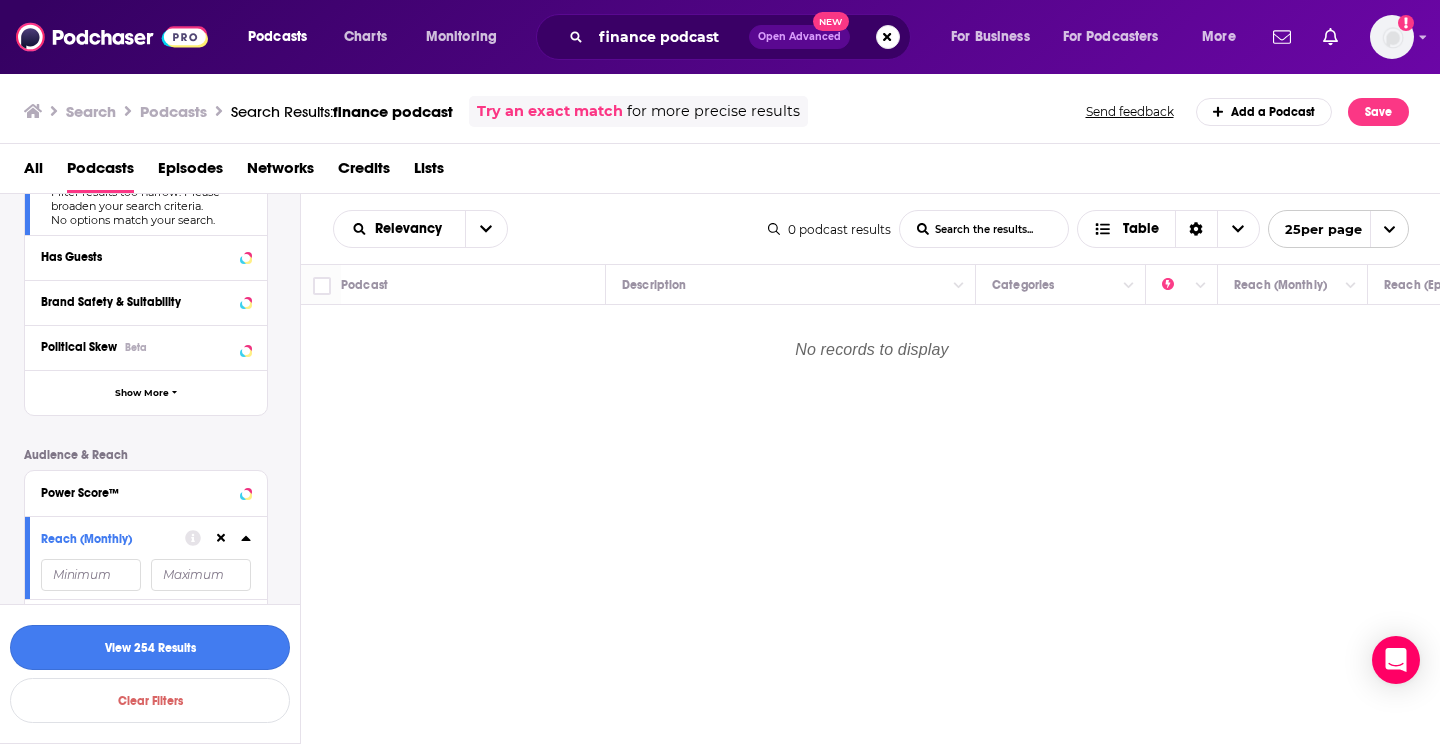 click on "View 254 Results" at bounding box center [150, 647] 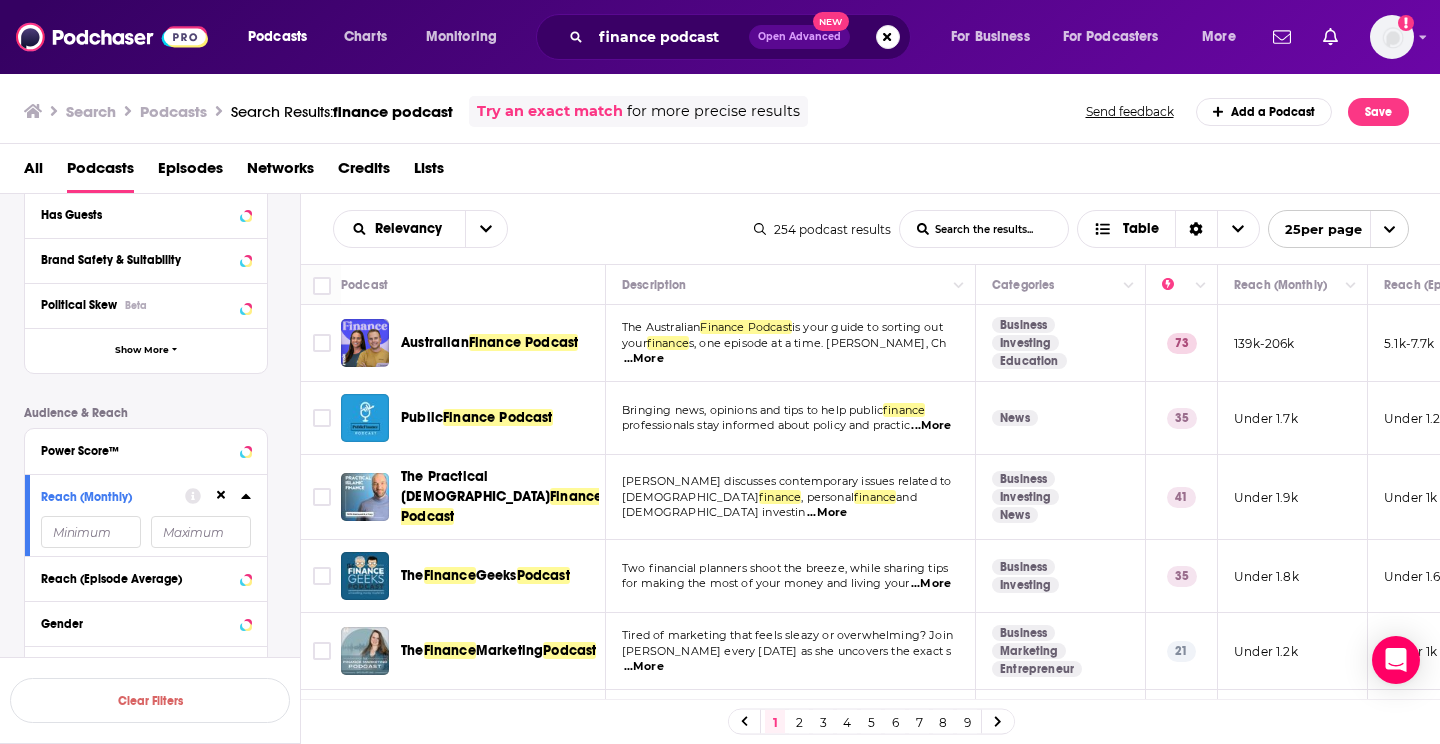 click on "The" at bounding box center (412, 650) 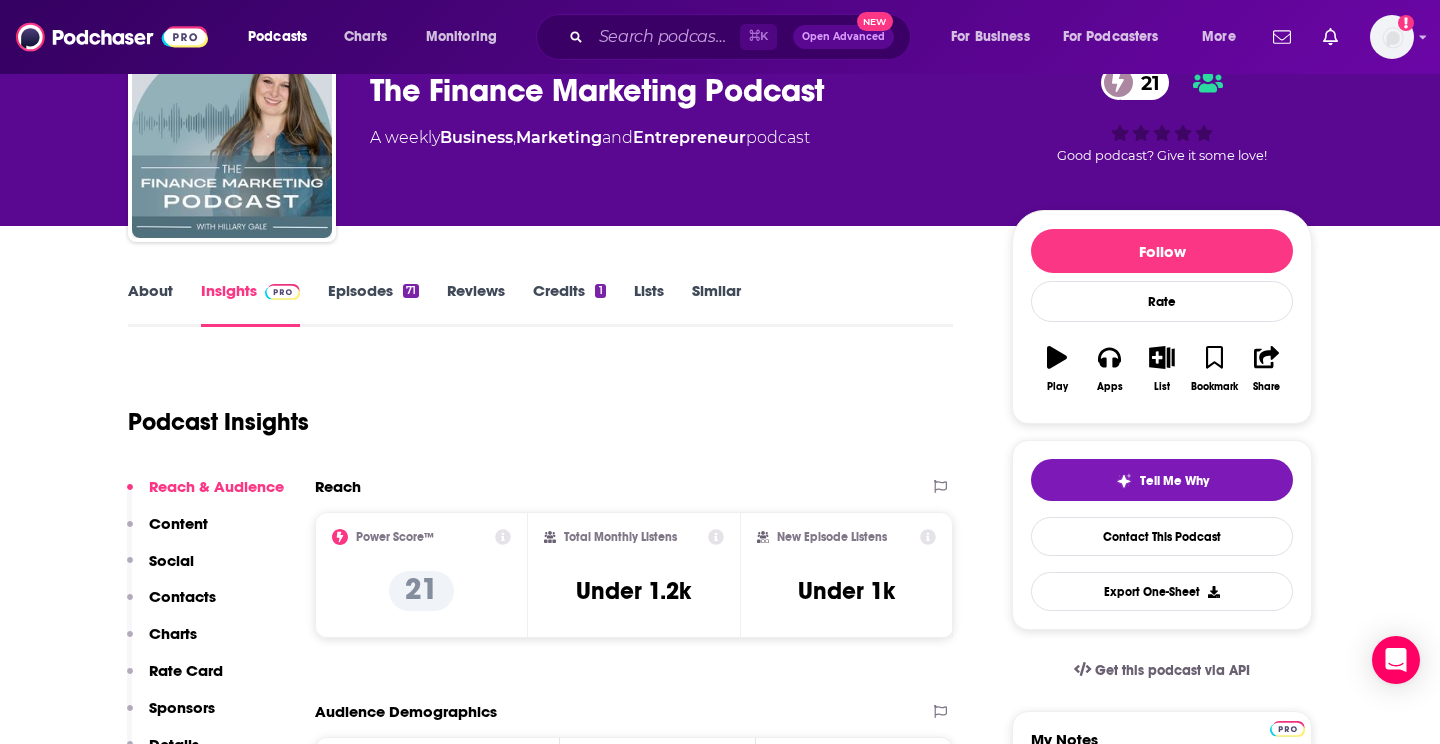 scroll, scrollTop: 106, scrollLeft: 0, axis: vertical 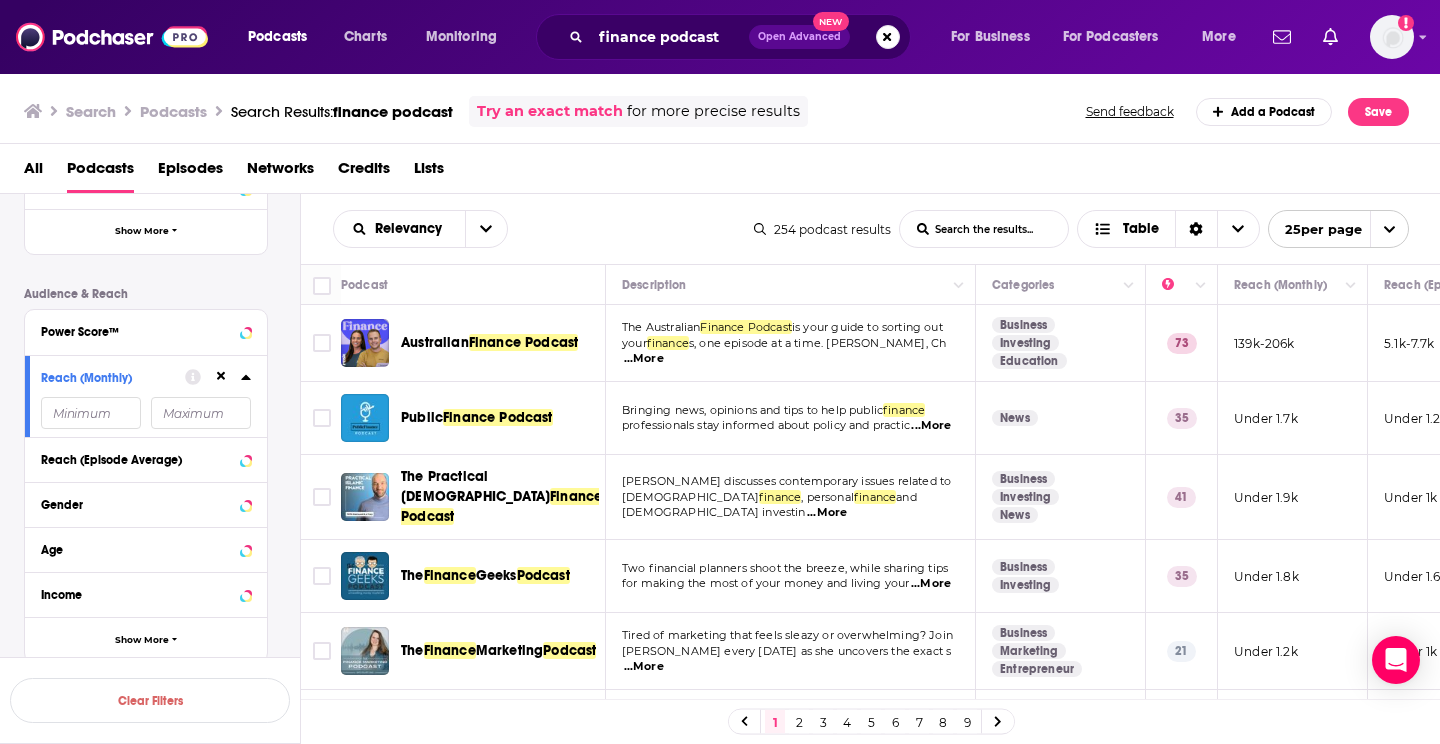 click 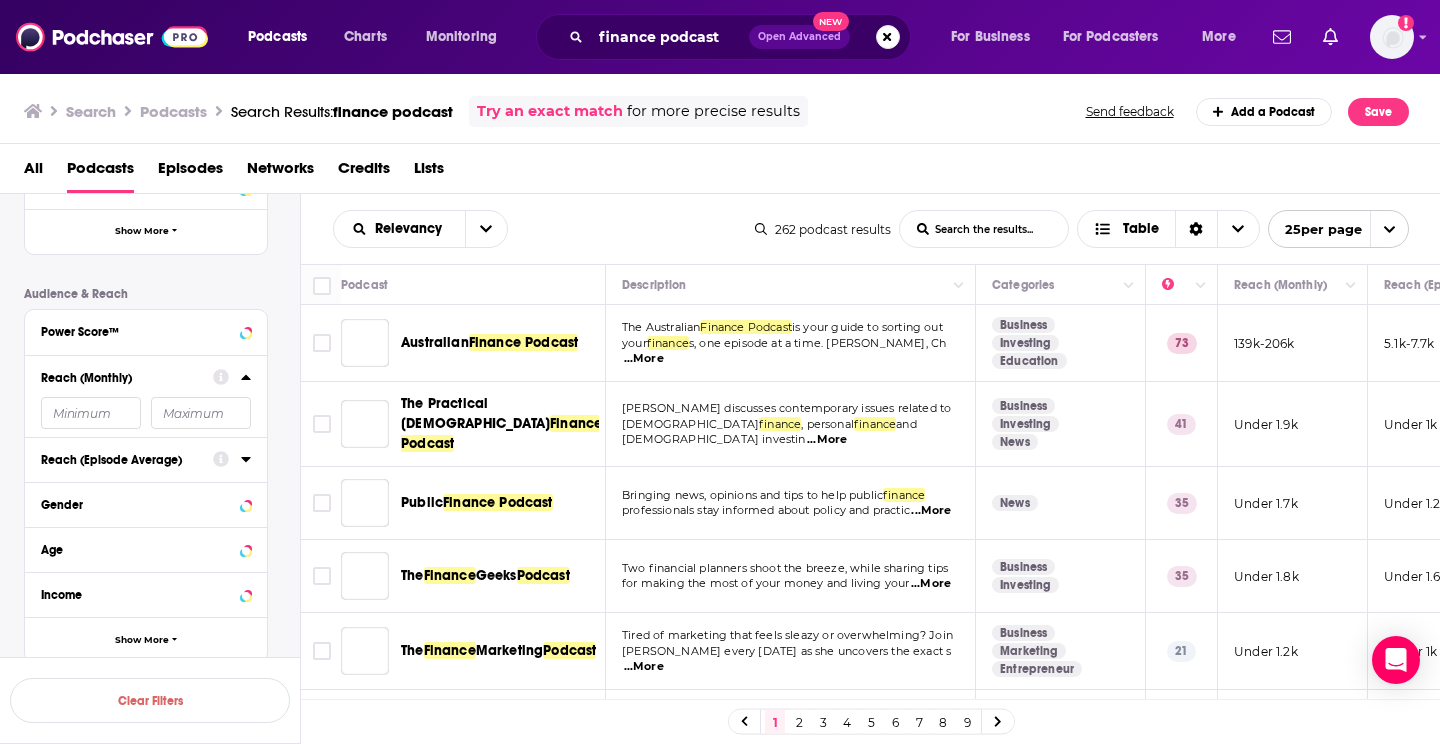 click 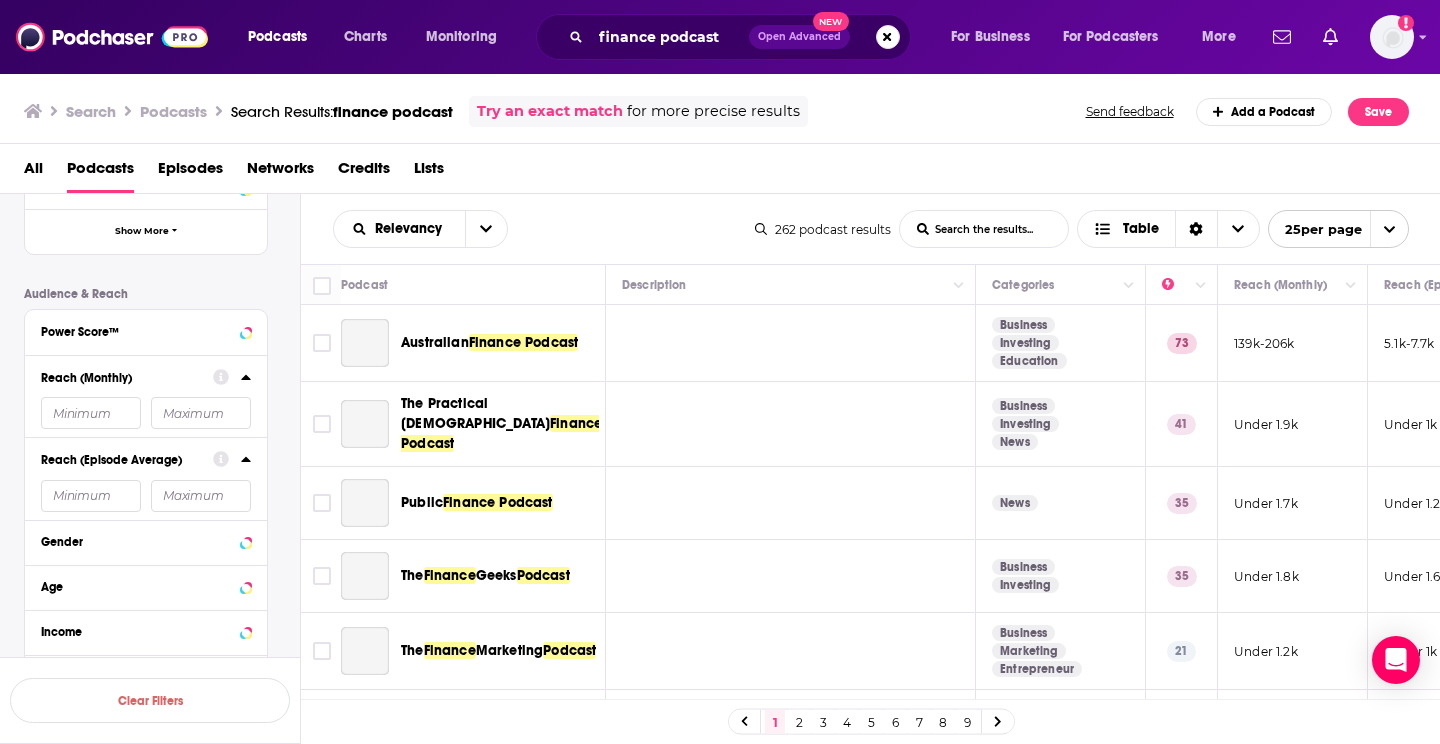click 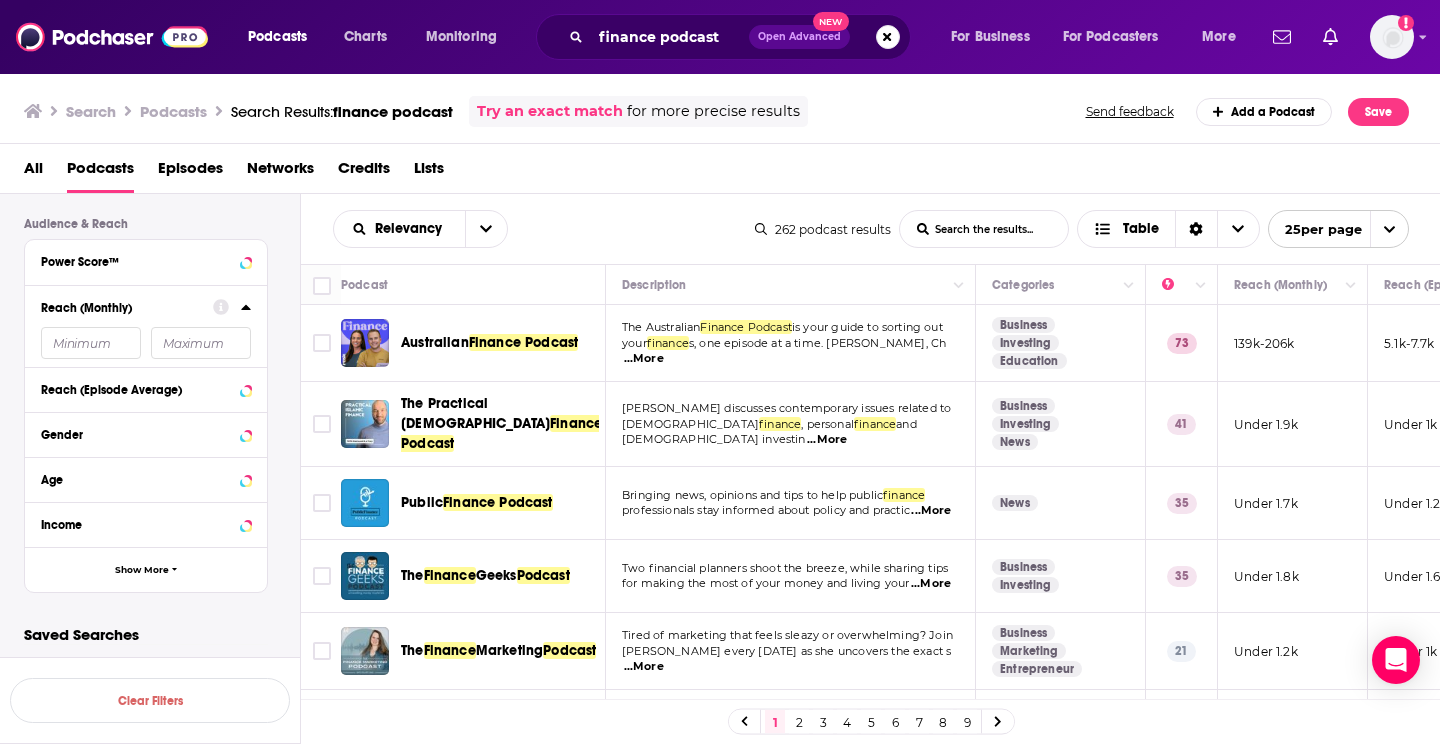 scroll, scrollTop: 608, scrollLeft: 0, axis: vertical 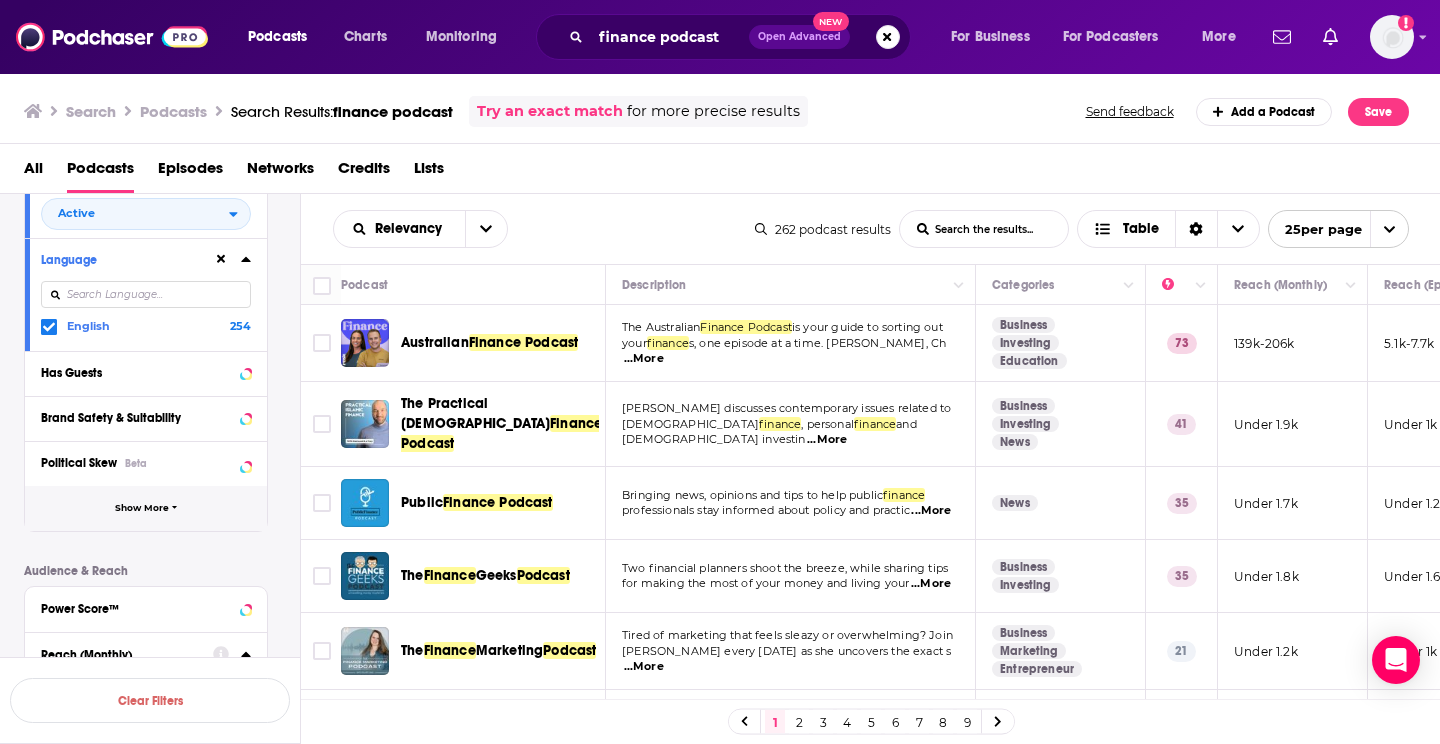 click 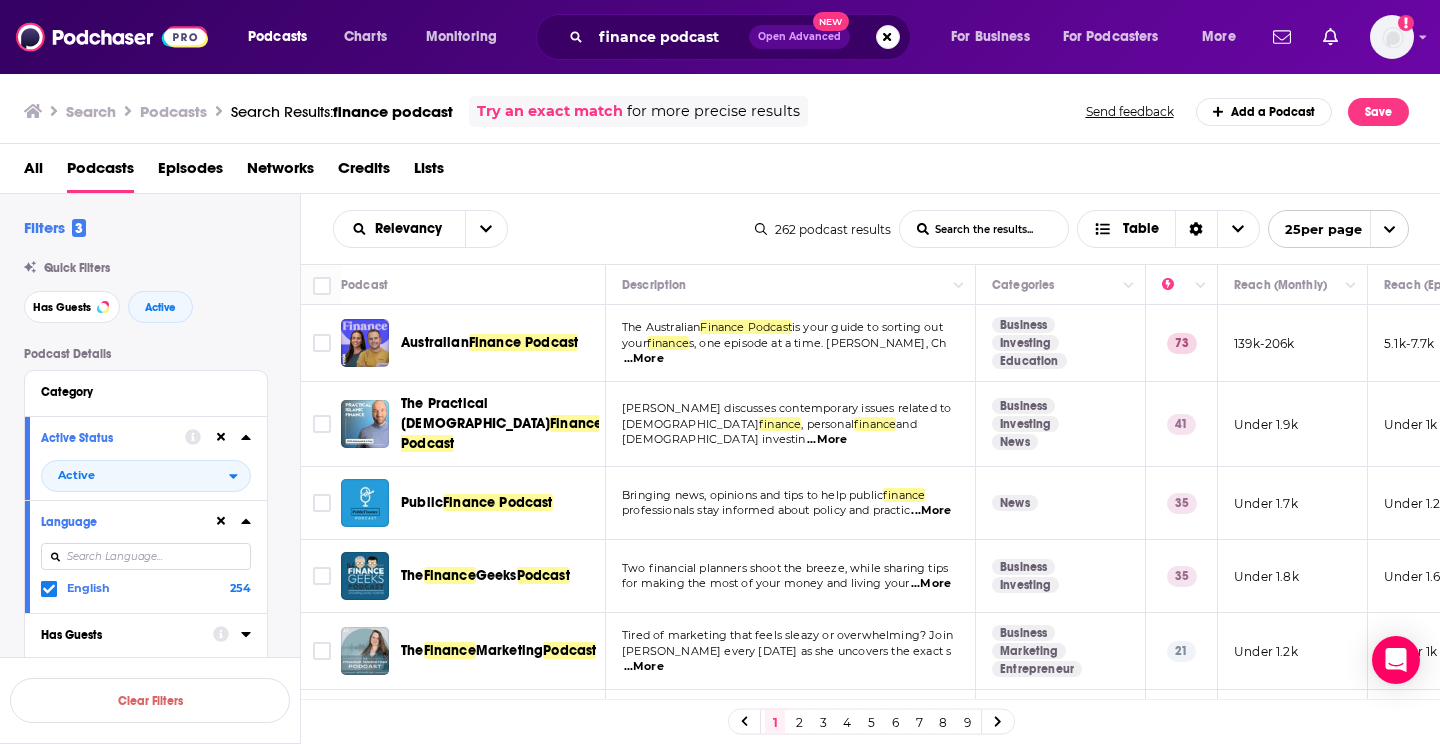 scroll, scrollTop: 0, scrollLeft: 0, axis: both 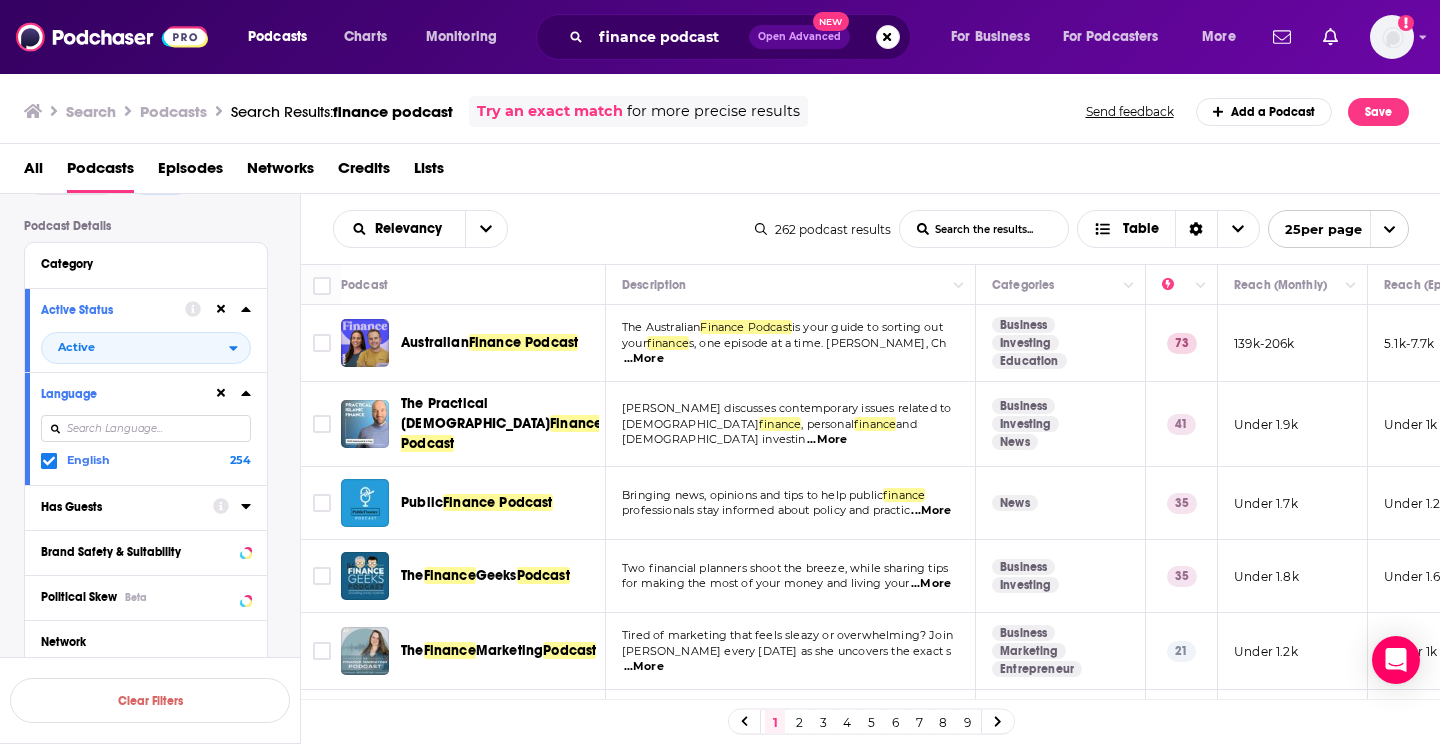 click 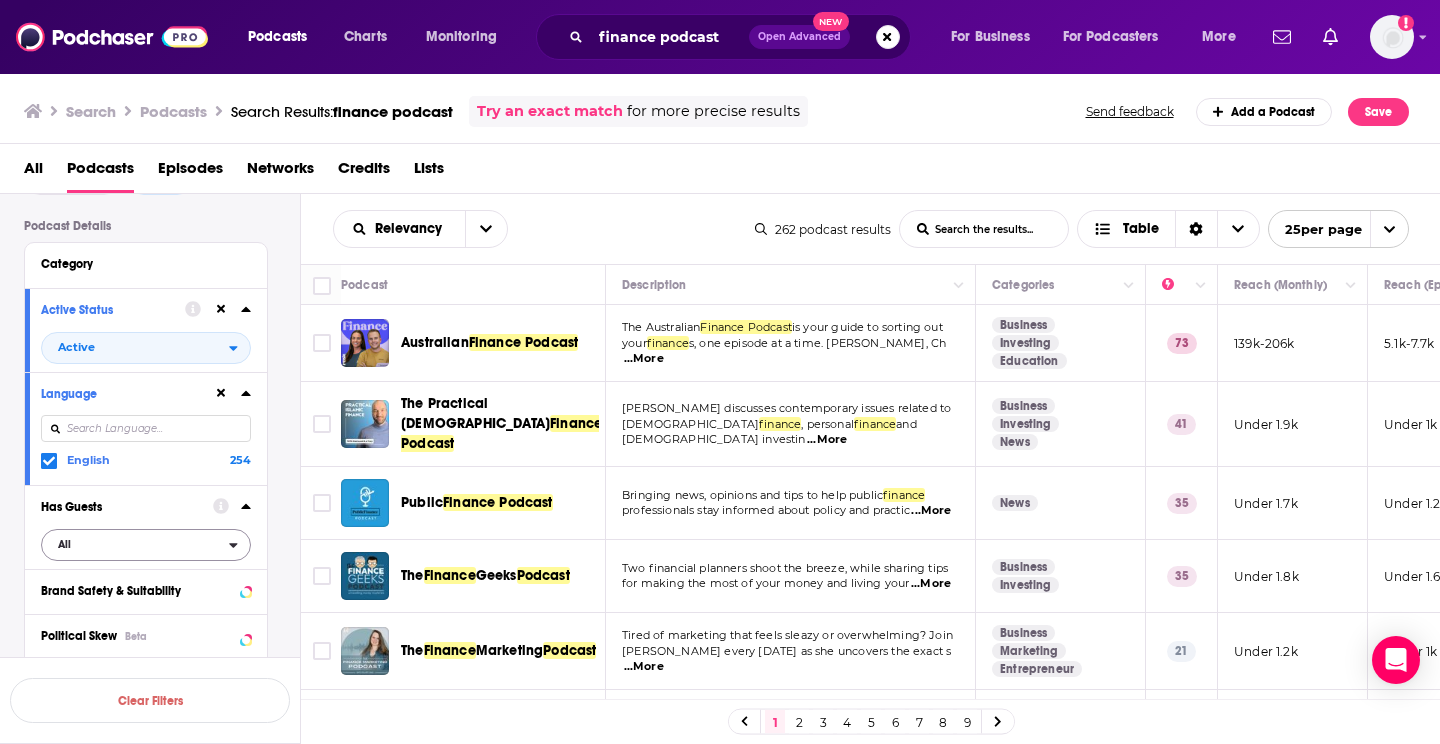 click 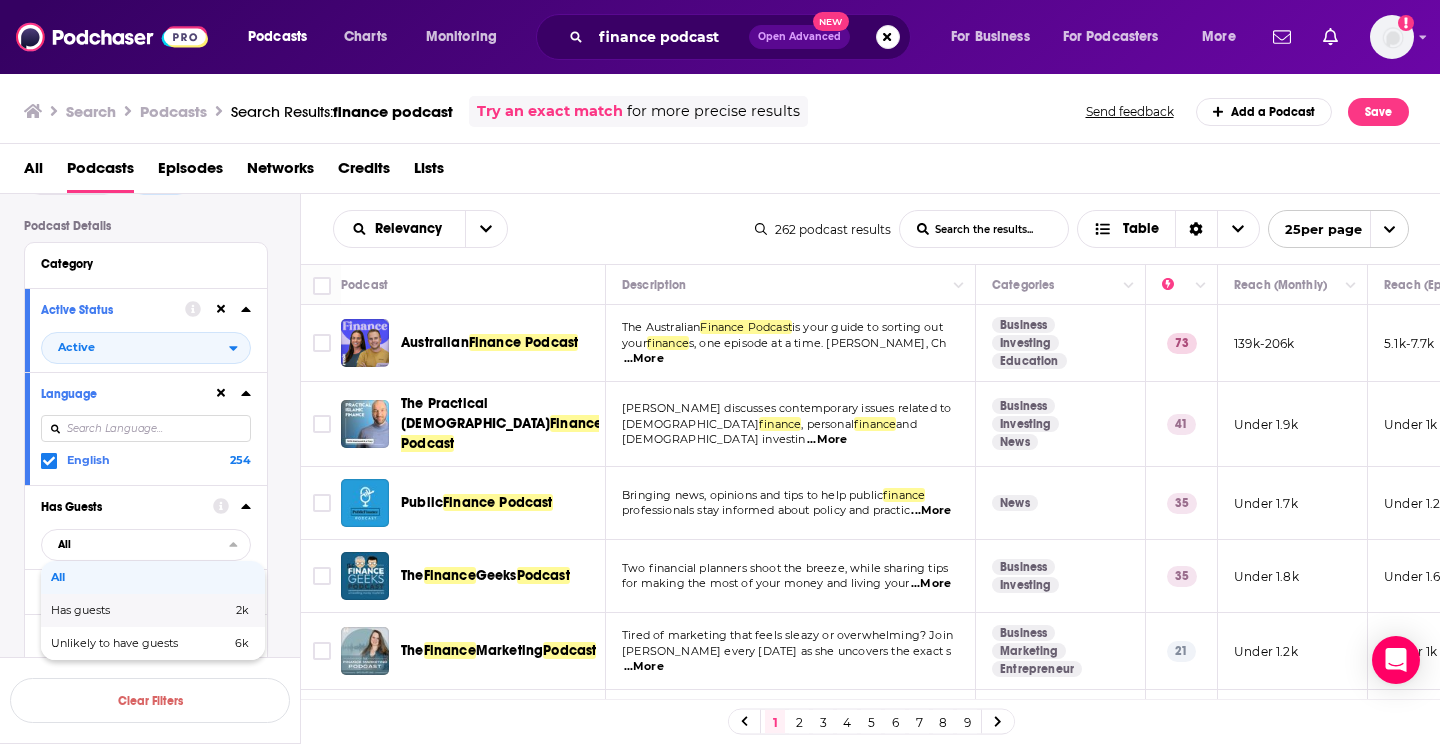 click on "Has guests" at bounding box center [111, 610] 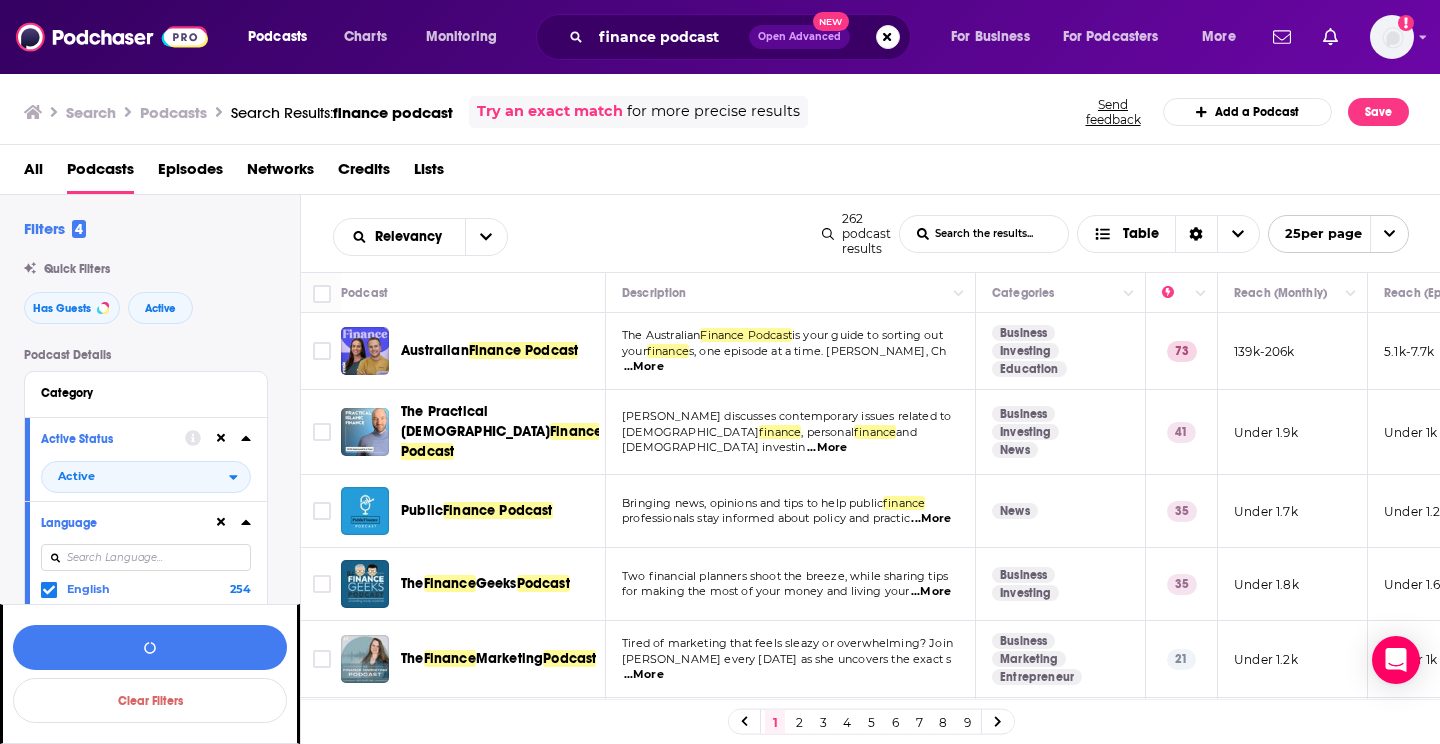 scroll, scrollTop: 0, scrollLeft: 0, axis: both 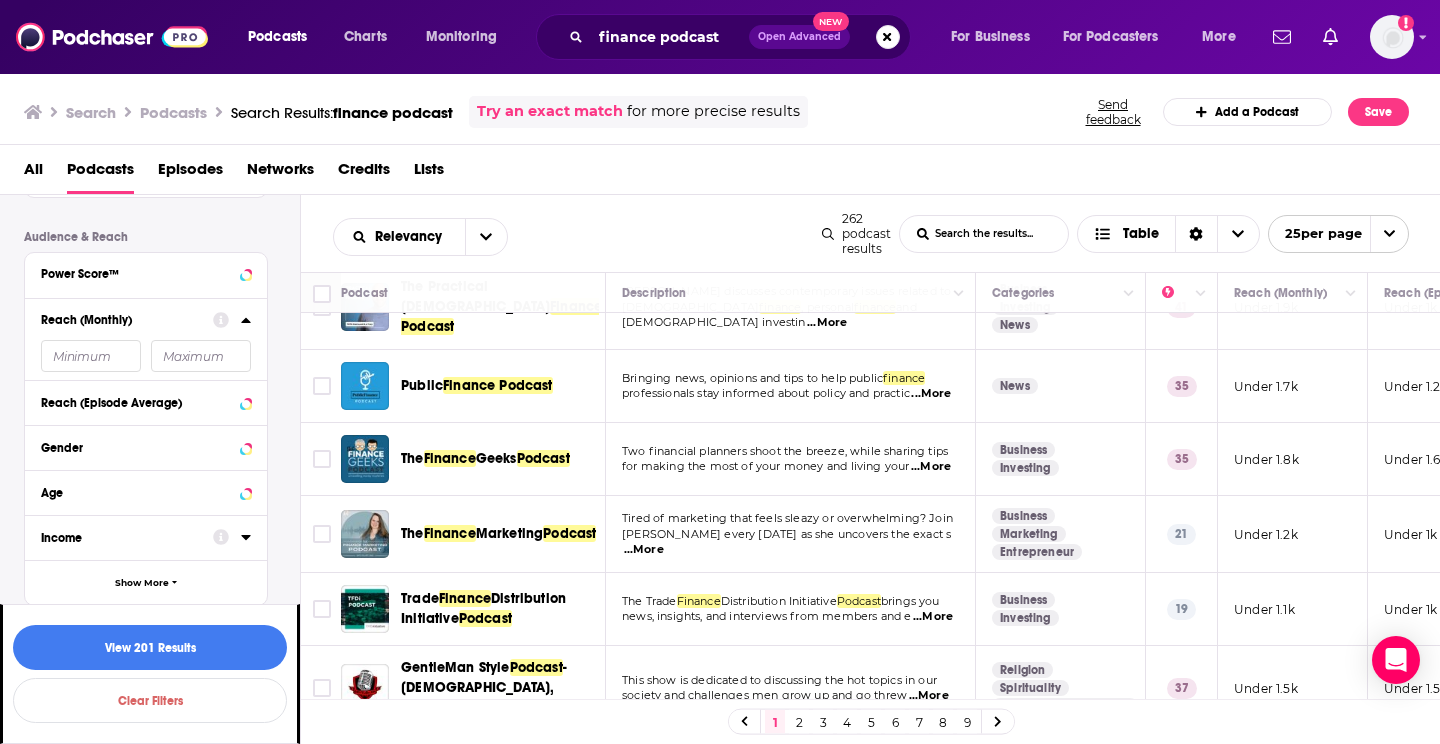 click 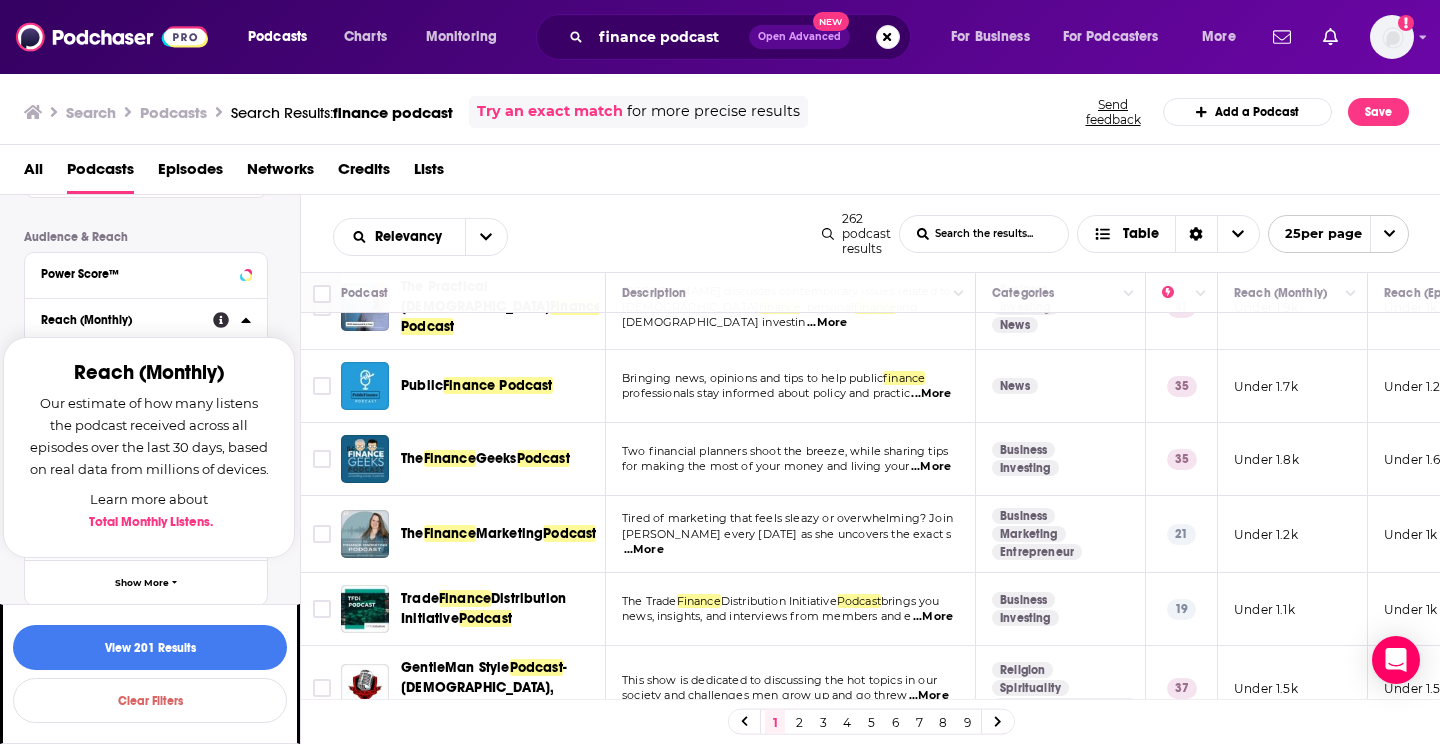 click on "Total Monthly Listens ." at bounding box center [151, 522] 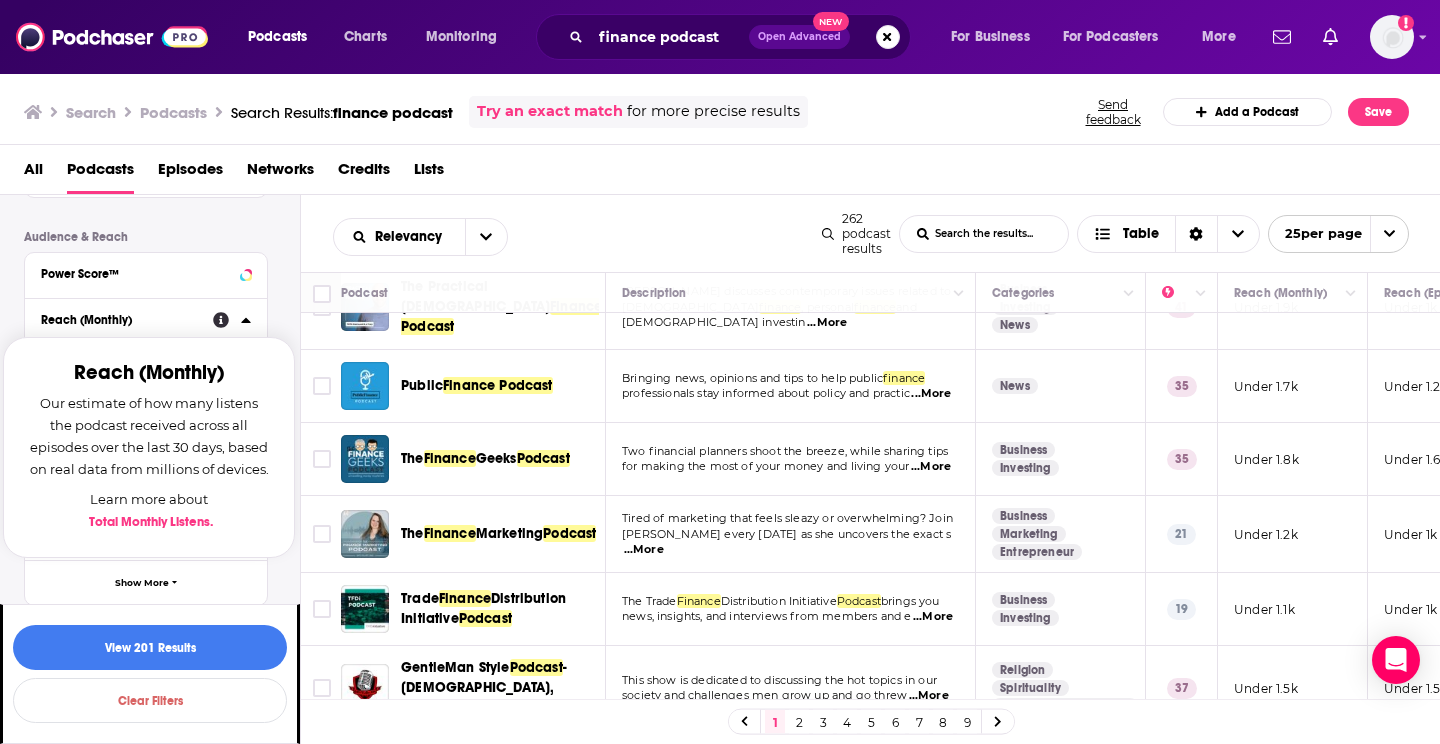 click on "Podcast Details Category Active Status Active Language English 254 Has Guests Has guests  Brand Safety & Suitability Political Skew Beta Network Date of First Episode Date of Last Episode Episode Length Release Schedule Episode Count Hosting Provider Rating Explicit Show Less Audience & Reach Power Score™ Reach (Monthly) Reach (Monthly) Our estimate of how many listens the podcast received across all episodes over the last 30 days, based on real data from millions of devices. Learn more about Total Monthly Listens . Reach (Episode Average) Gender Age Income Show More" at bounding box center [162, -44] 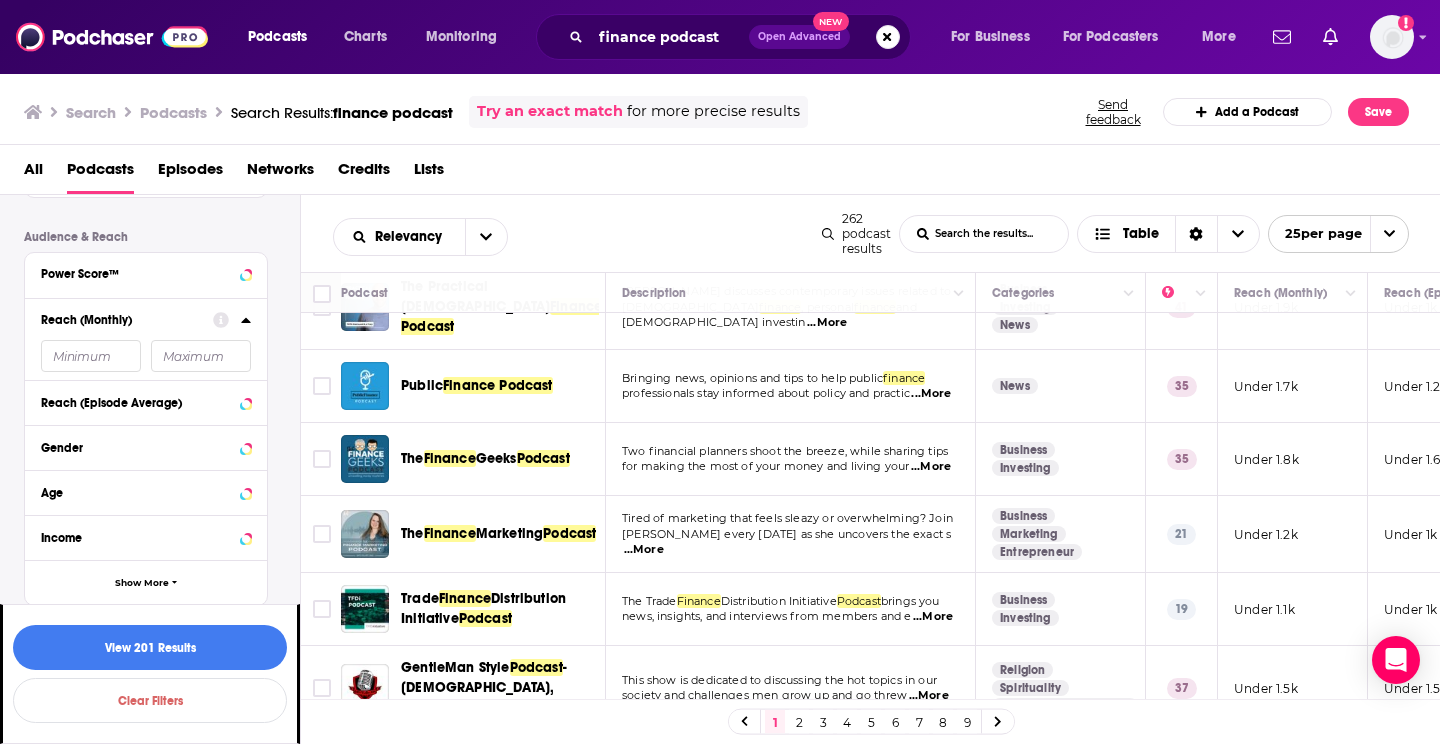 scroll, scrollTop: 0, scrollLeft: 0, axis: both 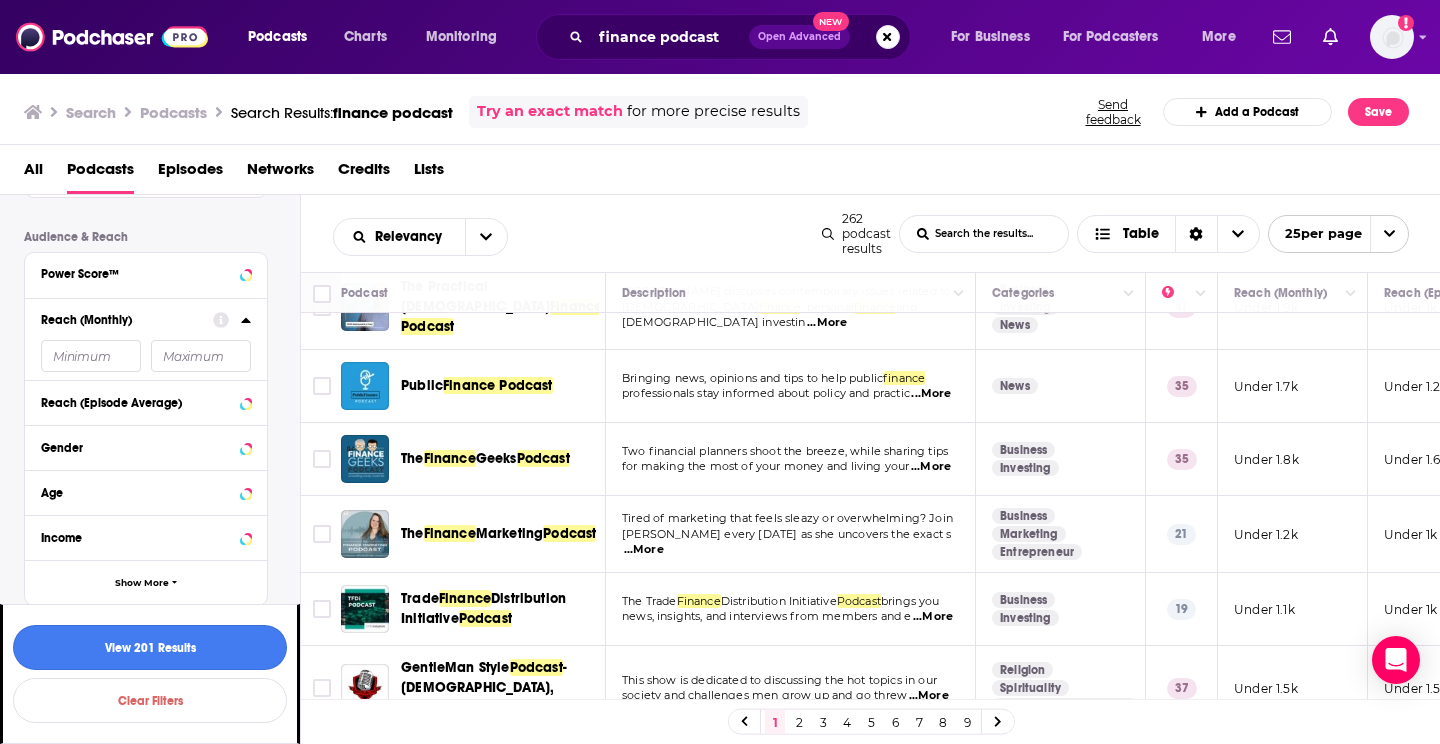 click on "View 201 Results" at bounding box center (150, 647) 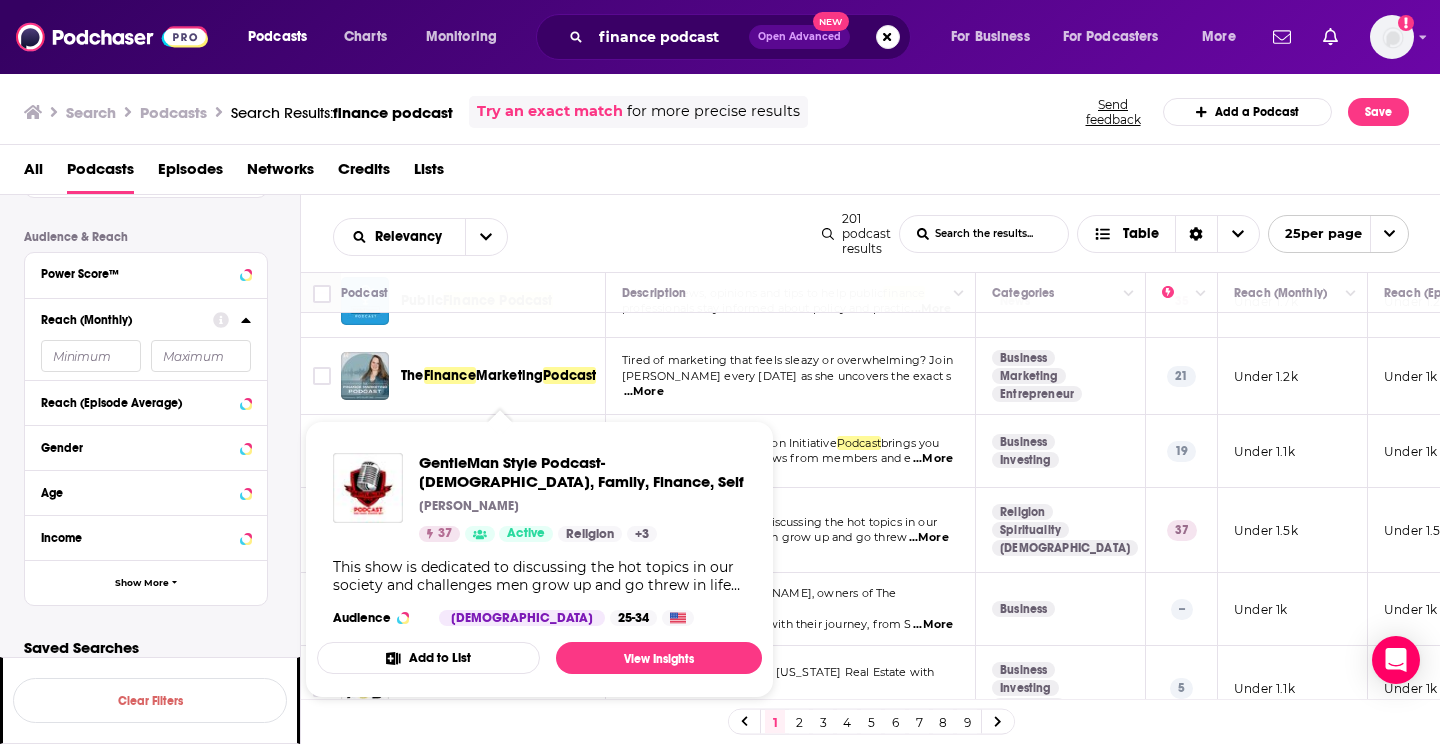 click on "GentleMan Style Podcast-God, Family, Finance, Self" at bounding box center [582, 472] 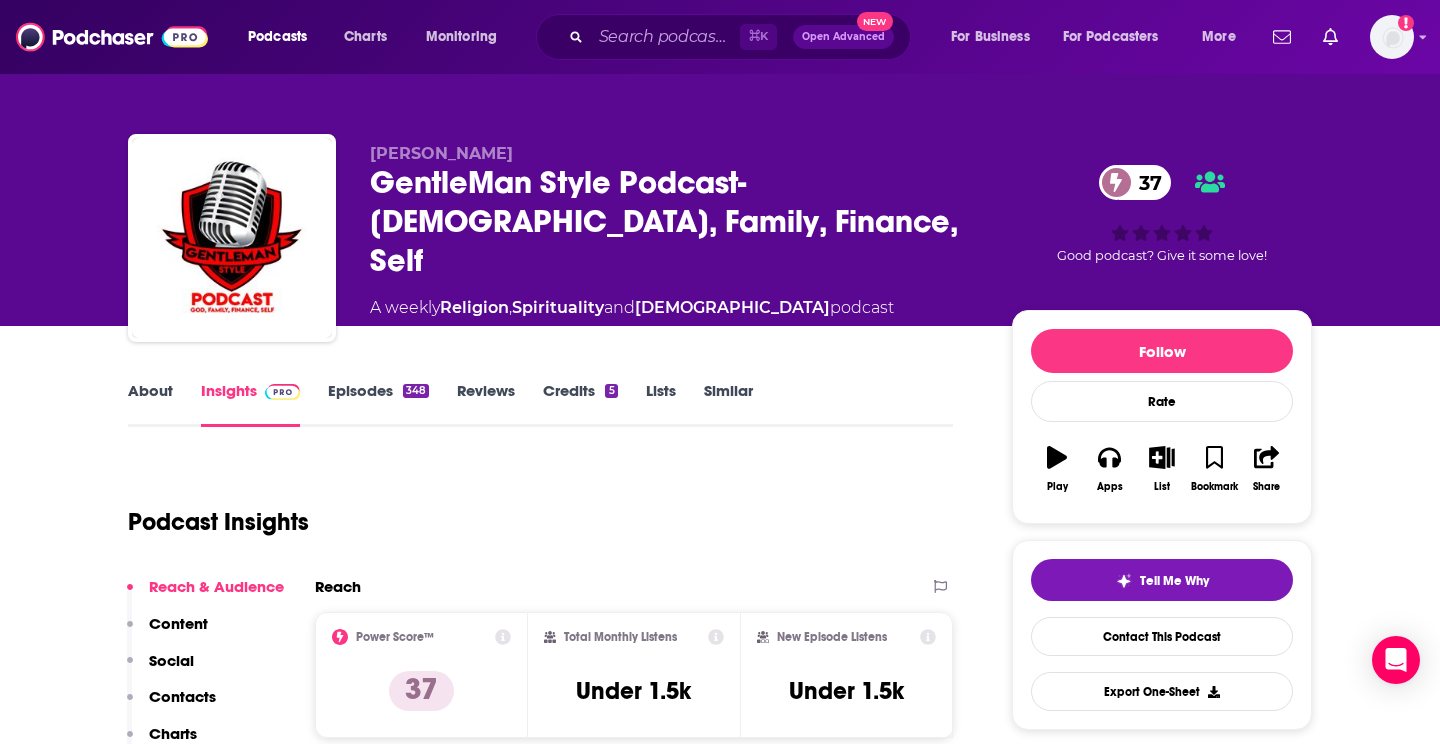 scroll, scrollTop: 1, scrollLeft: 0, axis: vertical 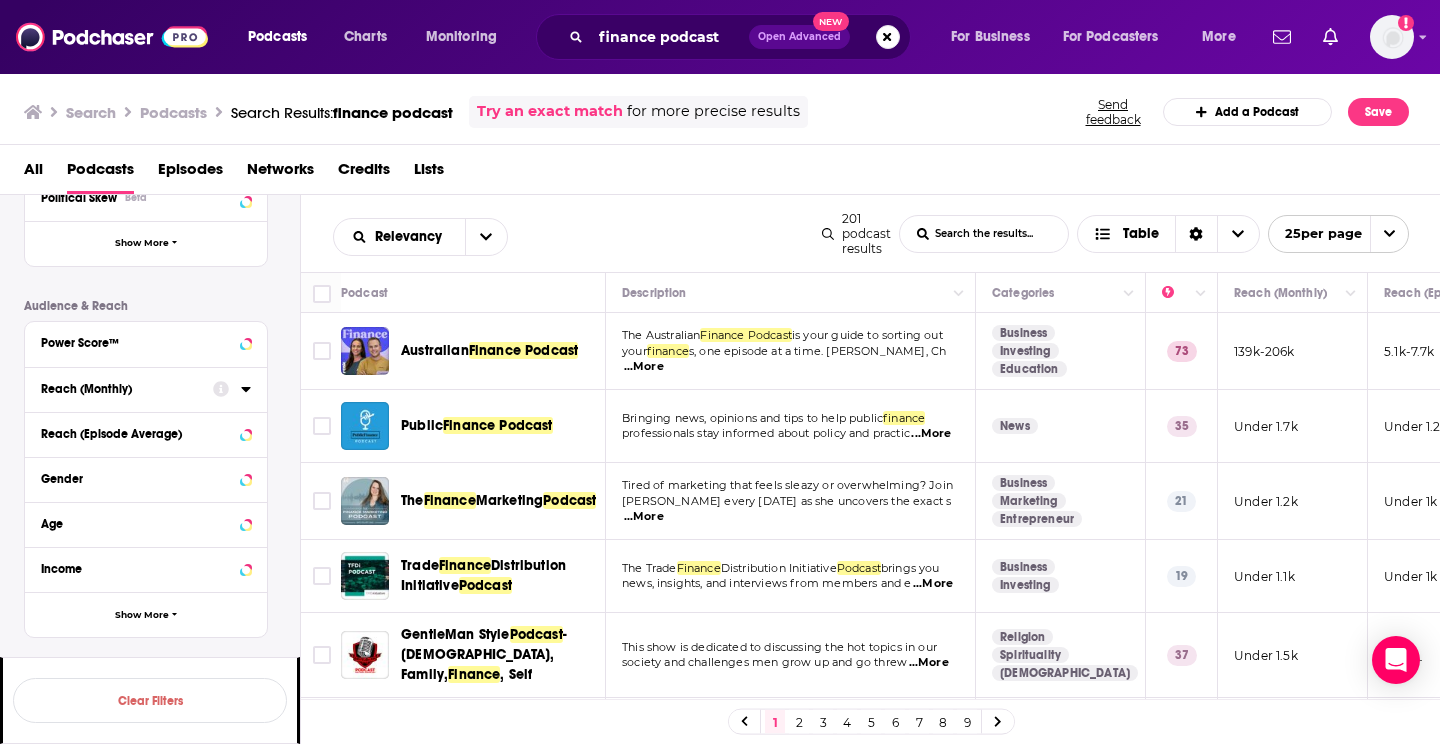 click 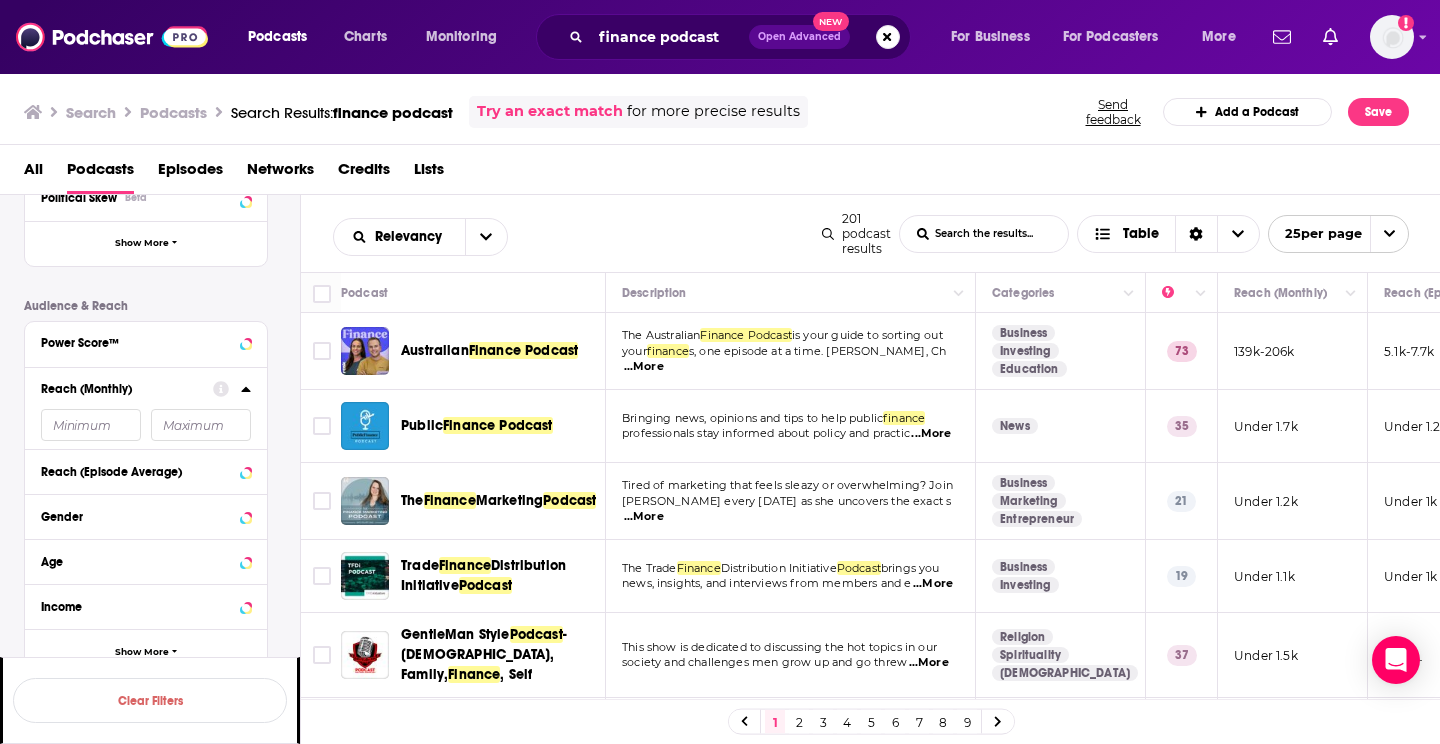 click at bounding box center (91, 425) 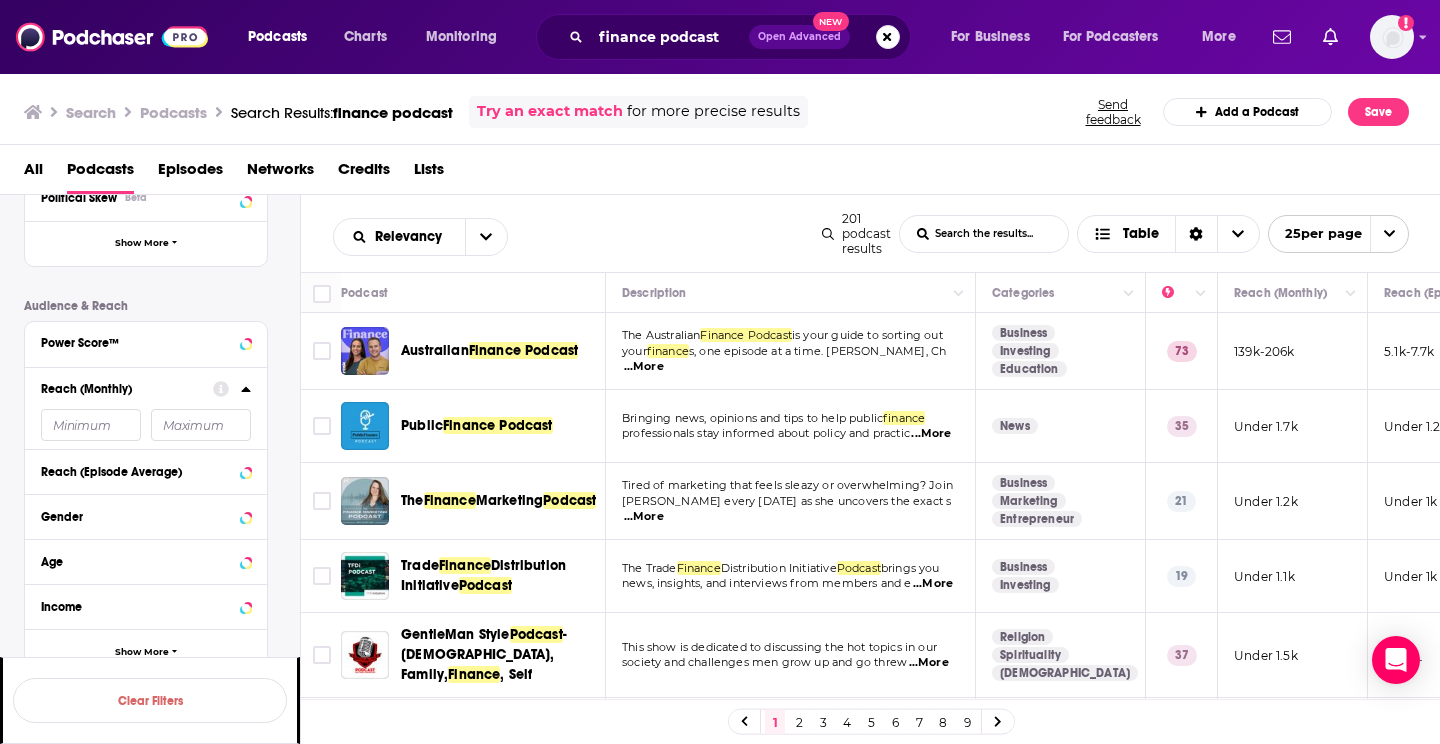 type on "1" 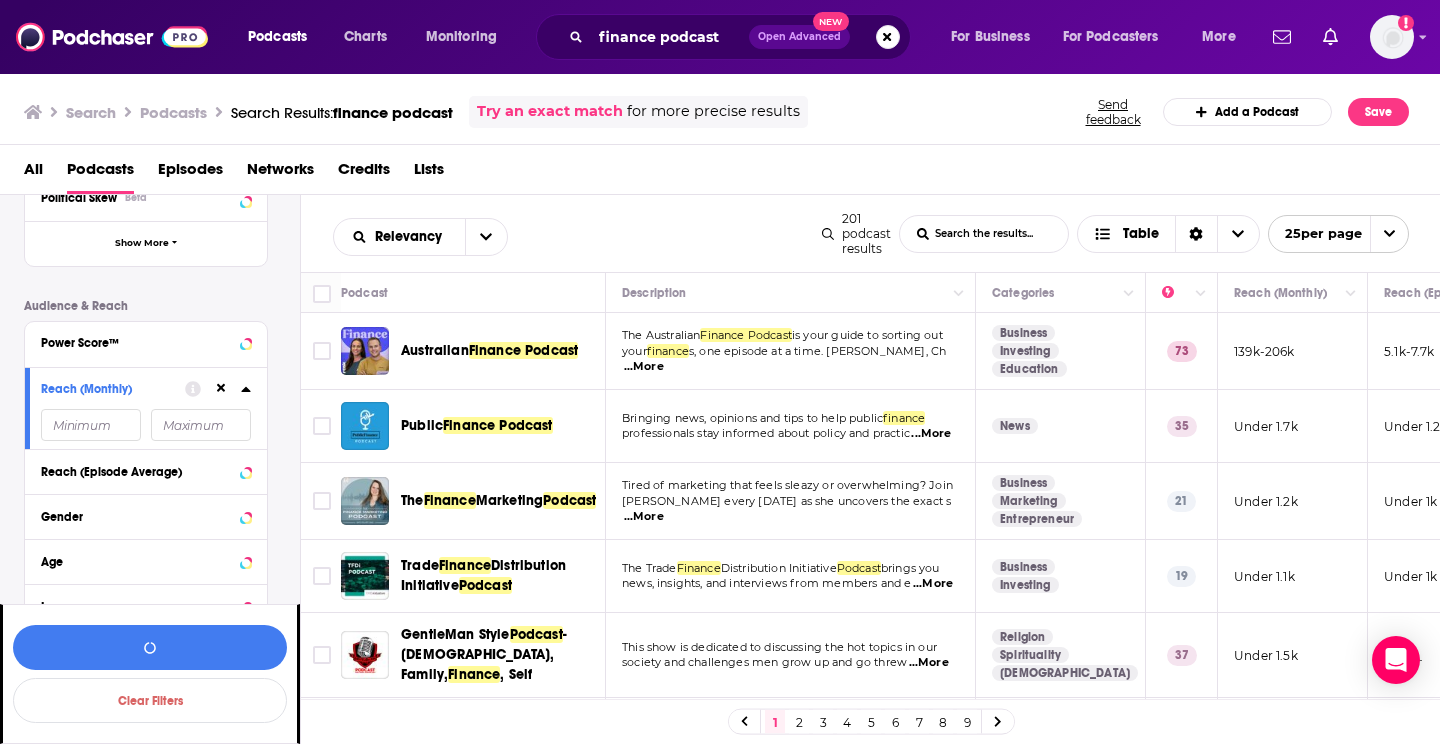 type on "1" 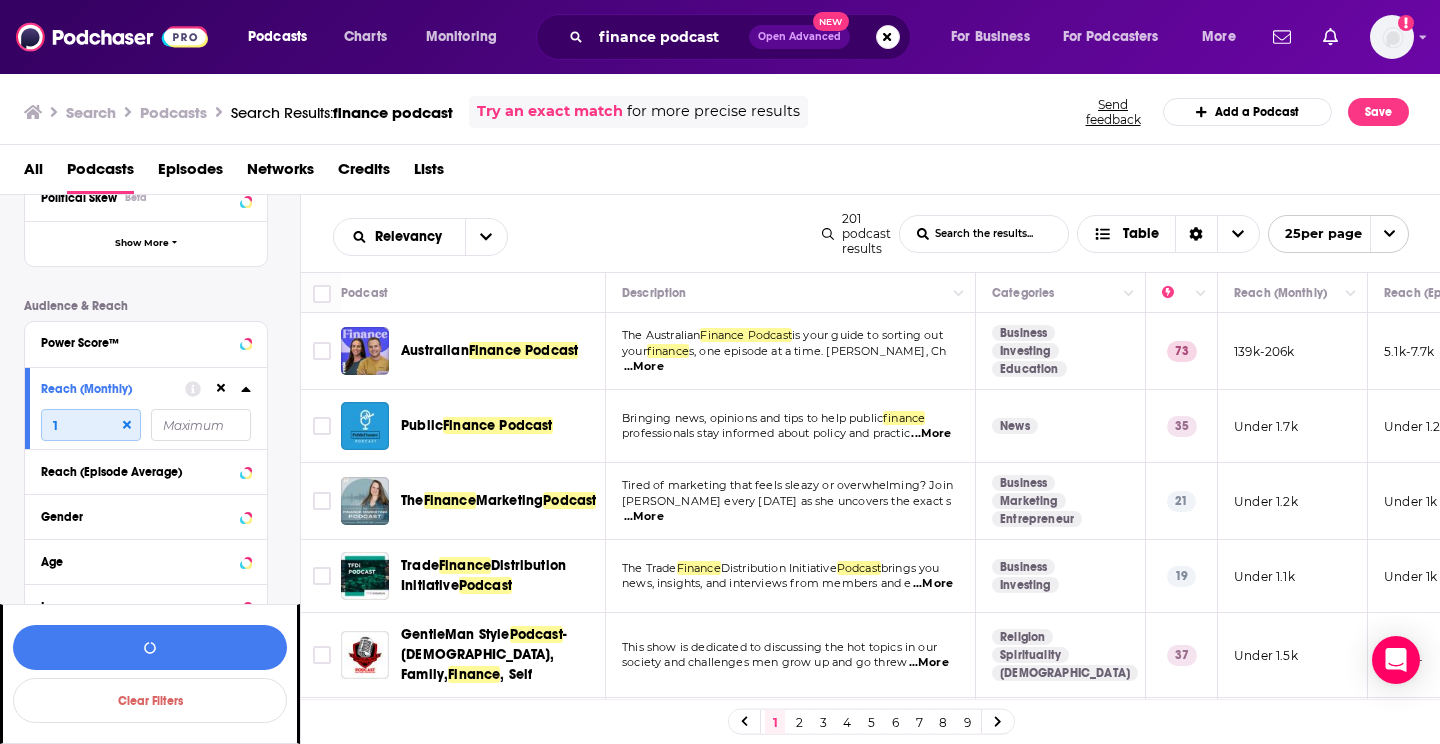 type 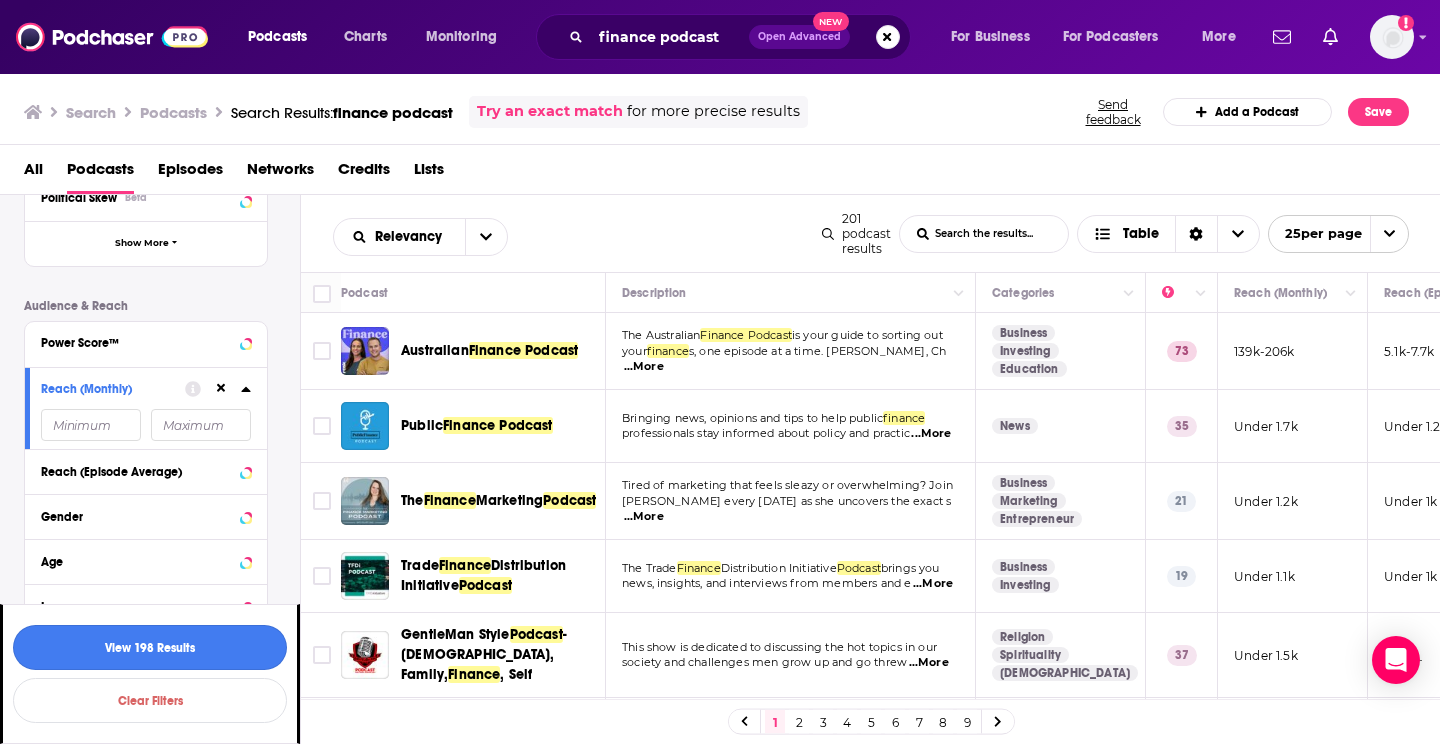 click on "View 198 Results" at bounding box center (150, 647) 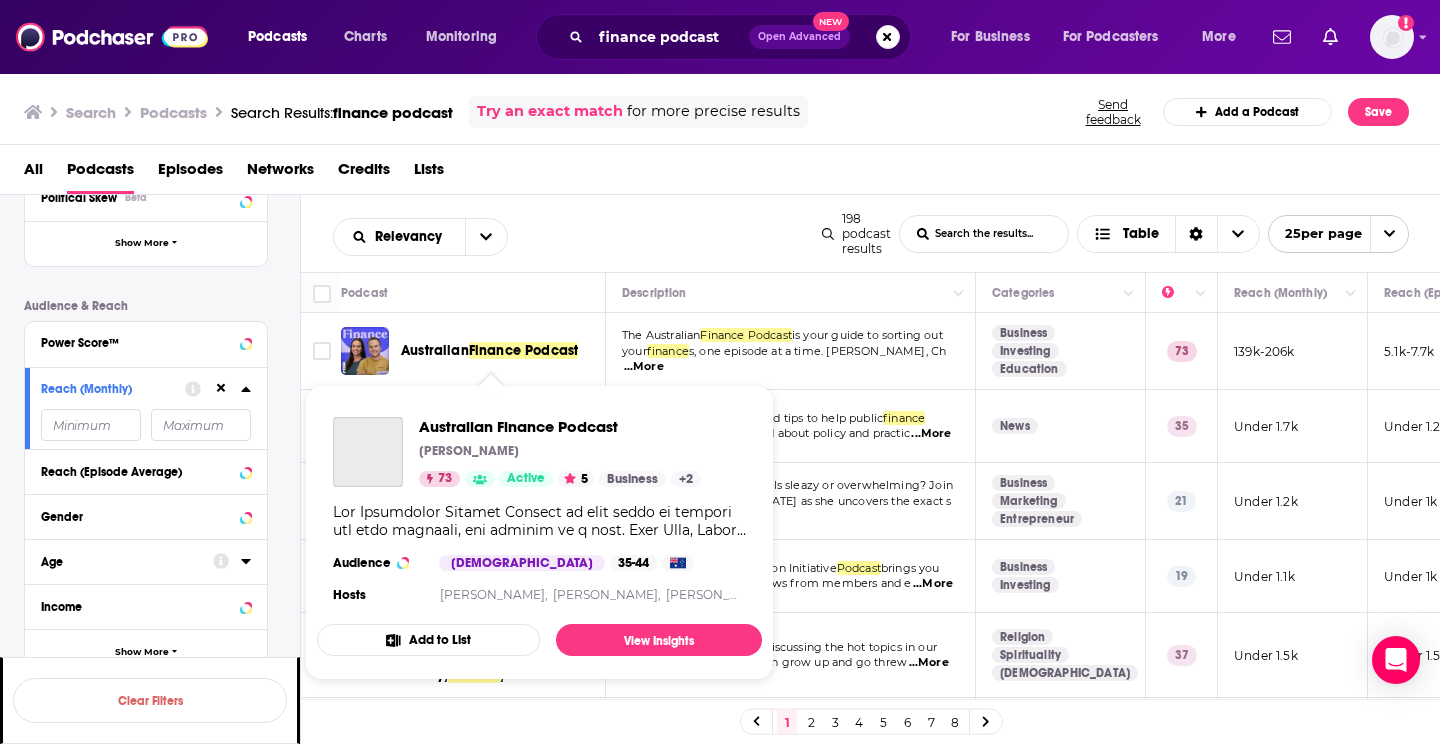 click on "Finance Podcast" at bounding box center (524, 350) 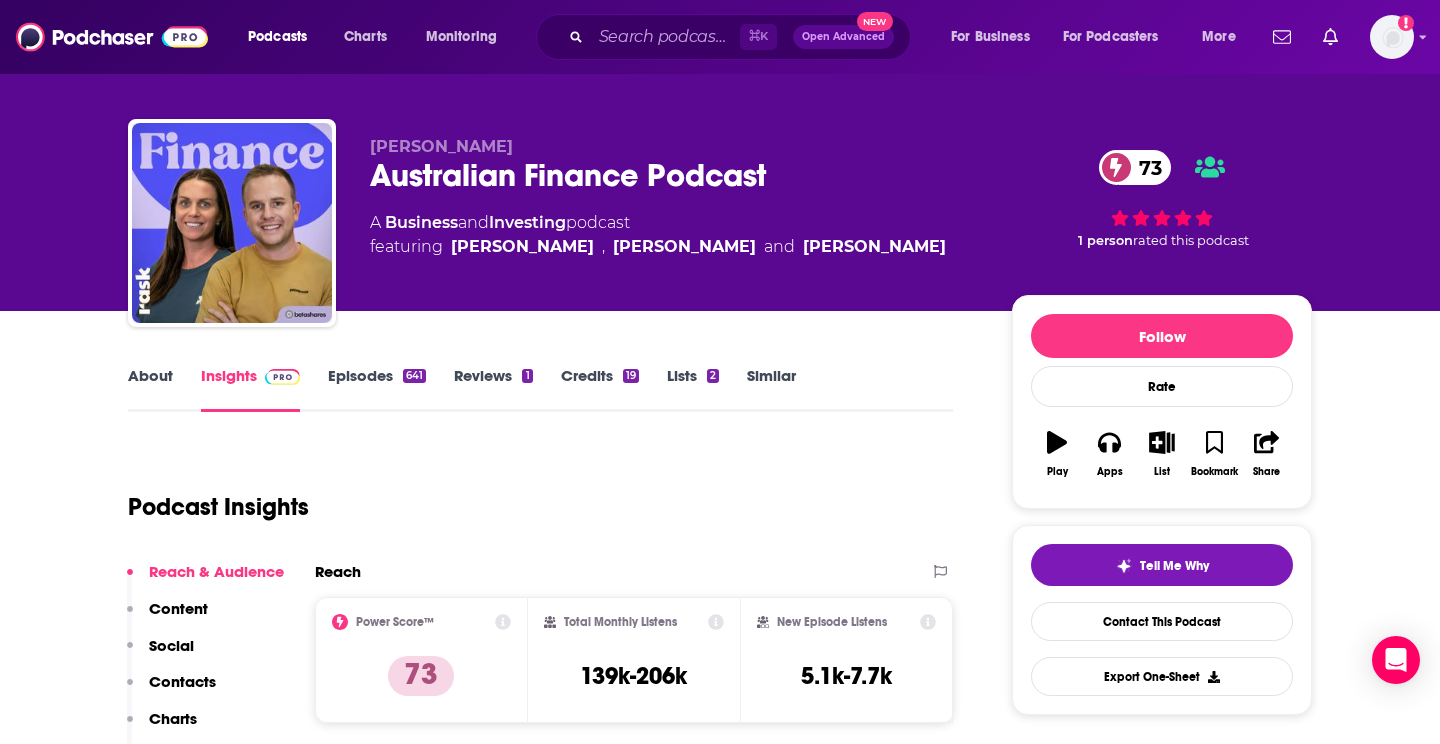 scroll, scrollTop: 15, scrollLeft: 0, axis: vertical 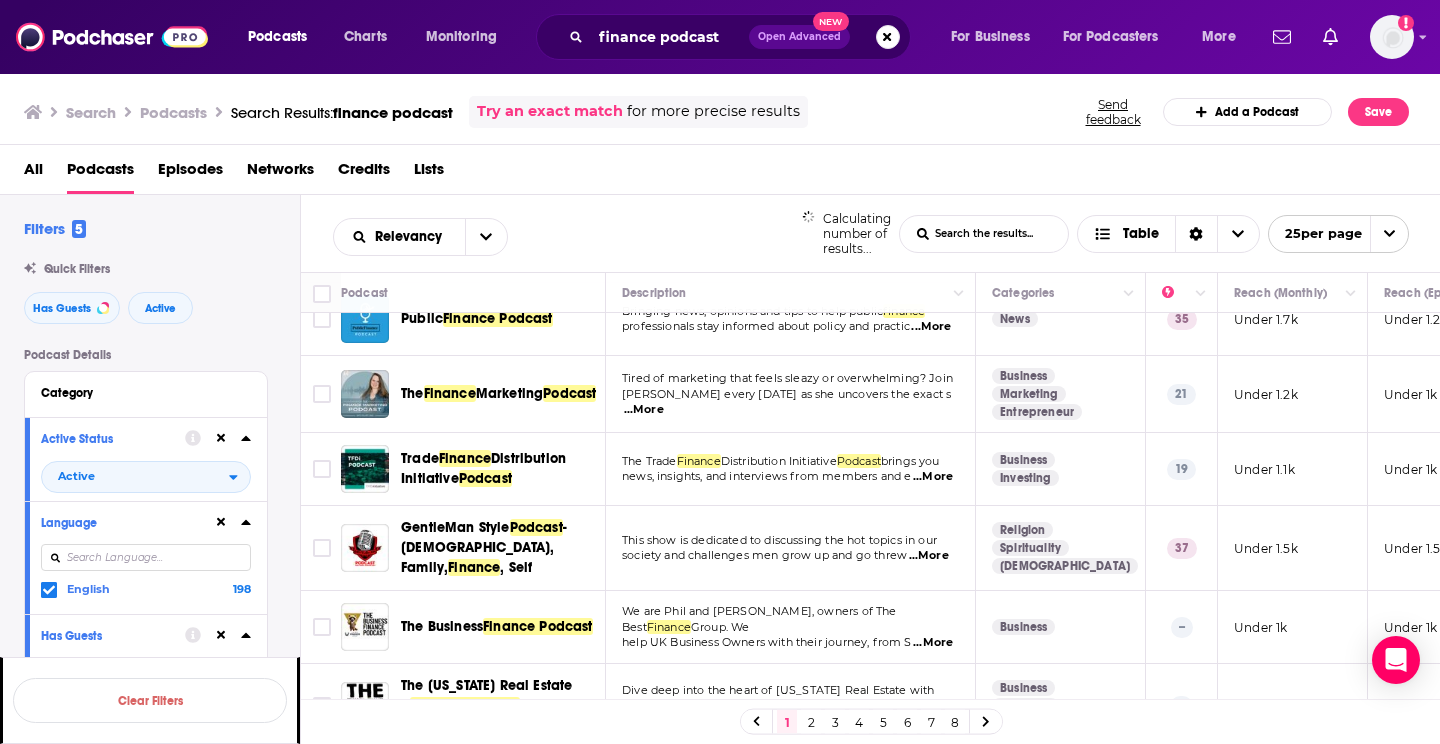 click on "Public  Finance Podcast" at bounding box center [477, 319] 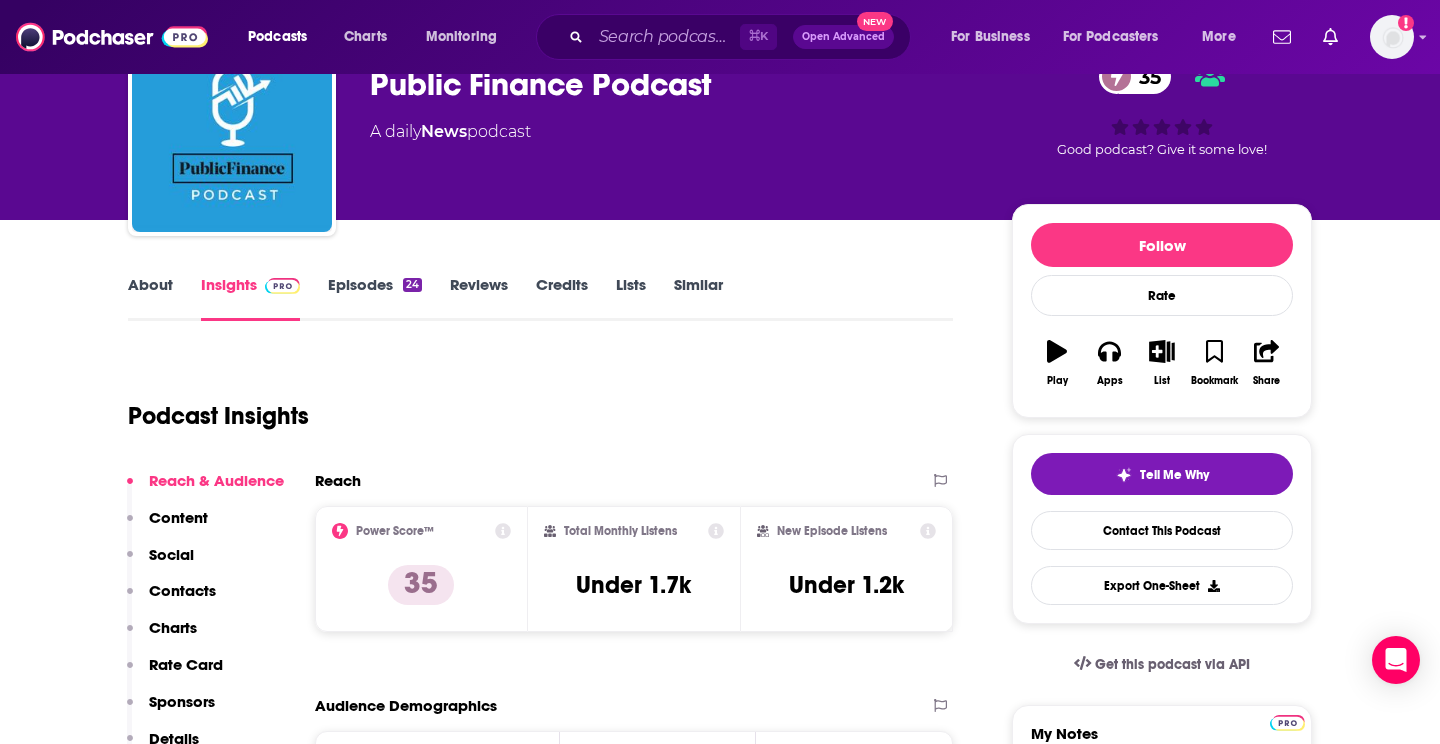 scroll, scrollTop: 110, scrollLeft: 0, axis: vertical 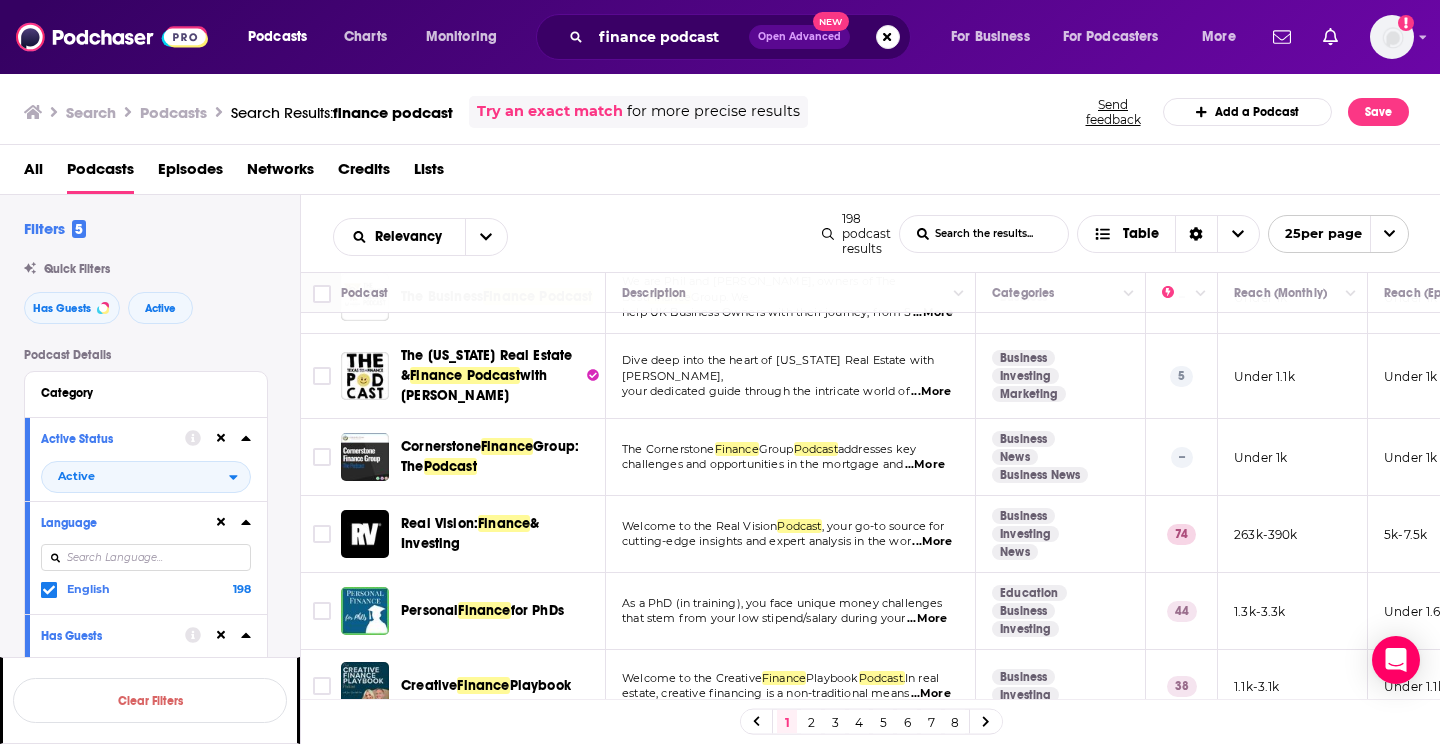 click on "5" at bounding box center [79, 229] 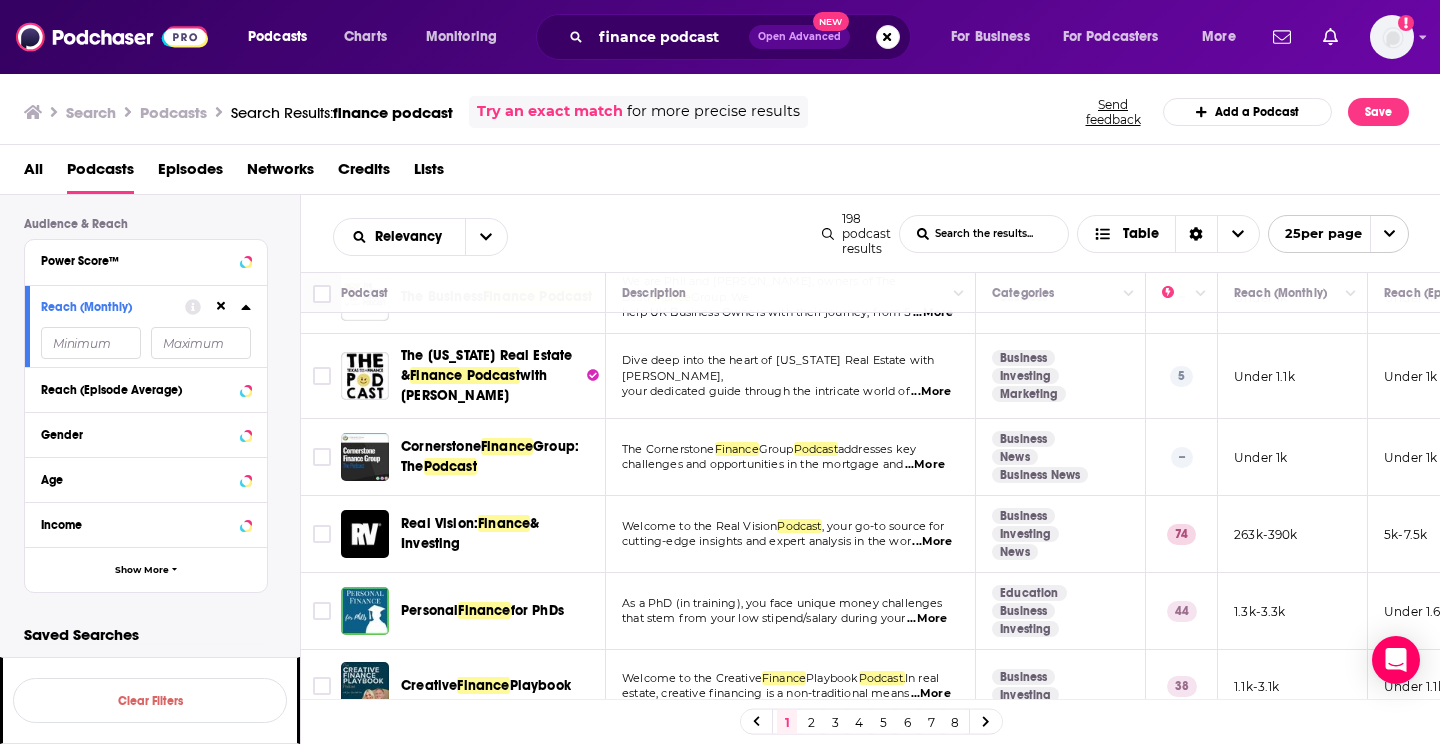 scroll, scrollTop: 647, scrollLeft: 0, axis: vertical 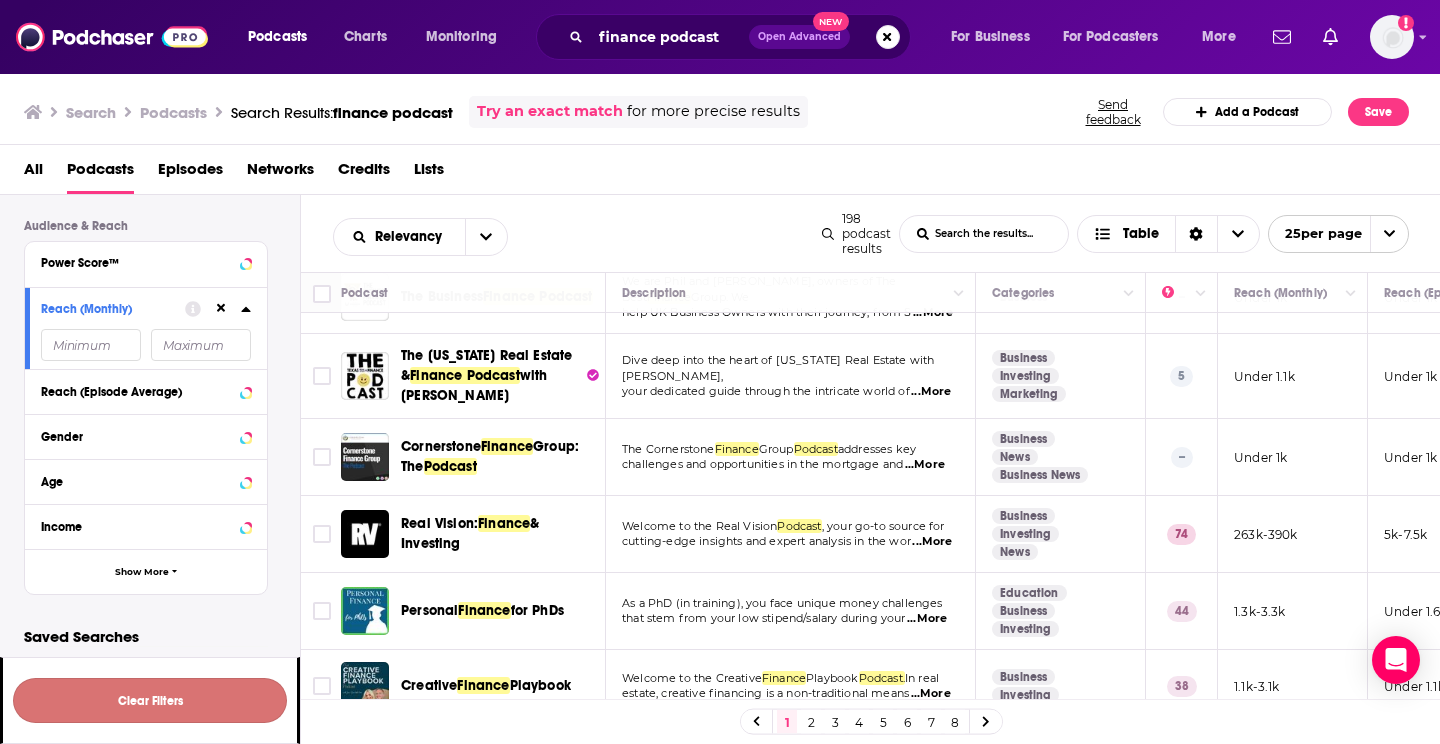 click on "Clear Filters" at bounding box center (150, 700) 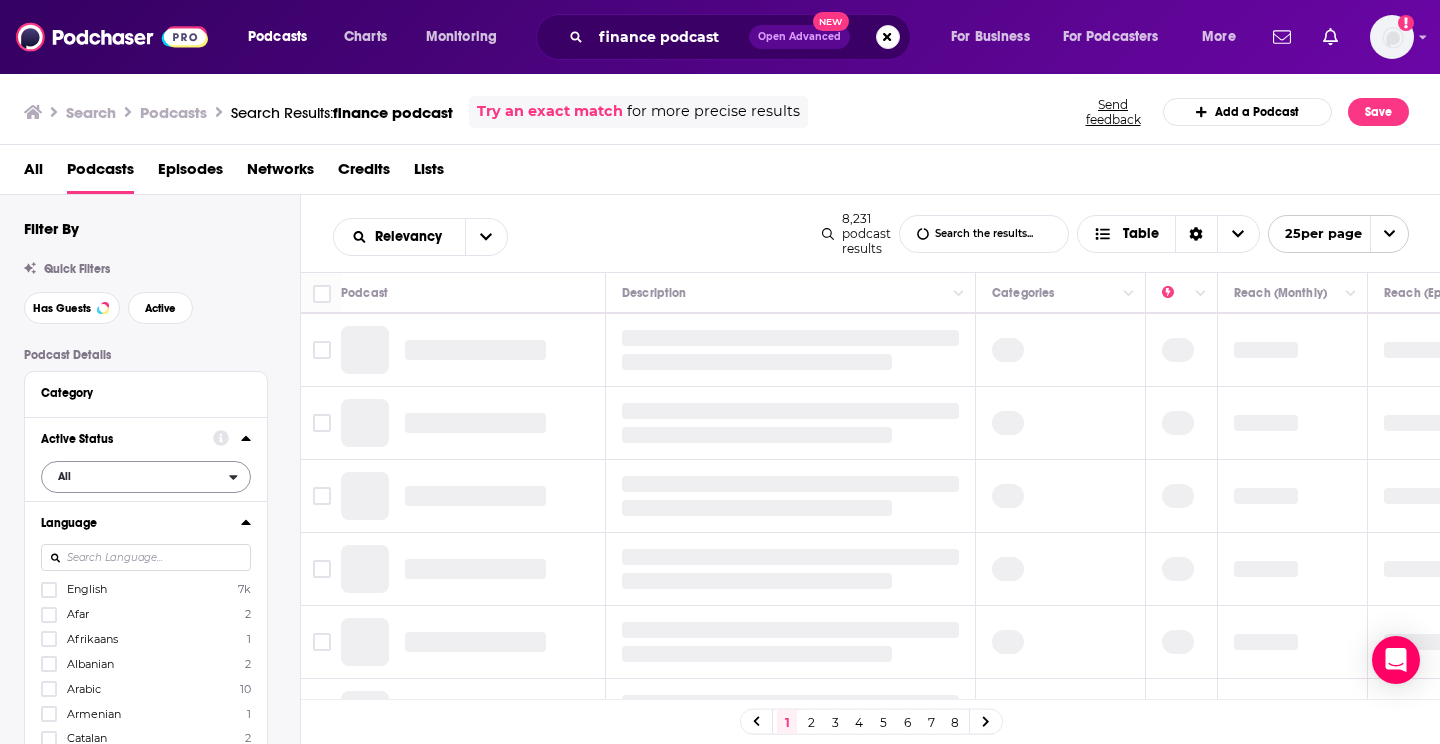 scroll, scrollTop: 0, scrollLeft: 0, axis: both 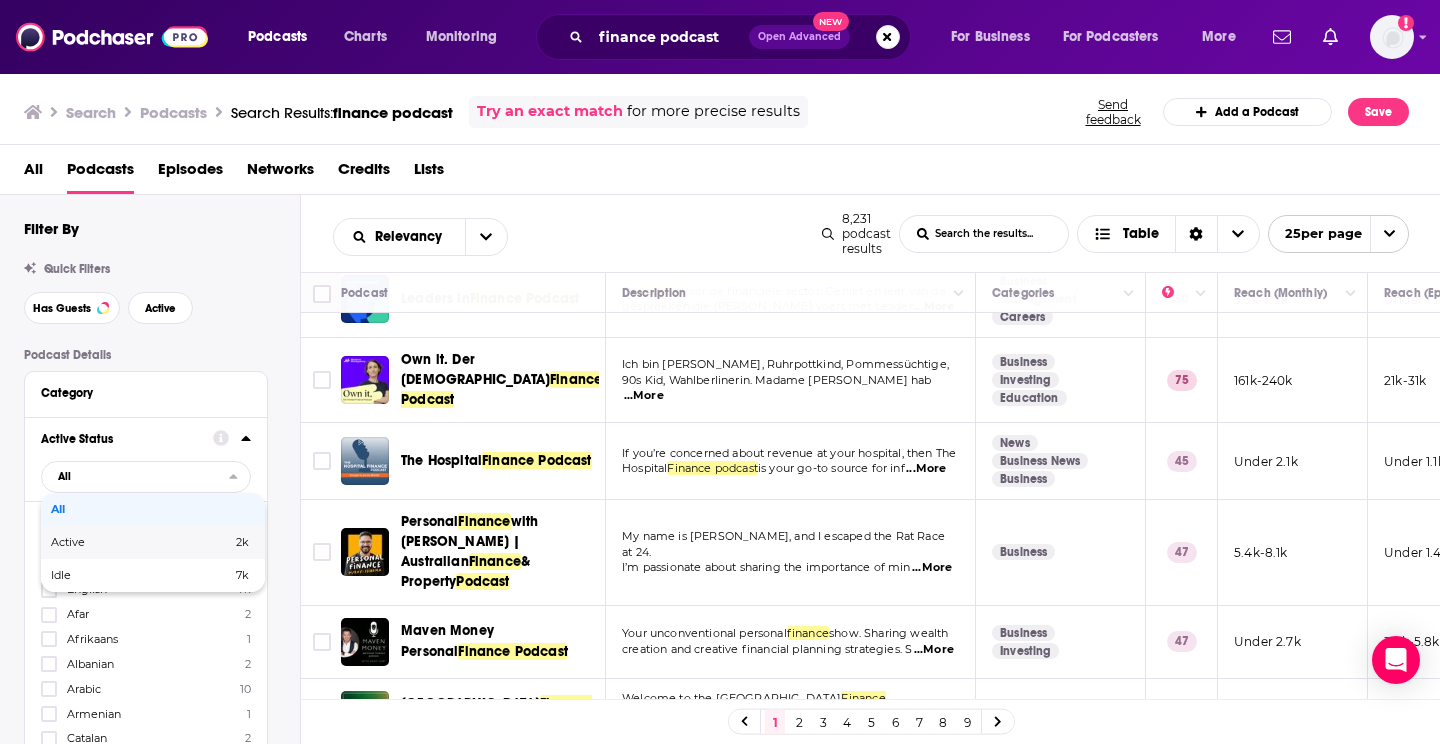 click on "Active" at bounding box center [104, 542] 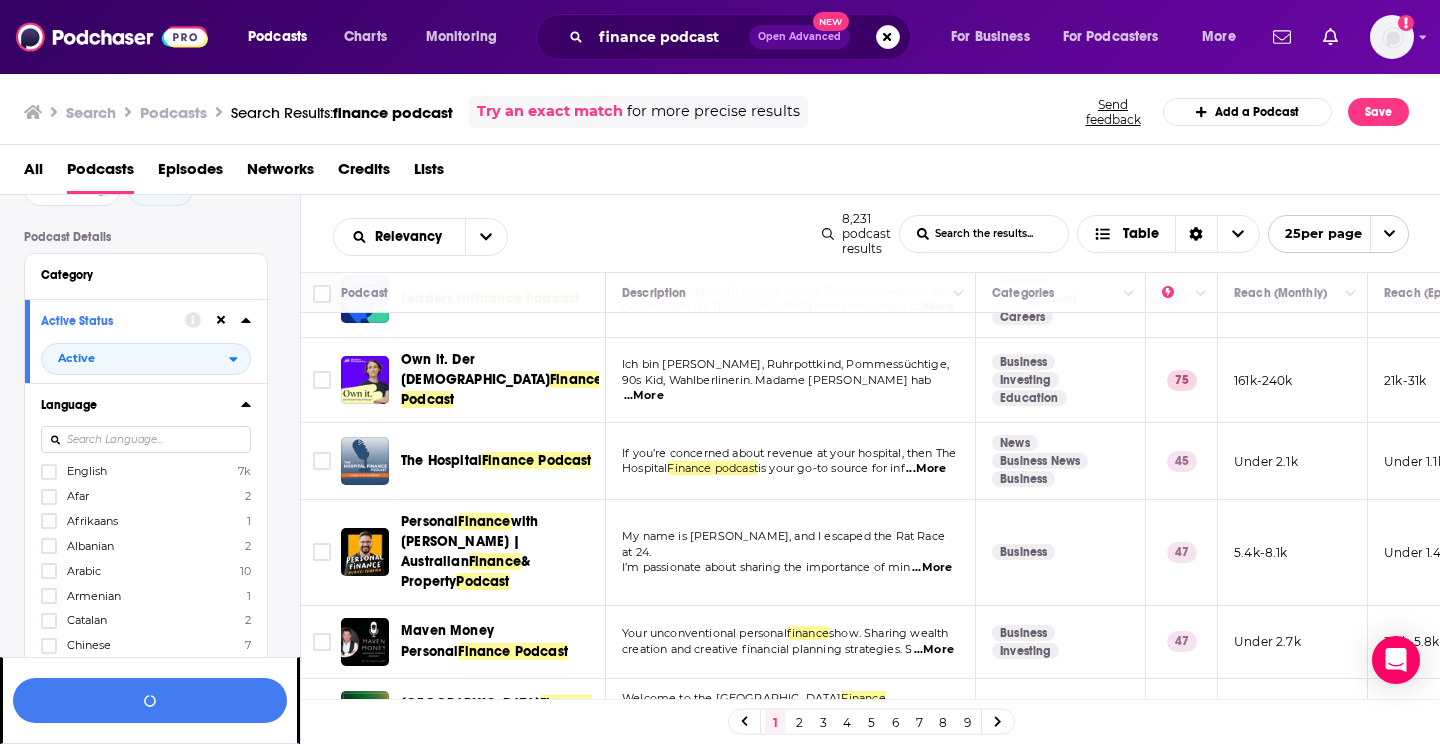 scroll, scrollTop: 125, scrollLeft: 0, axis: vertical 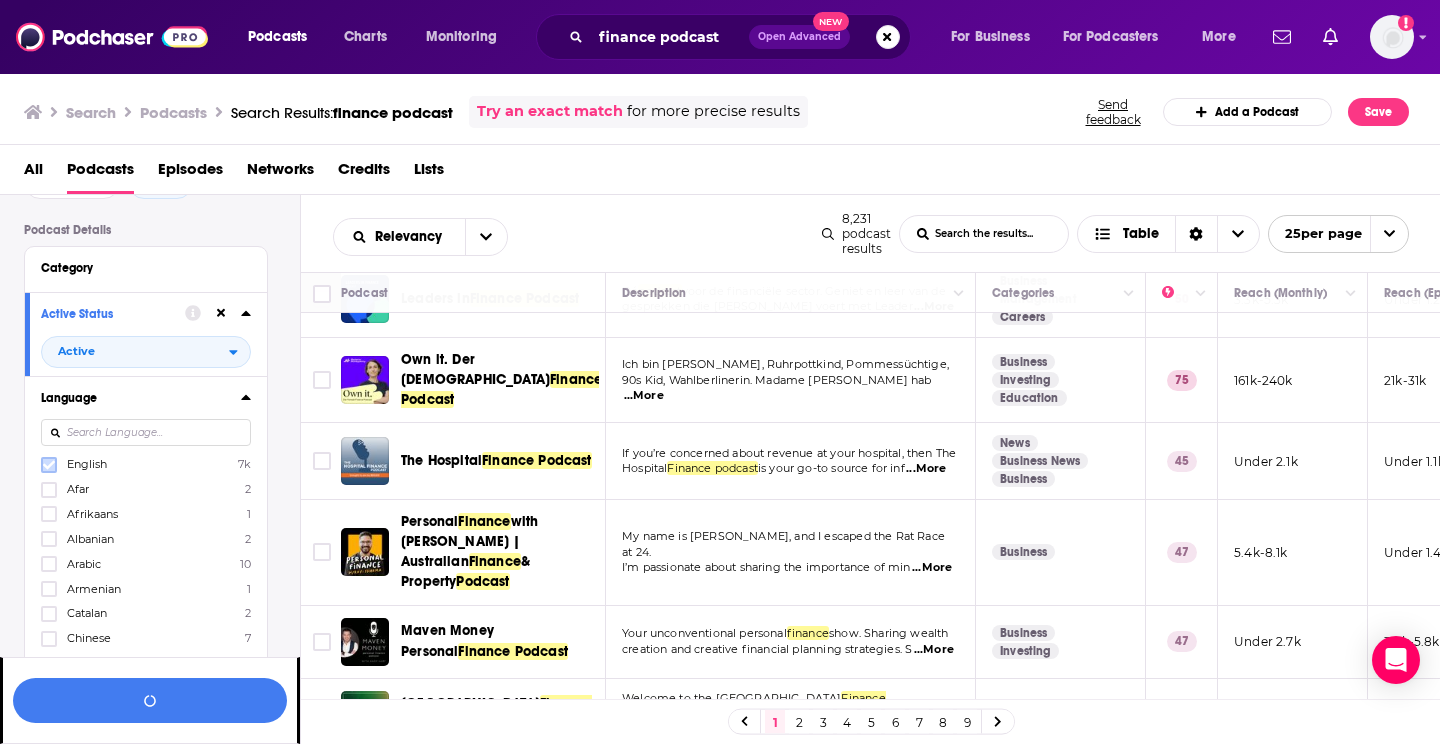 click 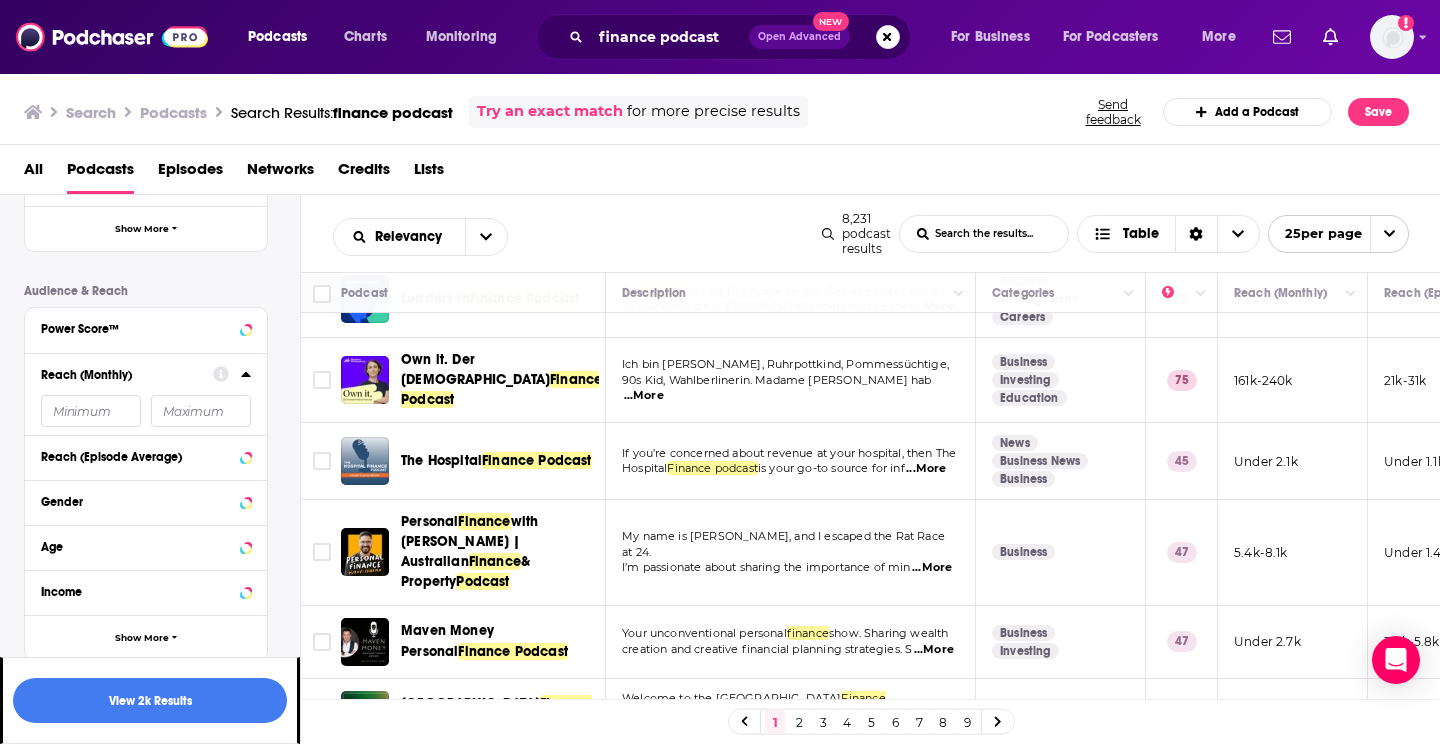 scroll, scrollTop: 787, scrollLeft: 0, axis: vertical 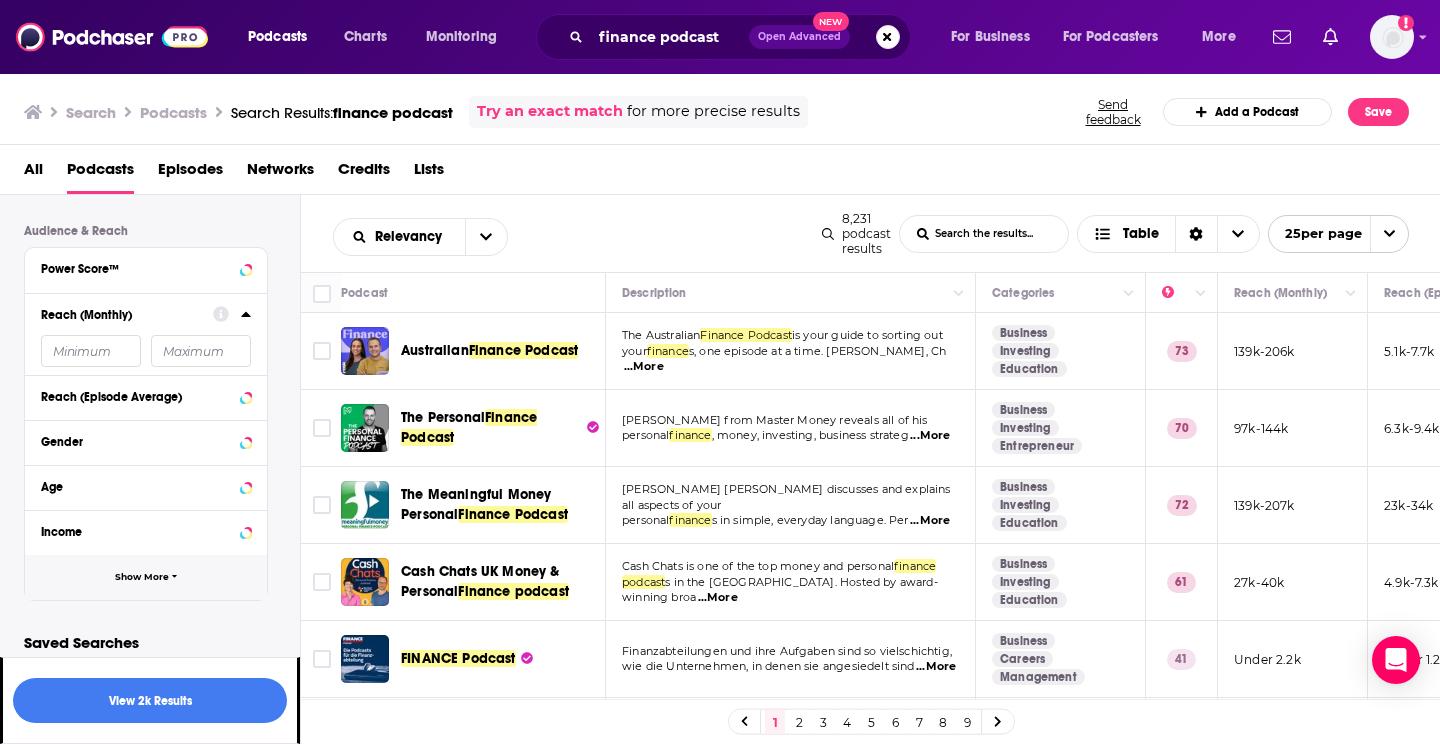 click 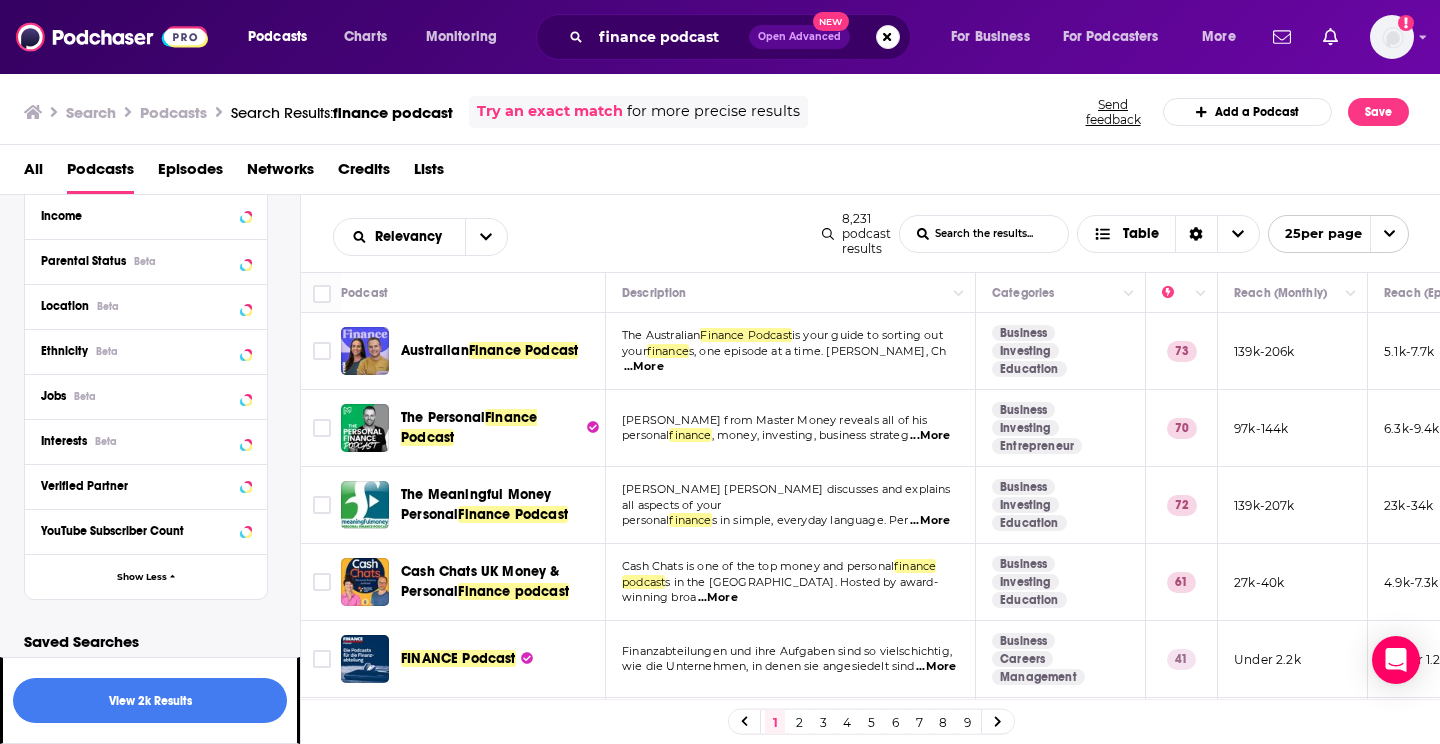 scroll, scrollTop: 1161, scrollLeft: 0, axis: vertical 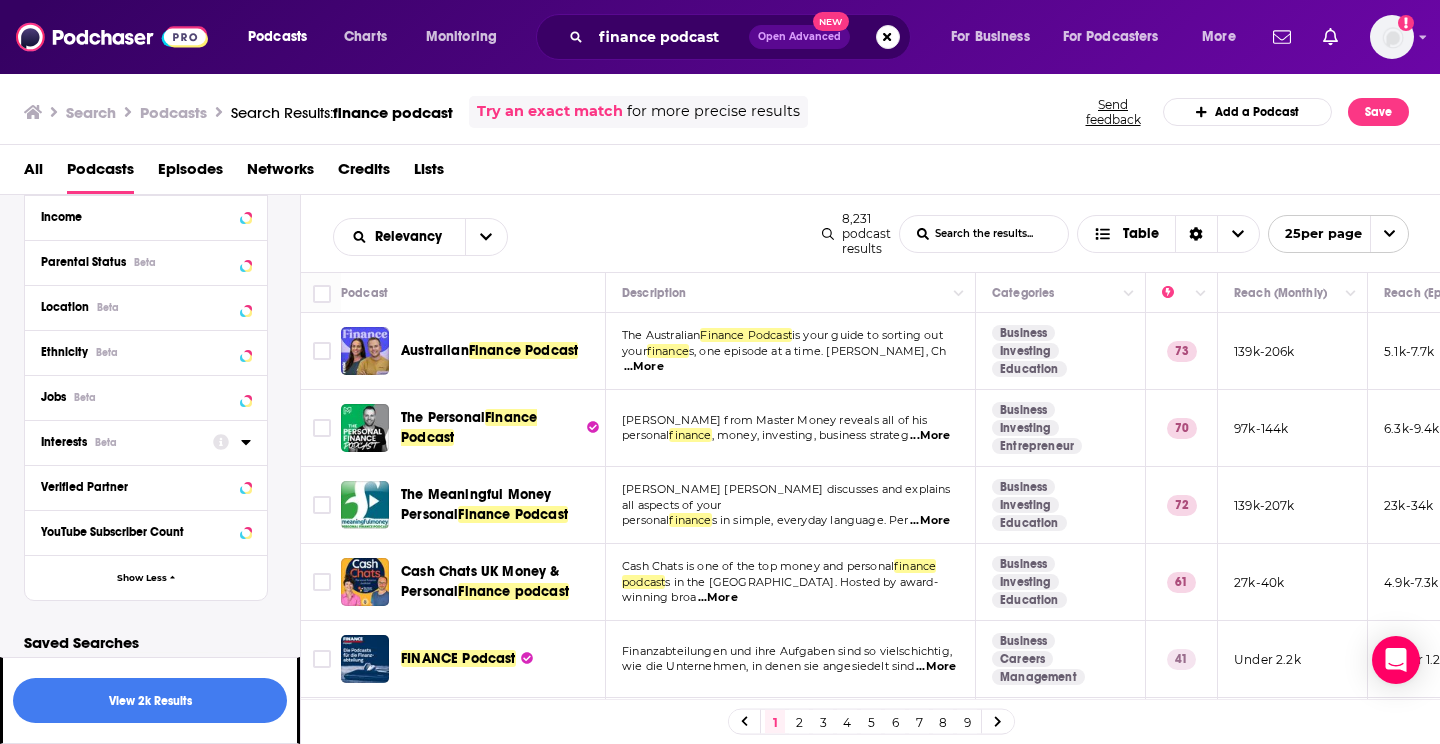 click 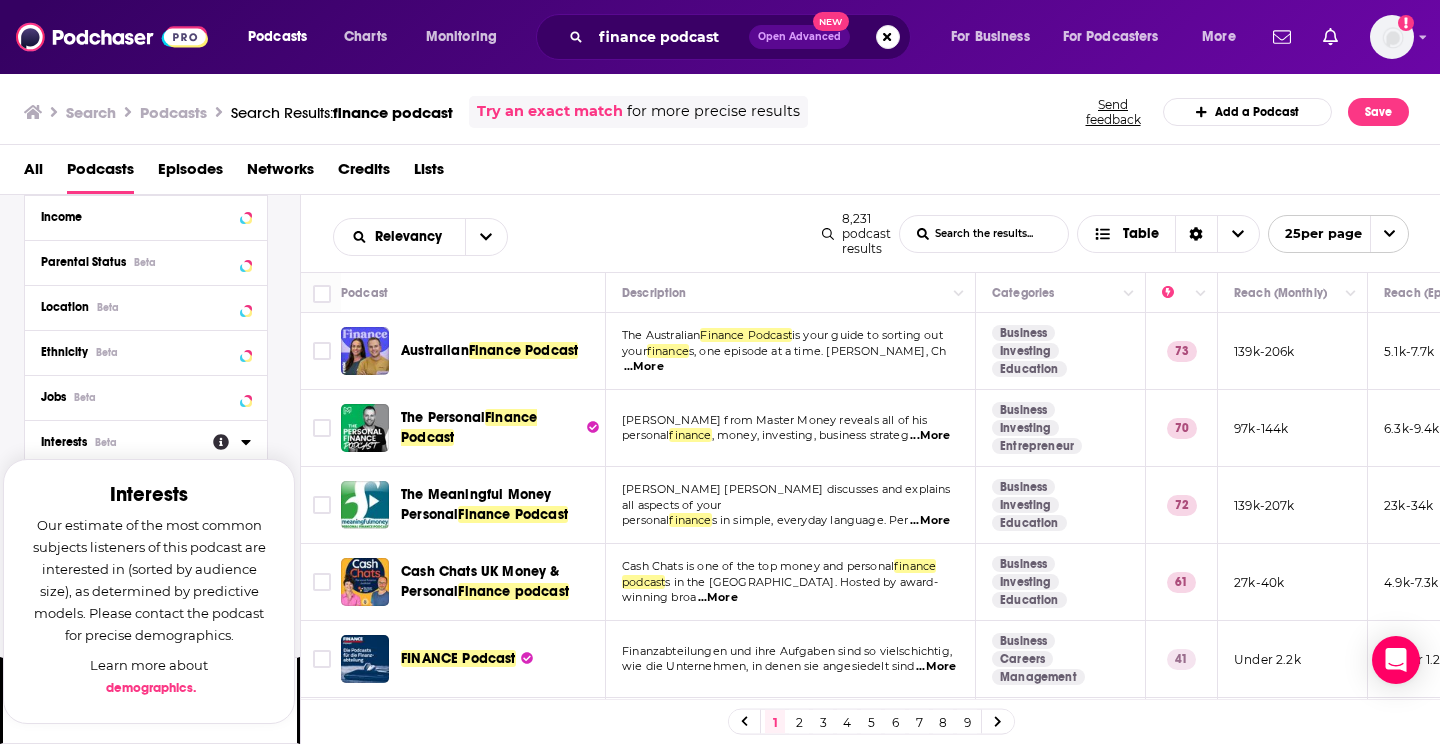 click 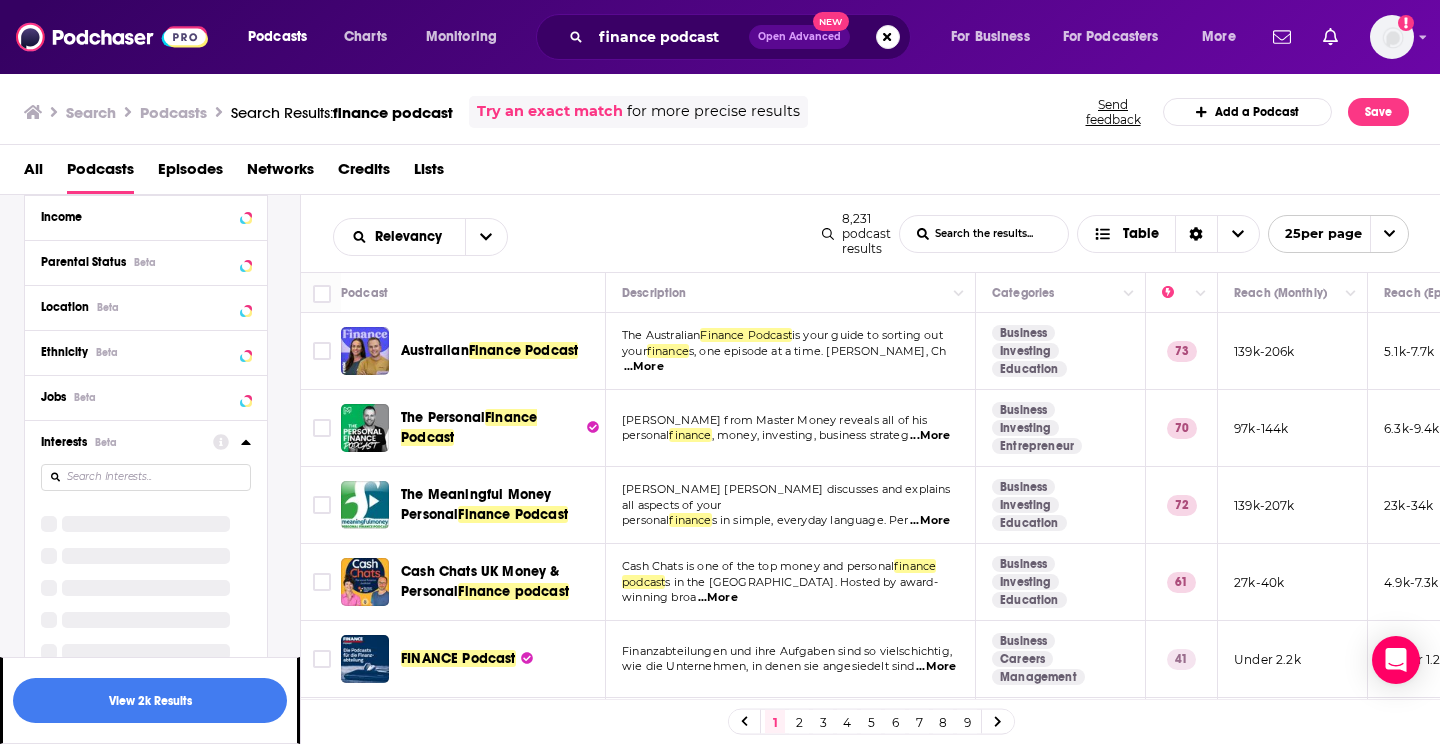click 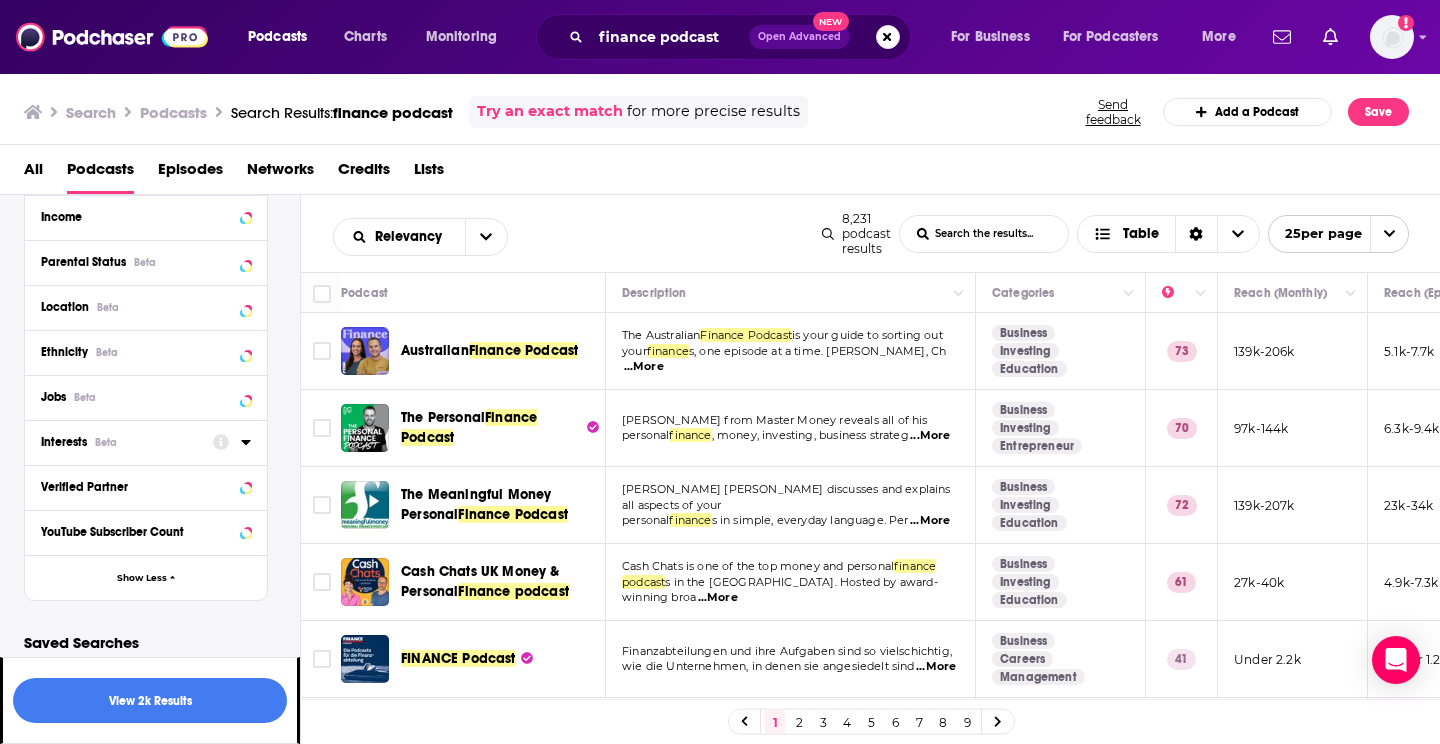 click 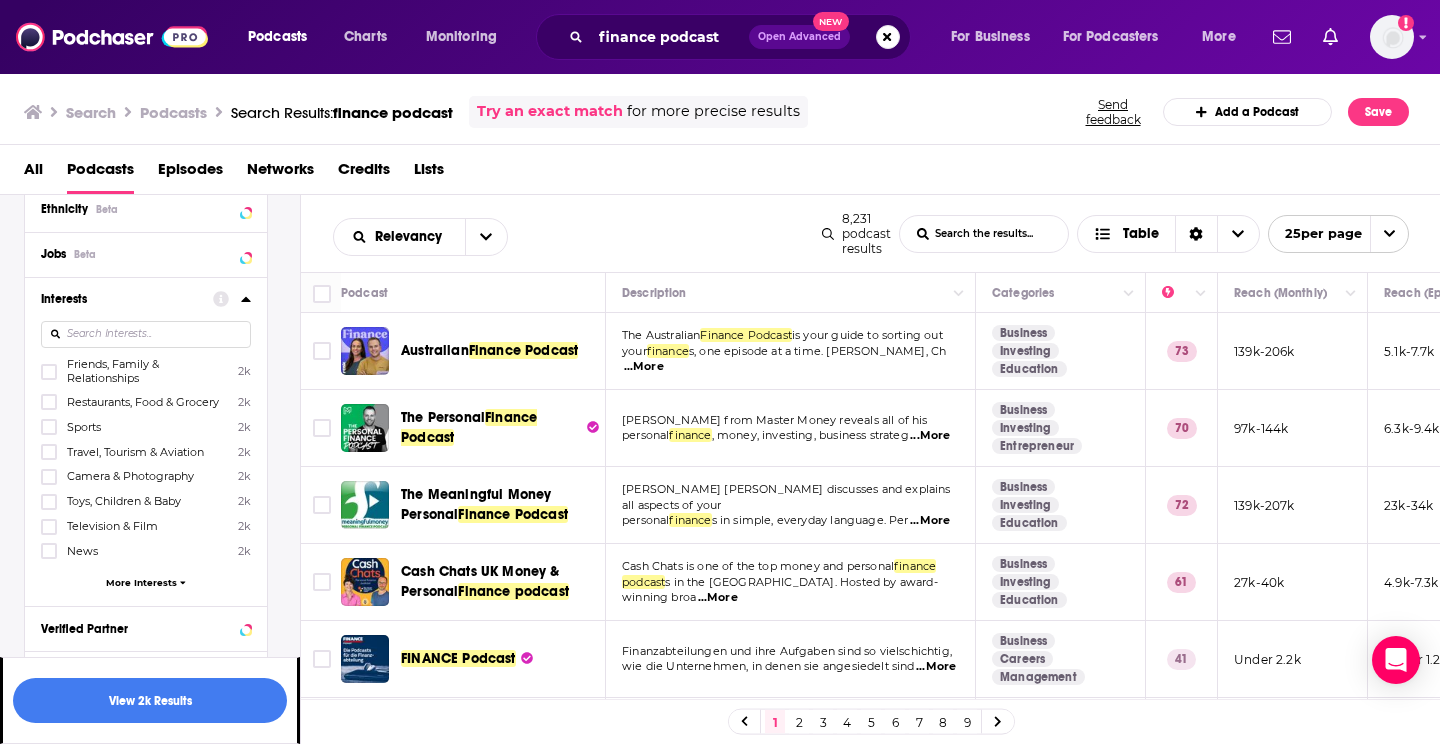 scroll, scrollTop: 1315, scrollLeft: 0, axis: vertical 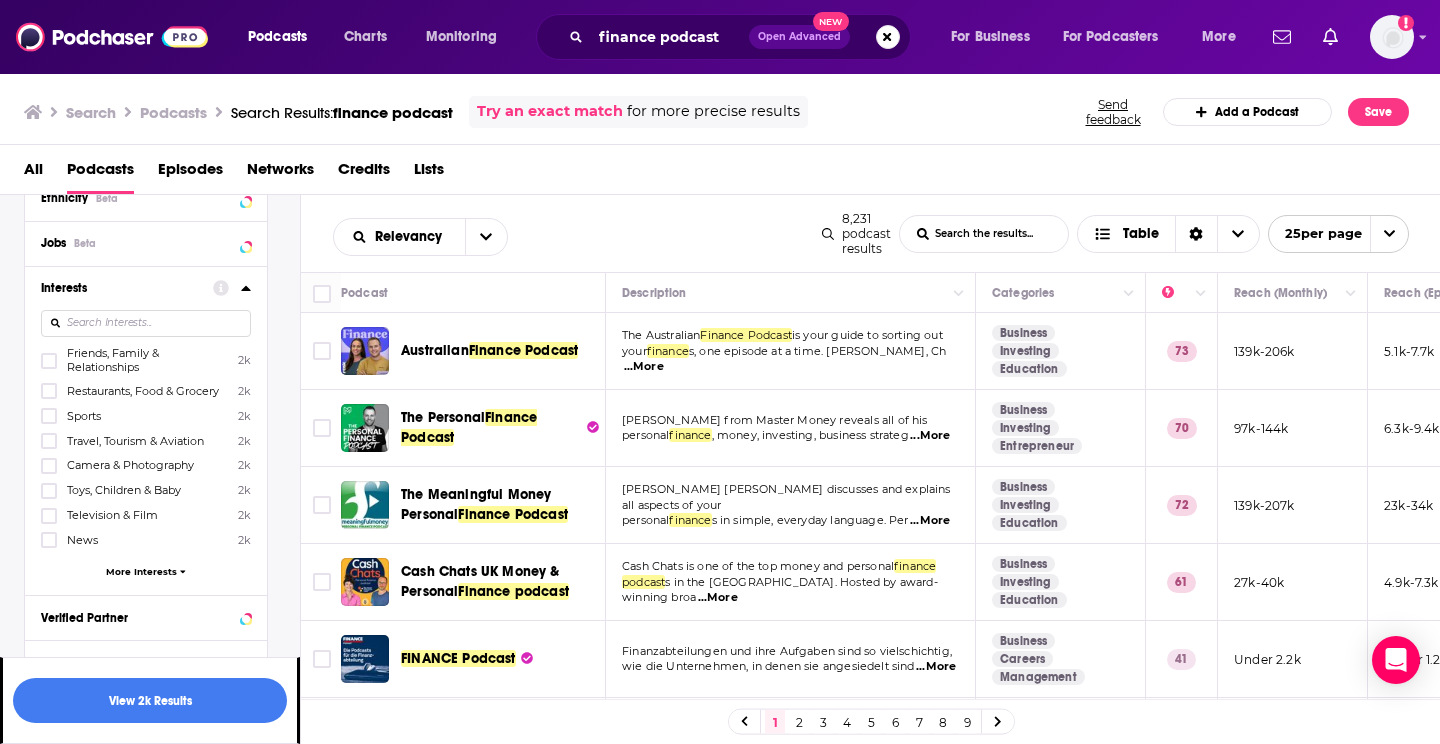 click on "More Interests" at bounding box center [141, 571] 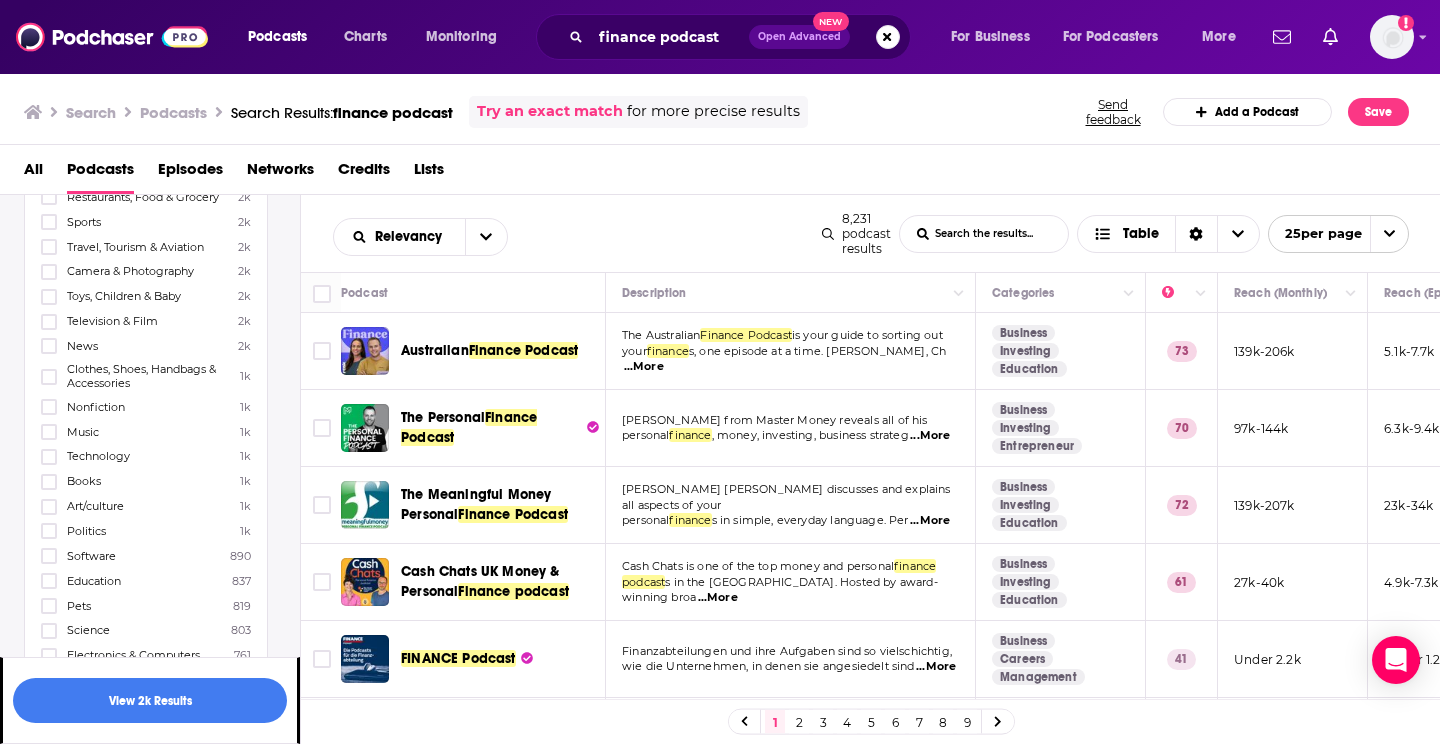 scroll, scrollTop: 1514, scrollLeft: 0, axis: vertical 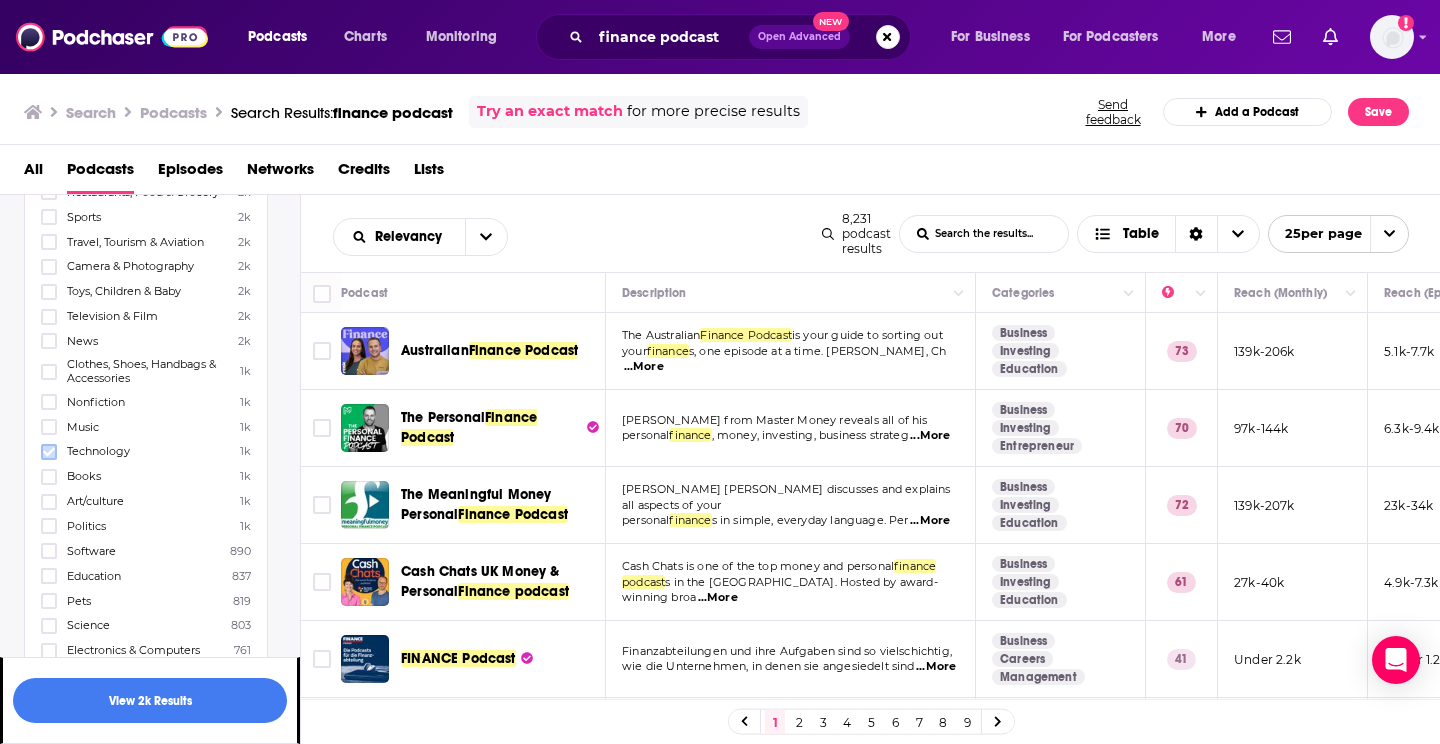 click 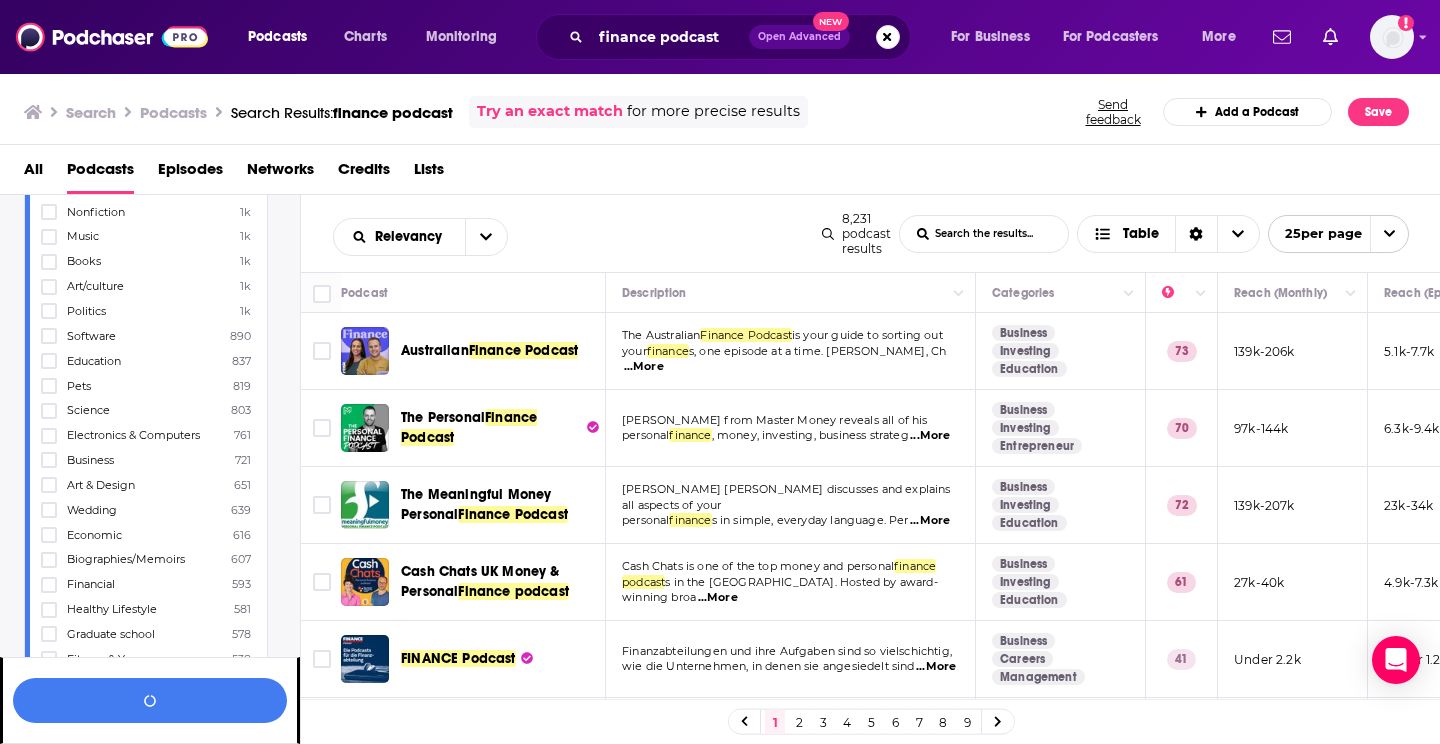 scroll, scrollTop: 1746, scrollLeft: 0, axis: vertical 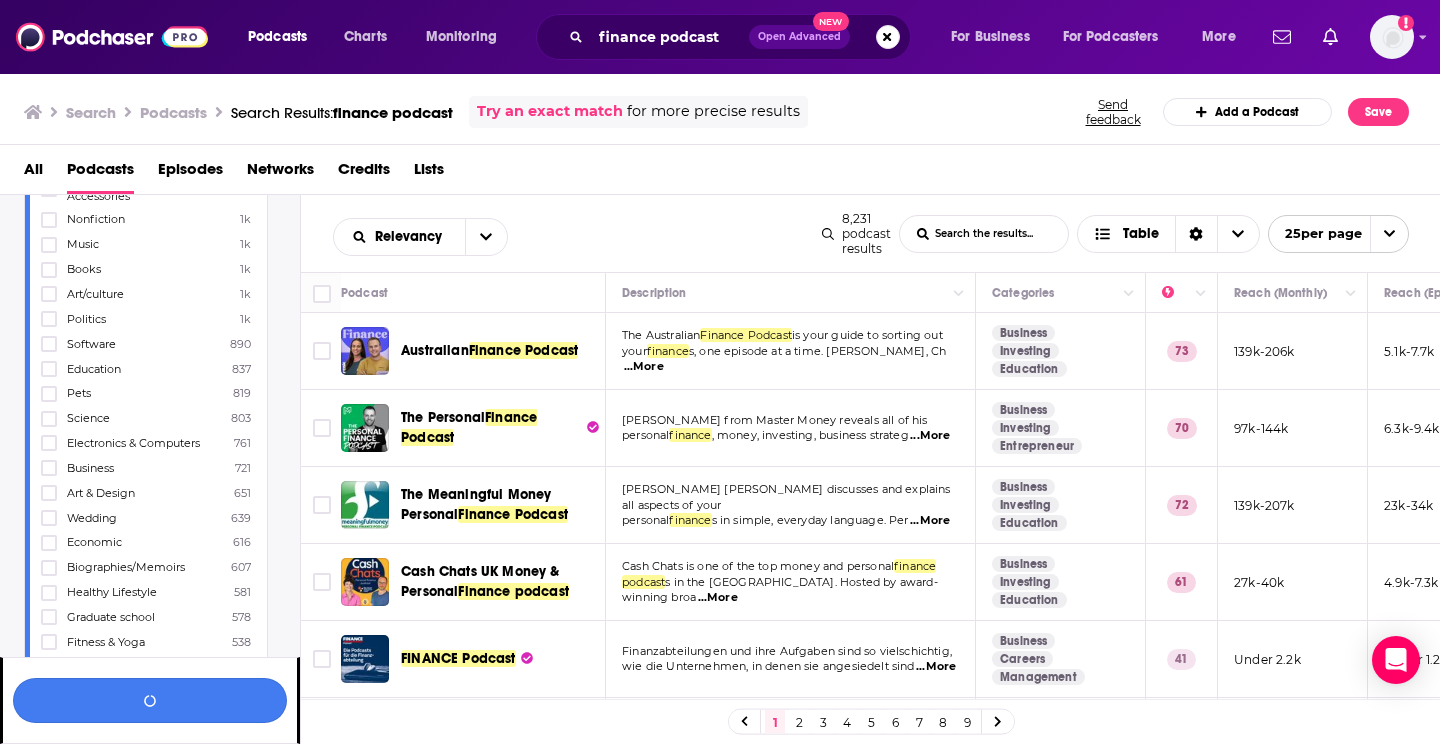 click at bounding box center (150, 700) 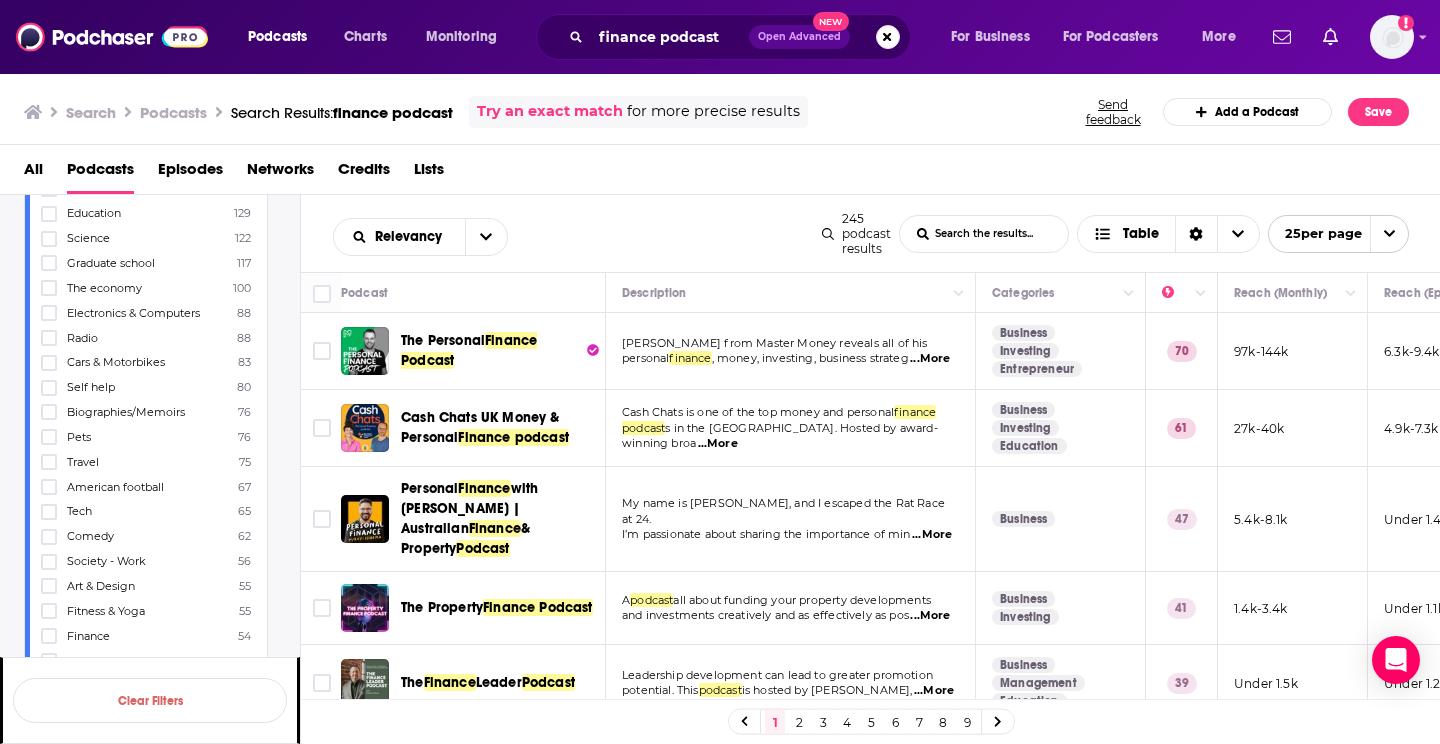scroll, scrollTop: 591, scrollLeft: 0, axis: vertical 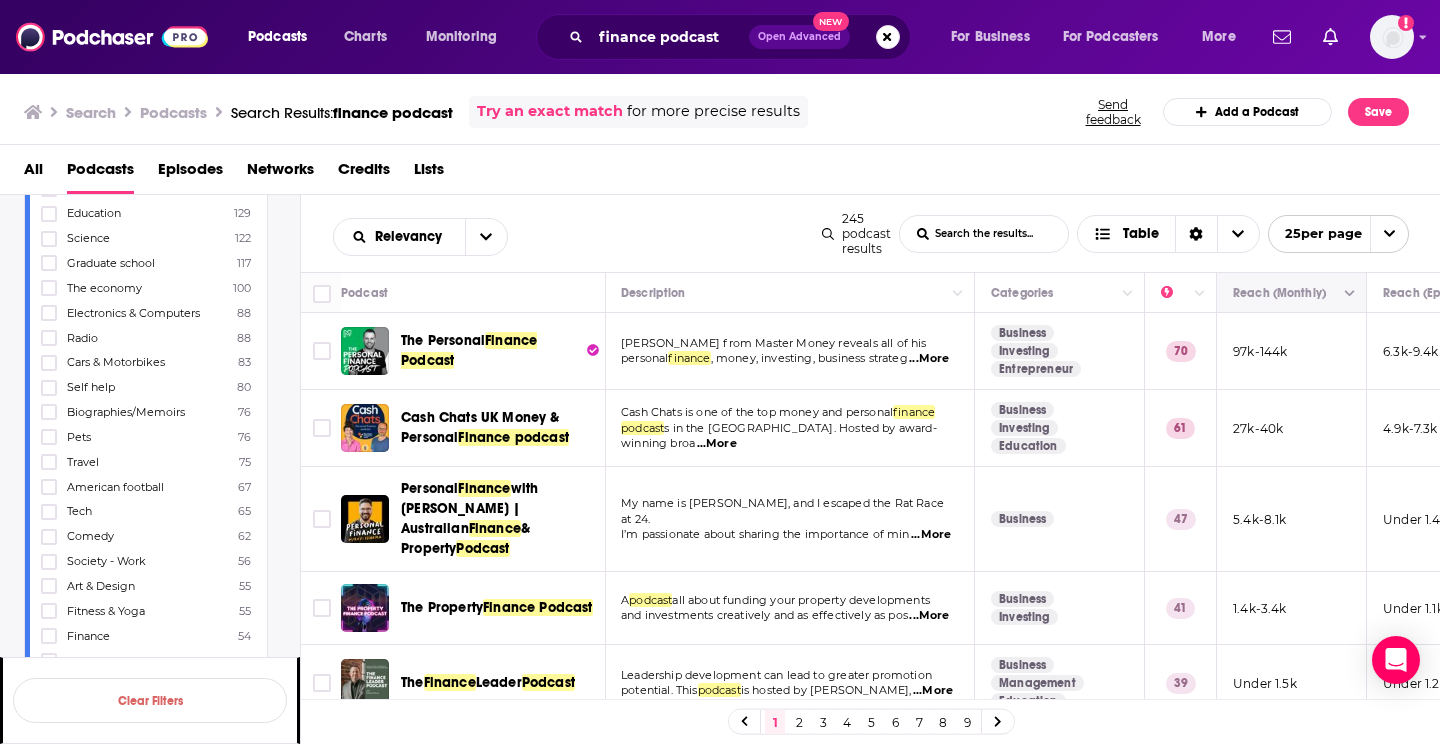 click 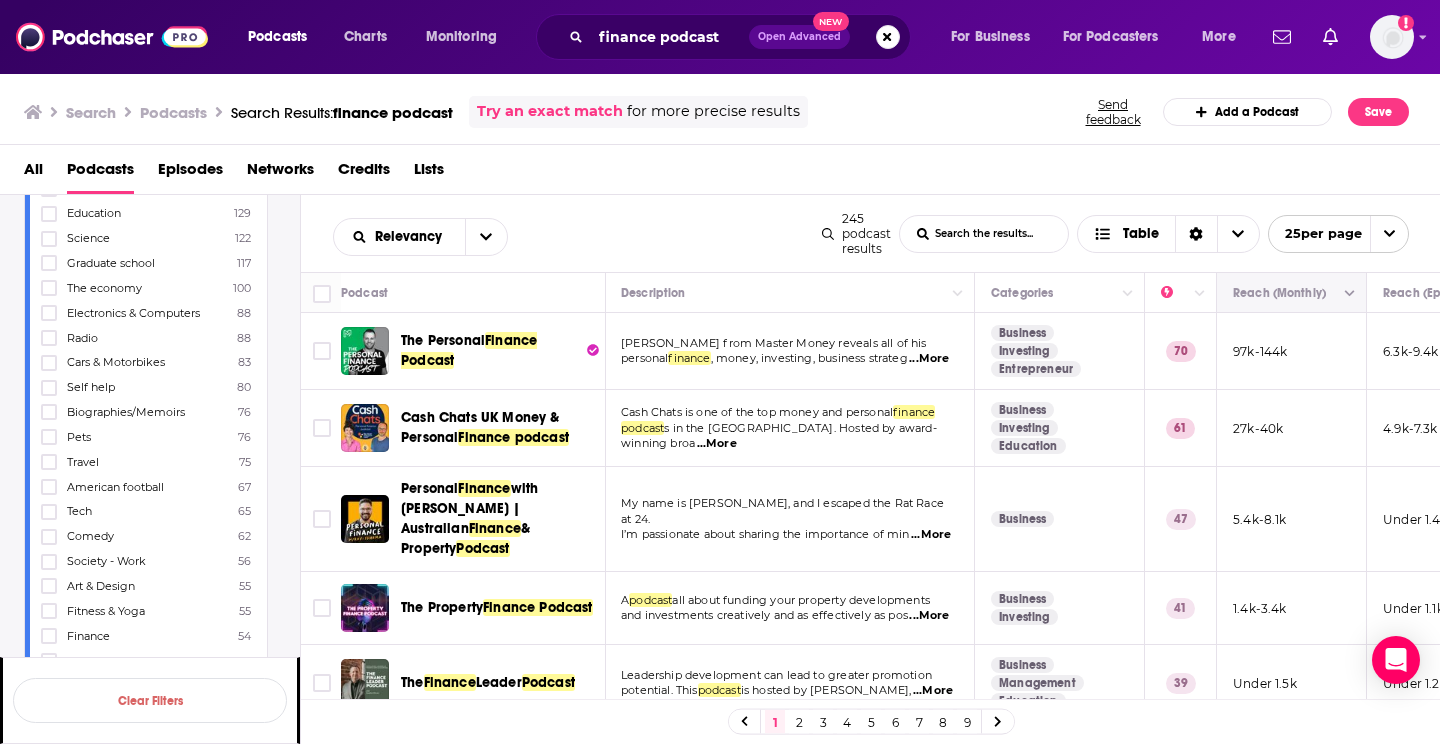 click 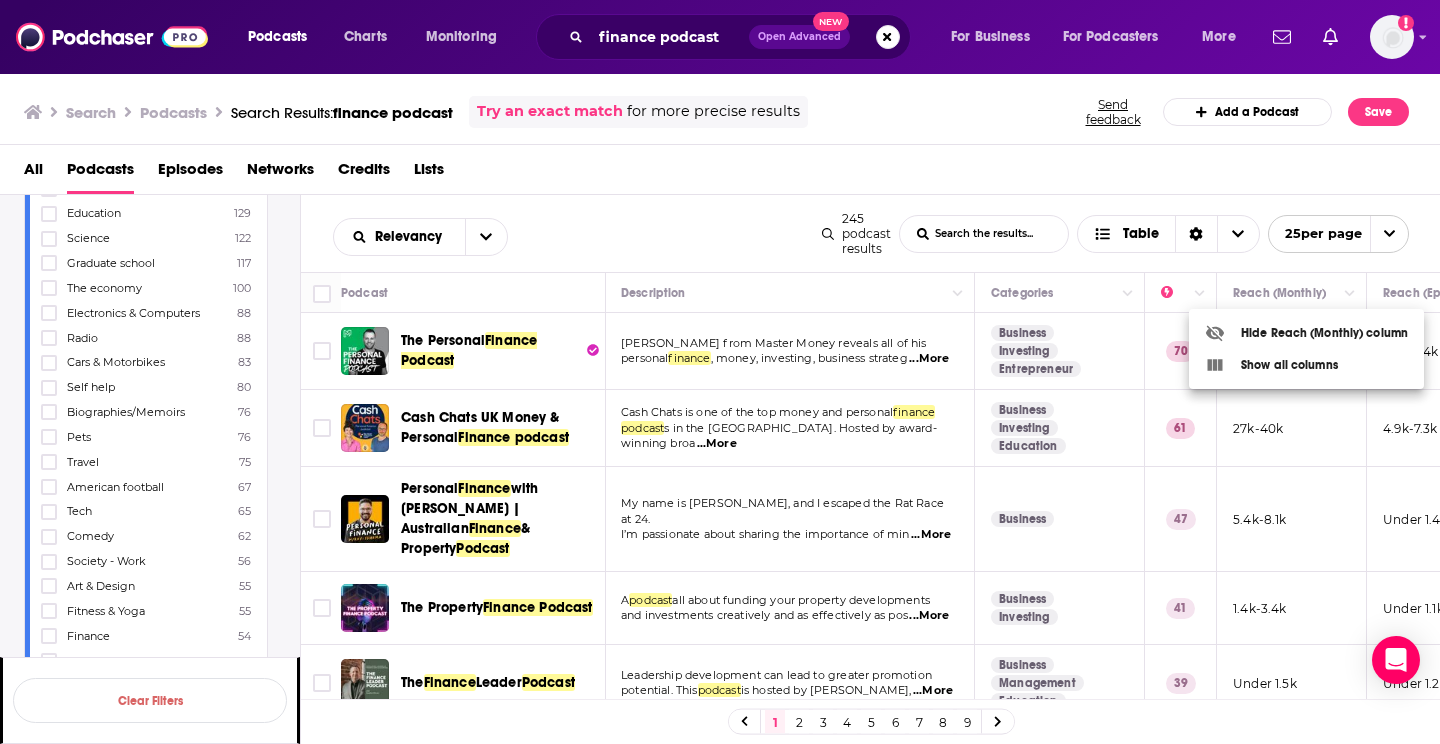 click at bounding box center (720, 372) 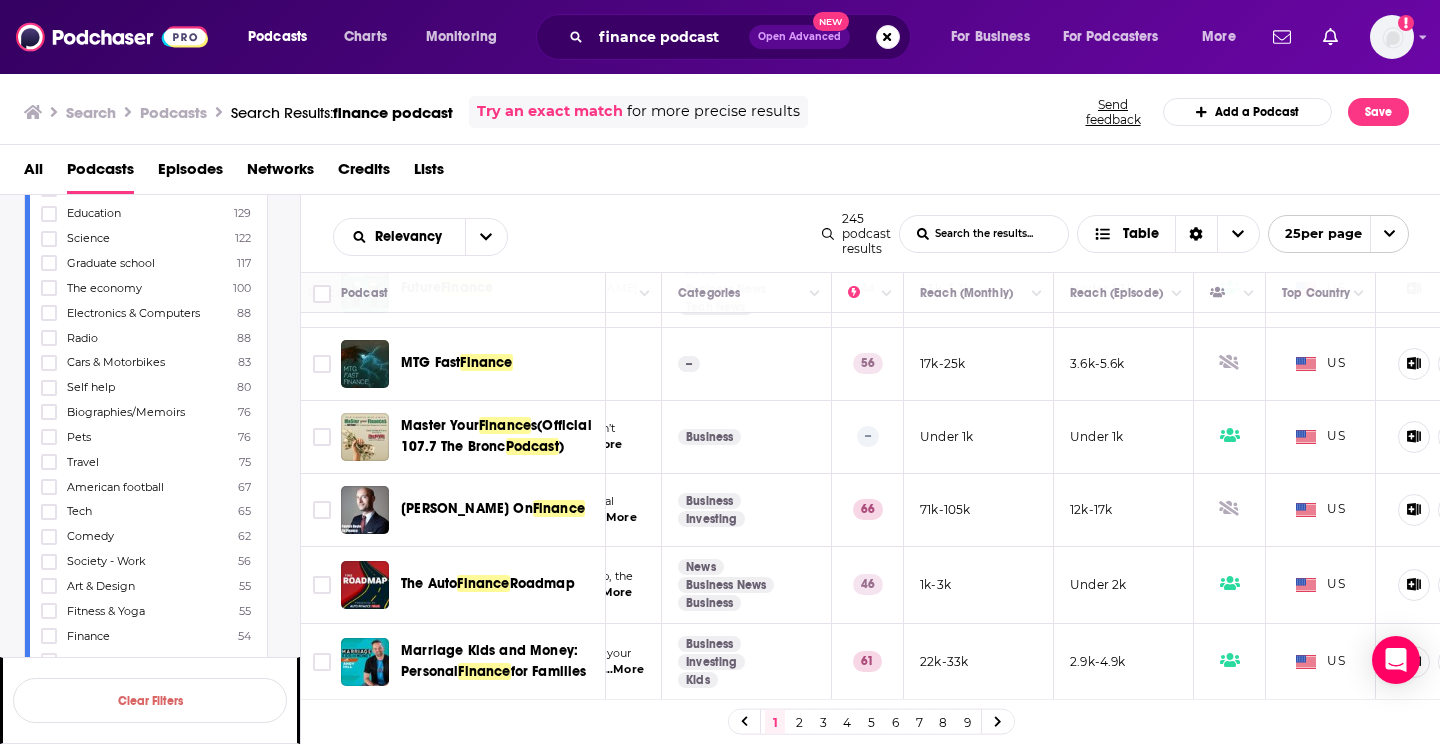 scroll, scrollTop: 1092, scrollLeft: 314, axis: both 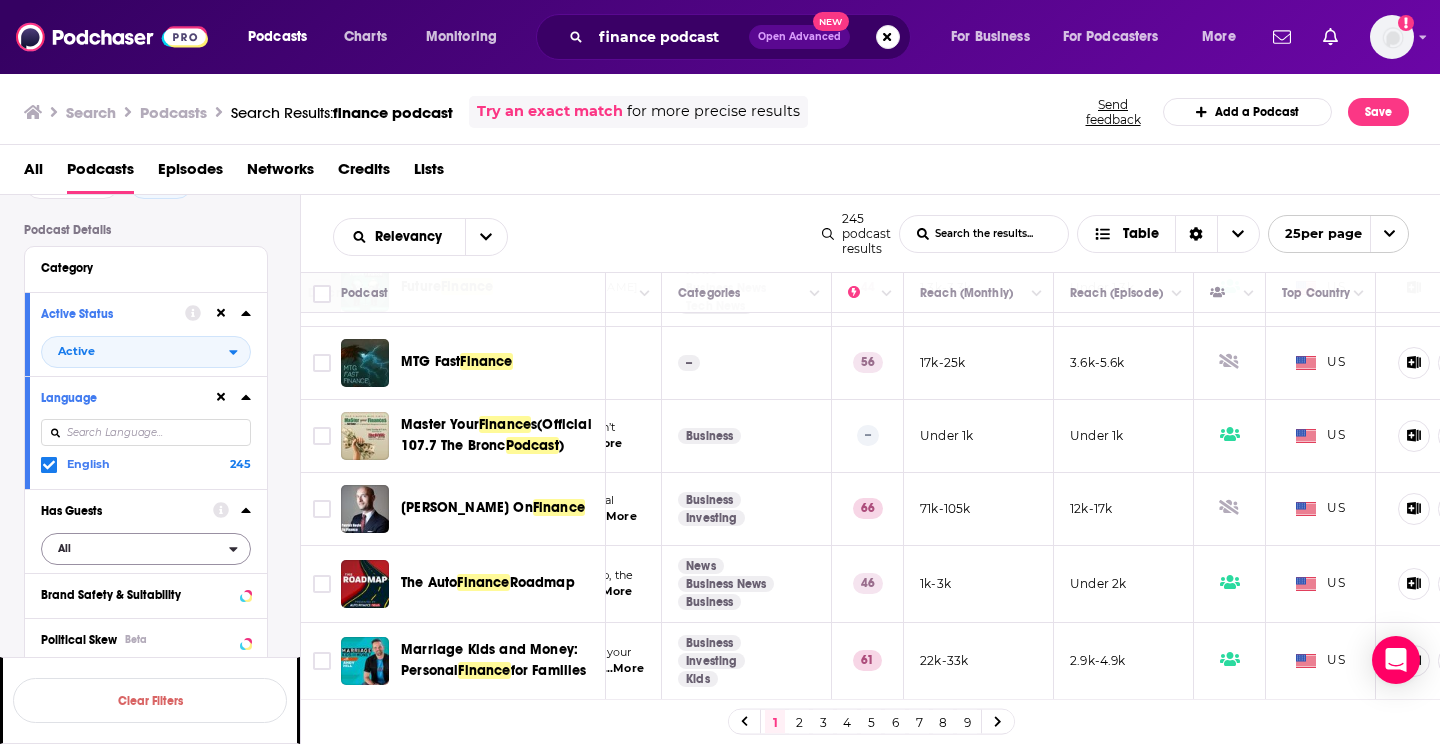 click 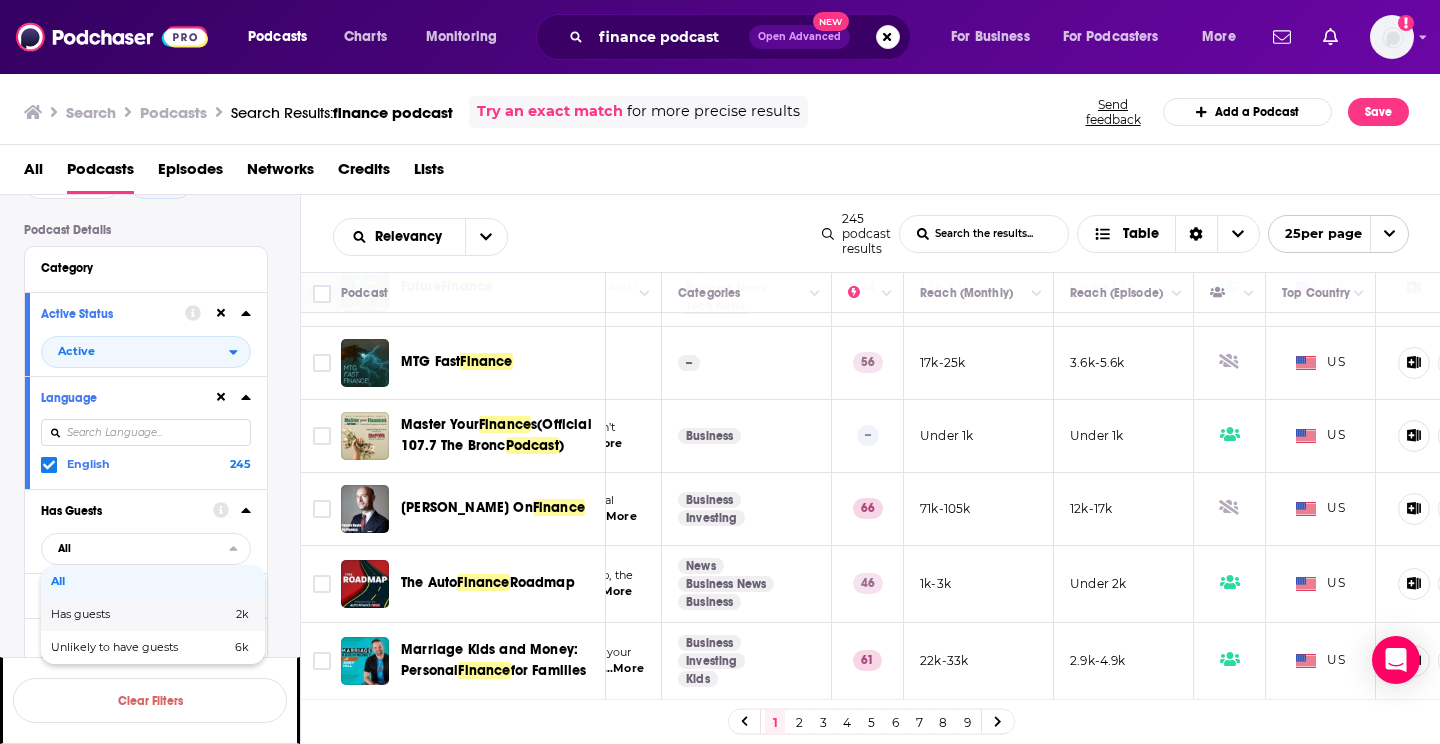 click on "Has guests" at bounding box center [111, 614] 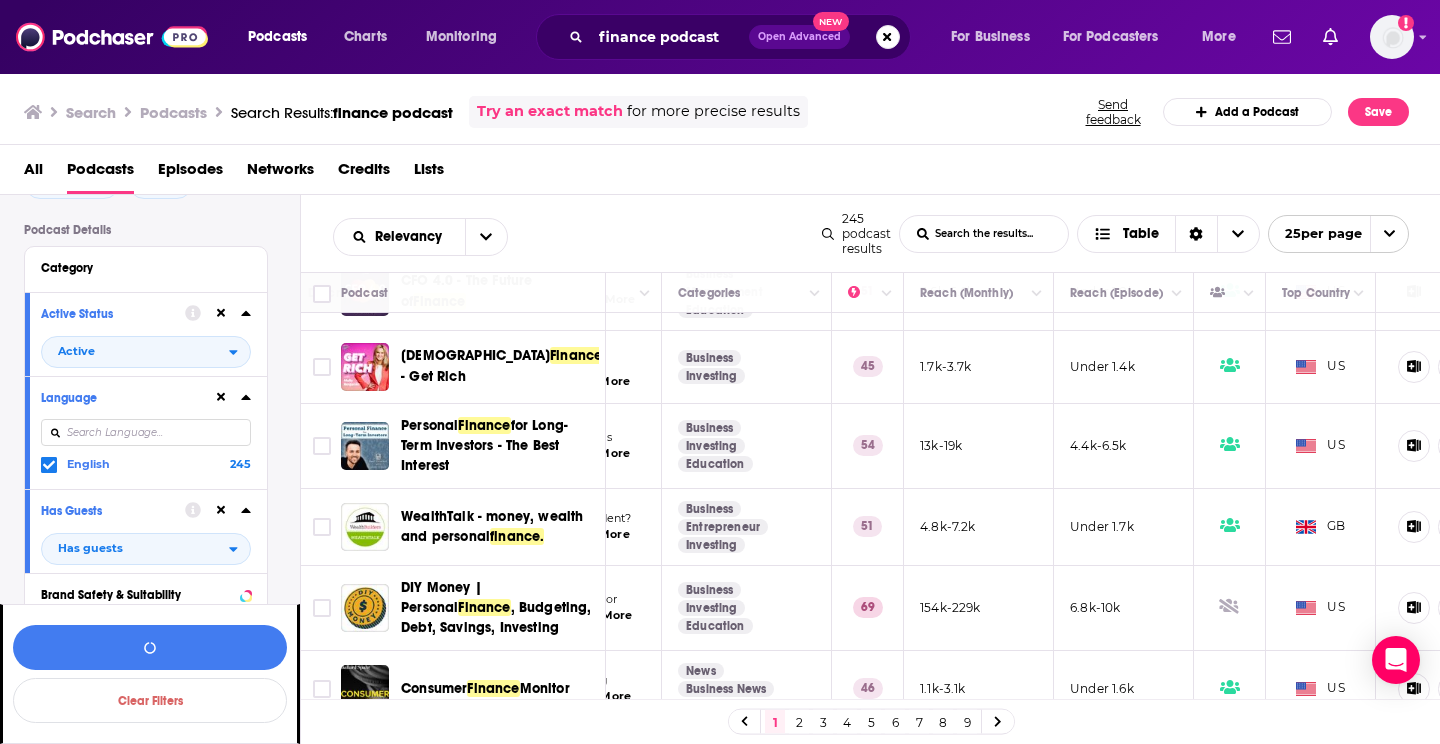 scroll, scrollTop: 1530, scrollLeft: 314, axis: both 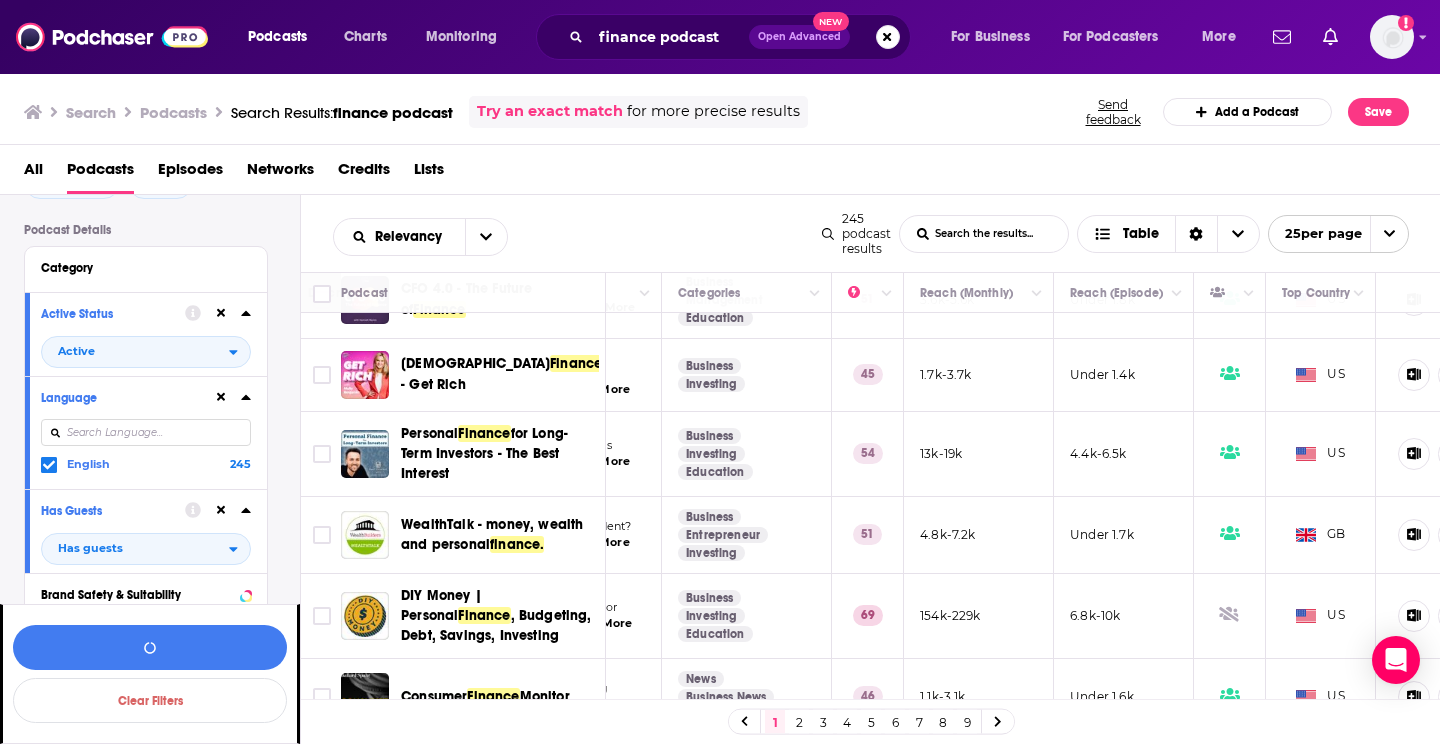 click on "2" at bounding box center [799, 722] 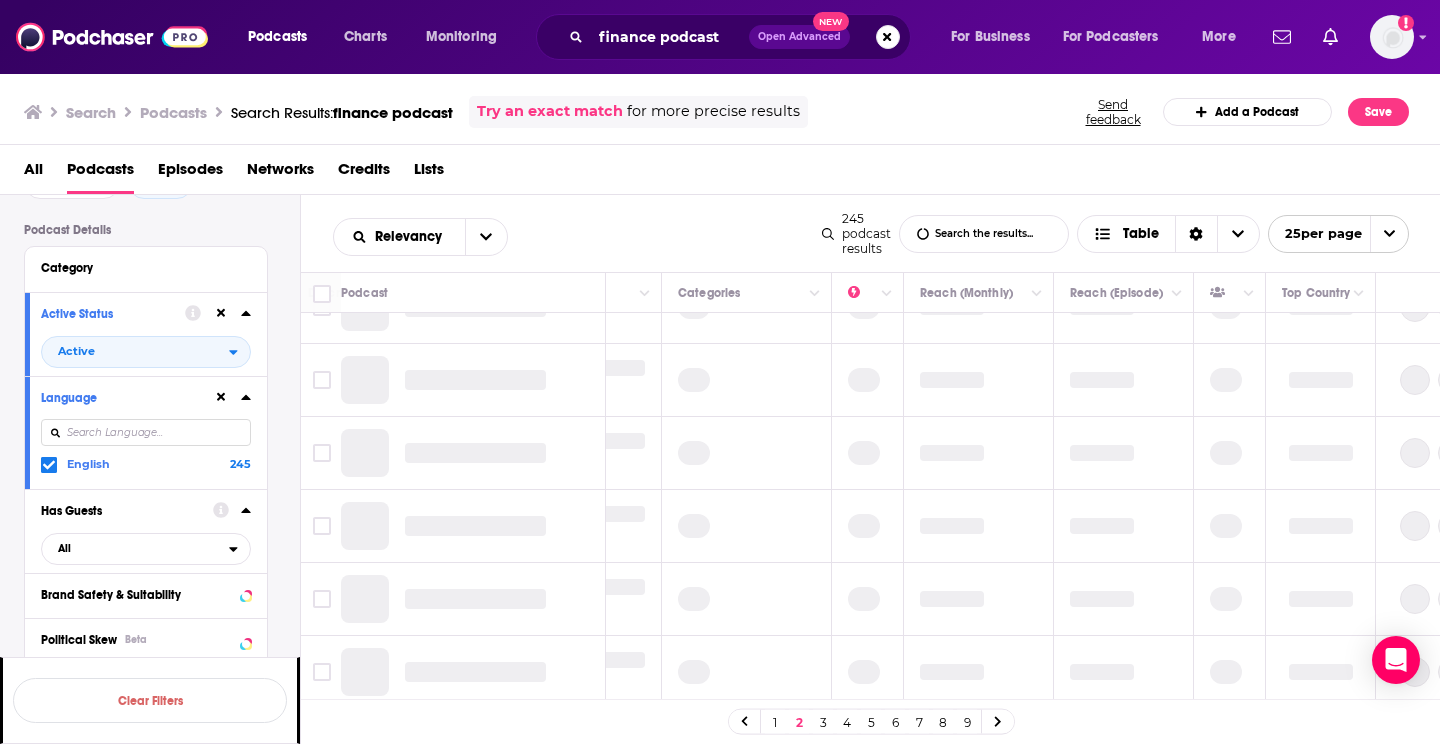 scroll, scrollTop: 0, scrollLeft: 314, axis: horizontal 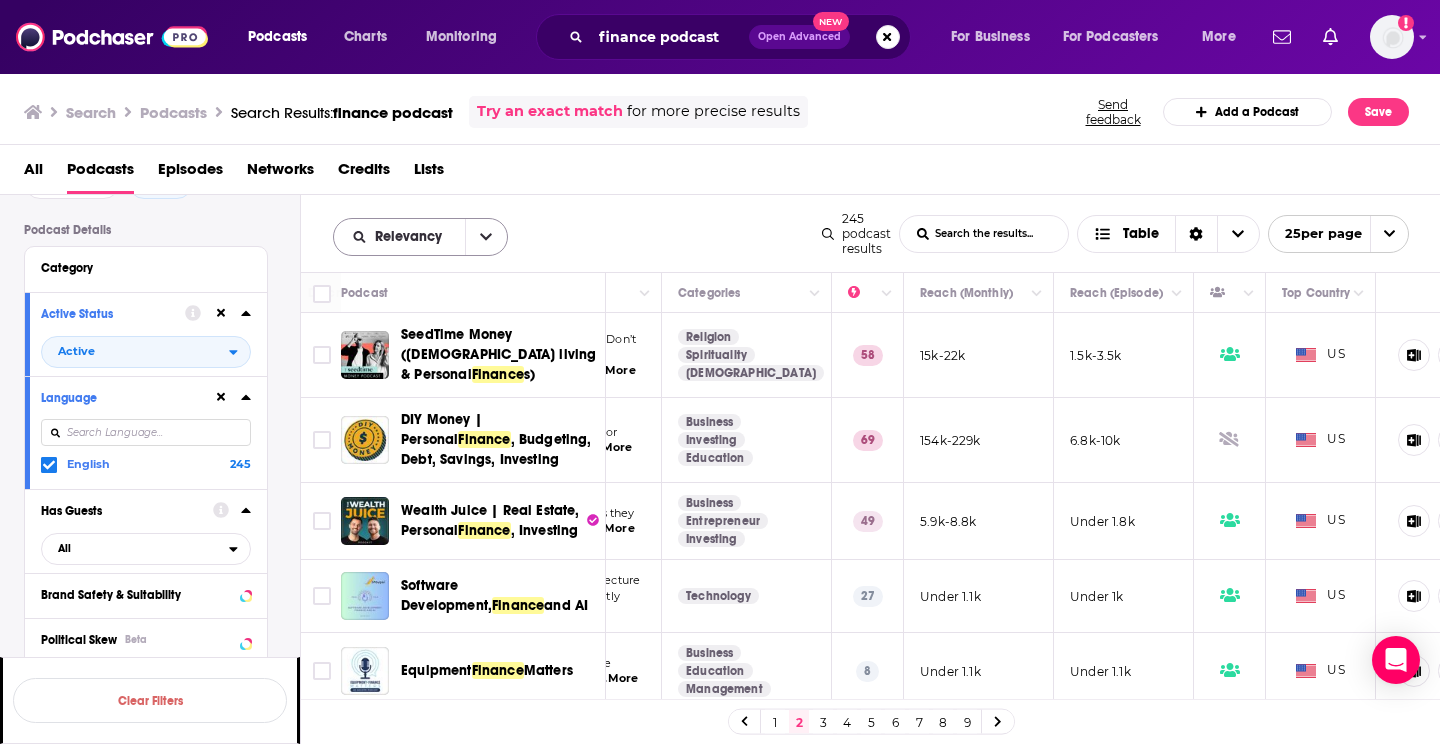 click 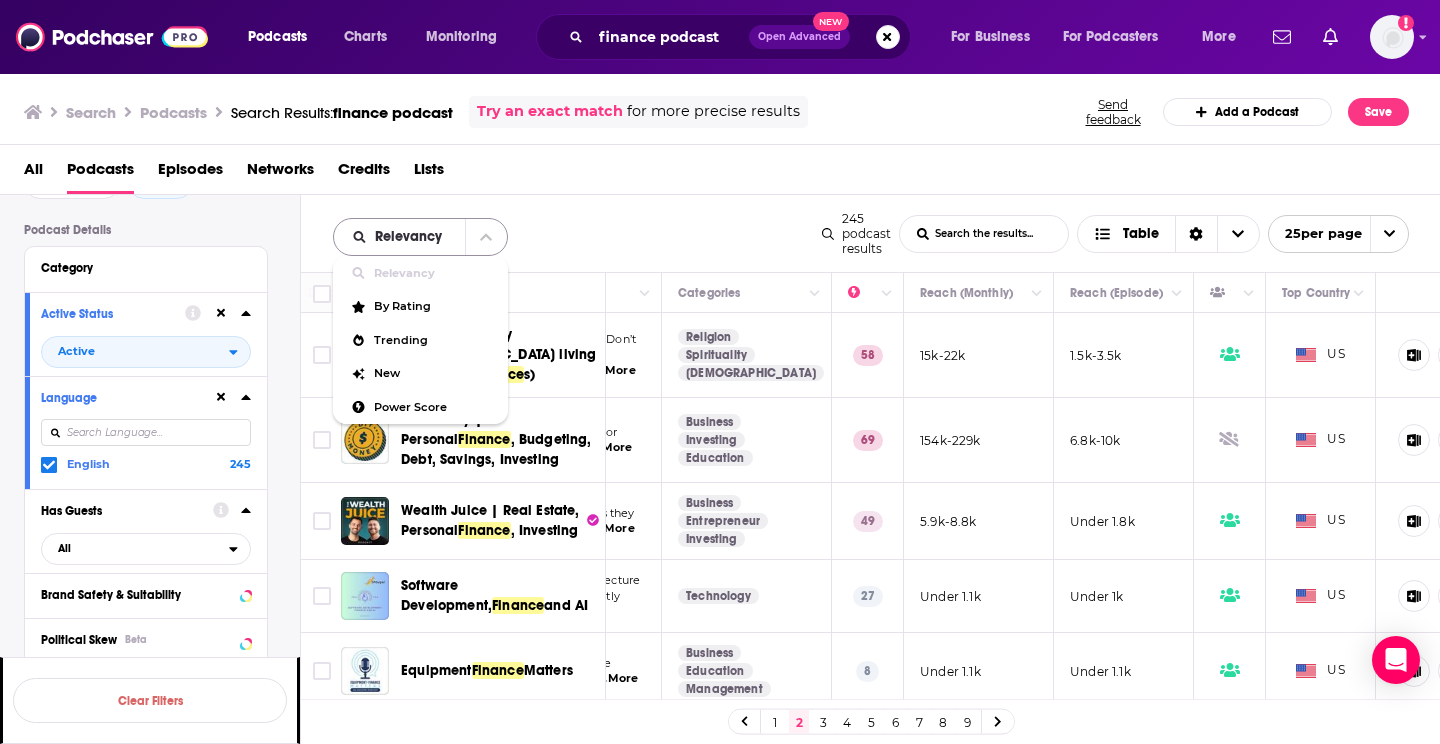 click 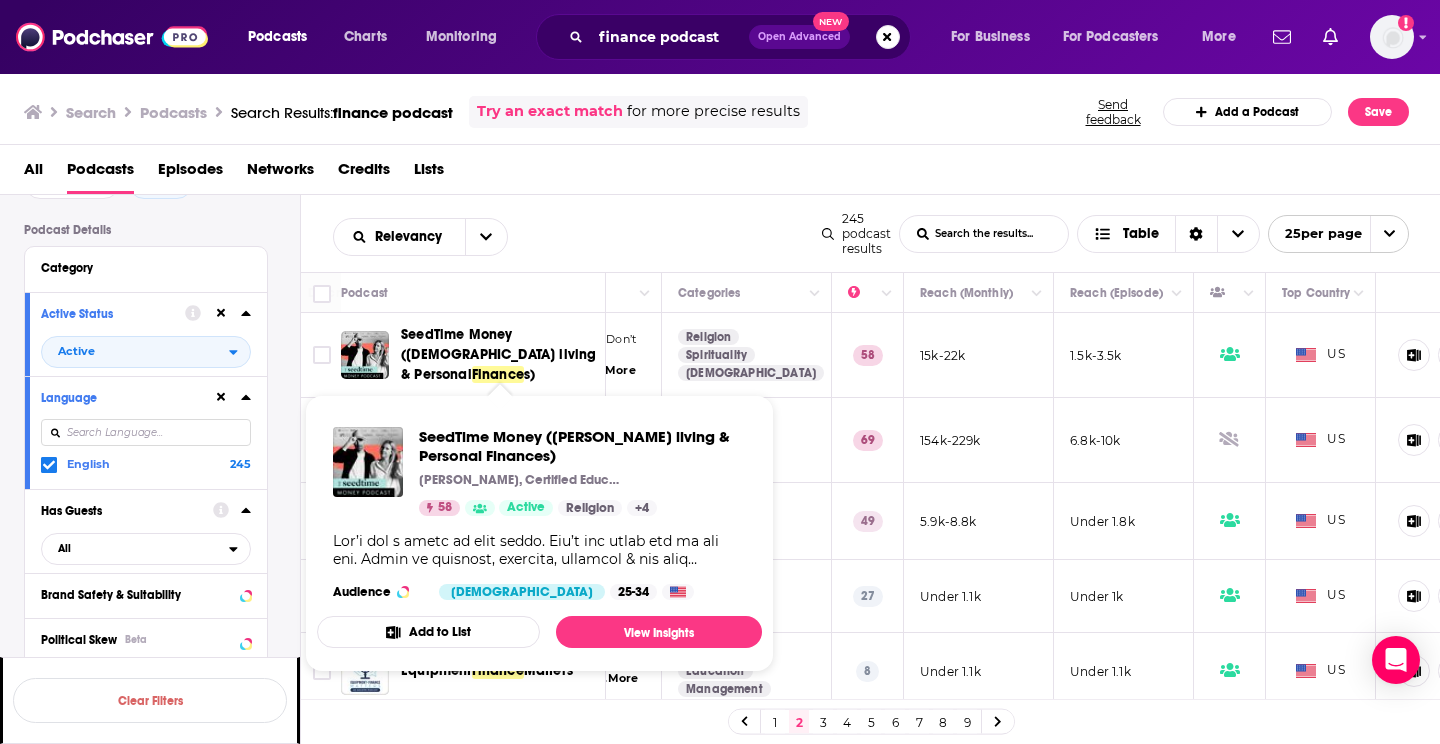 click on "SeedTime Money (Christian living & Personal  Finance s)" at bounding box center [500, 355] 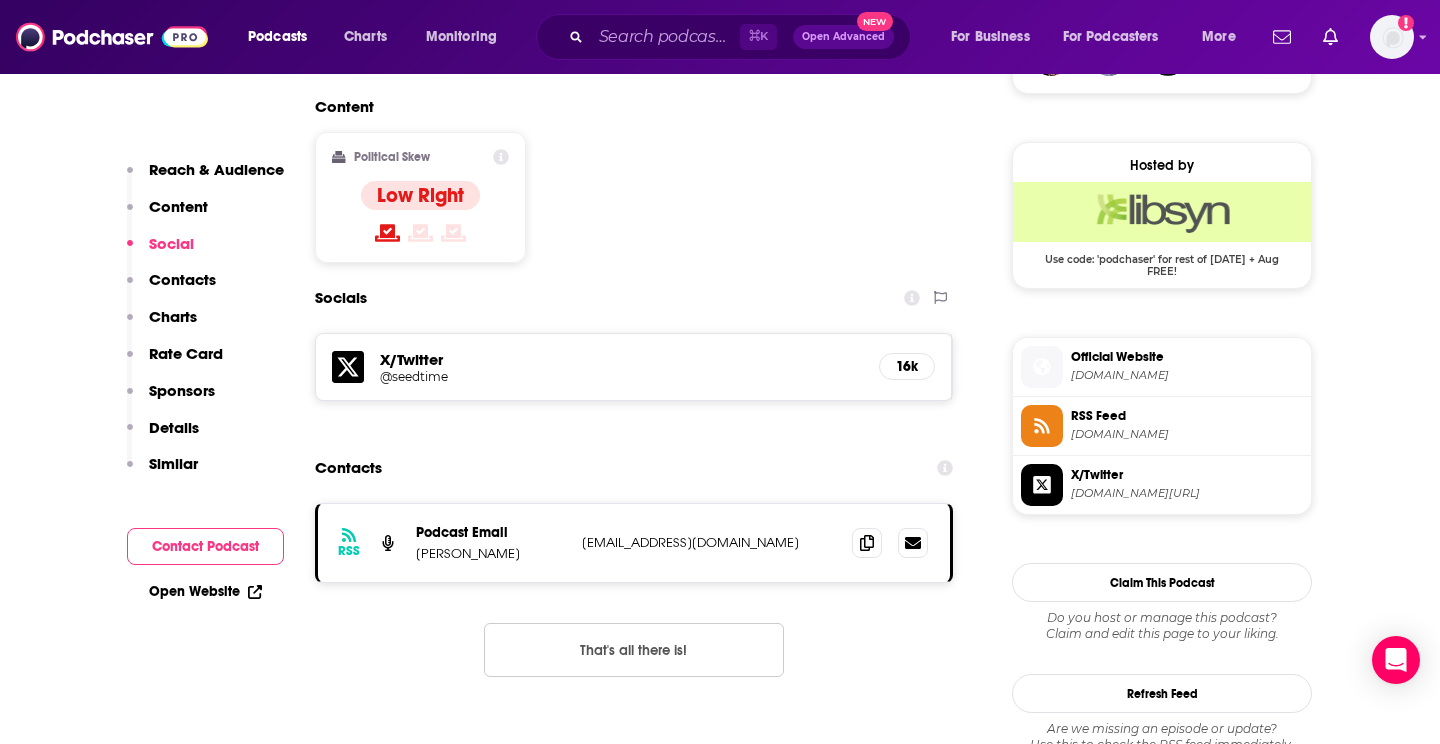 scroll, scrollTop: 1559, scrollLeft: 0, axis: vertical 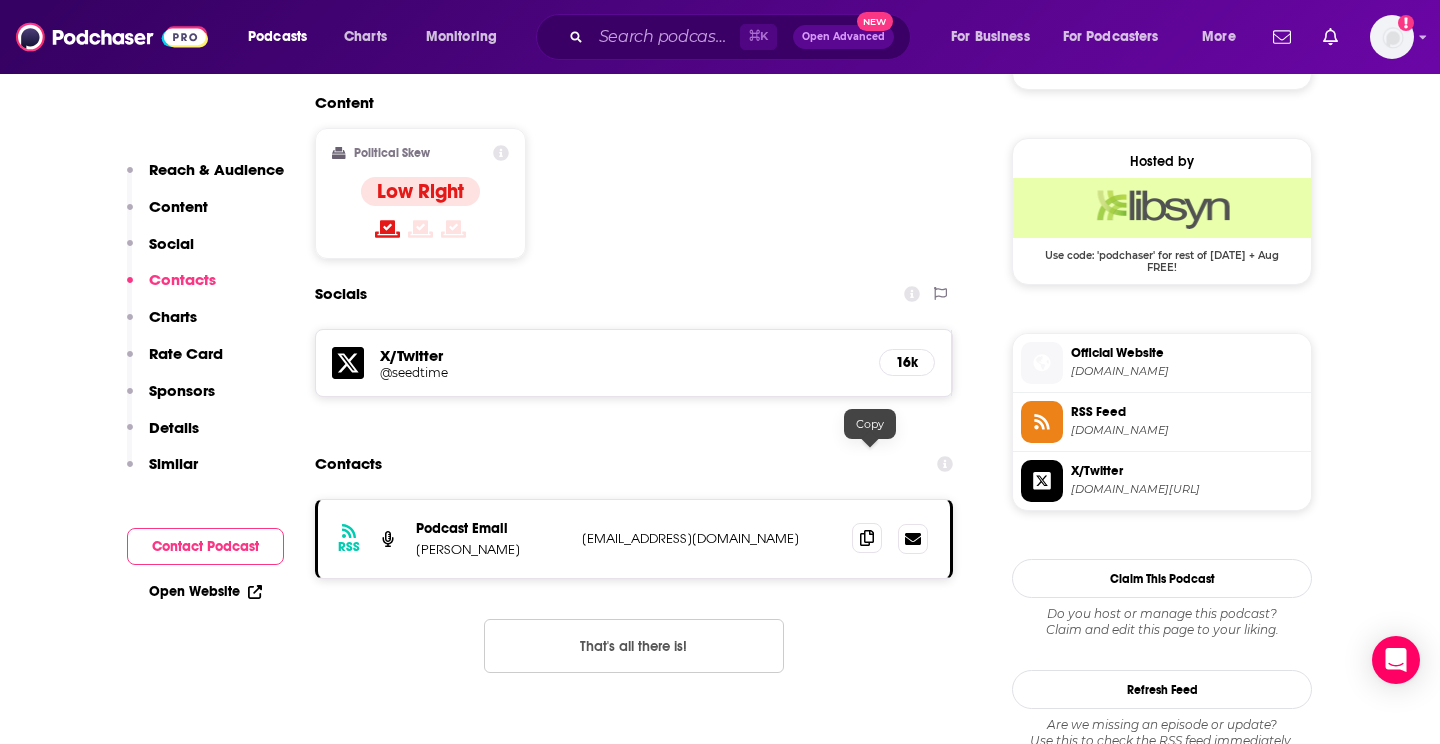click 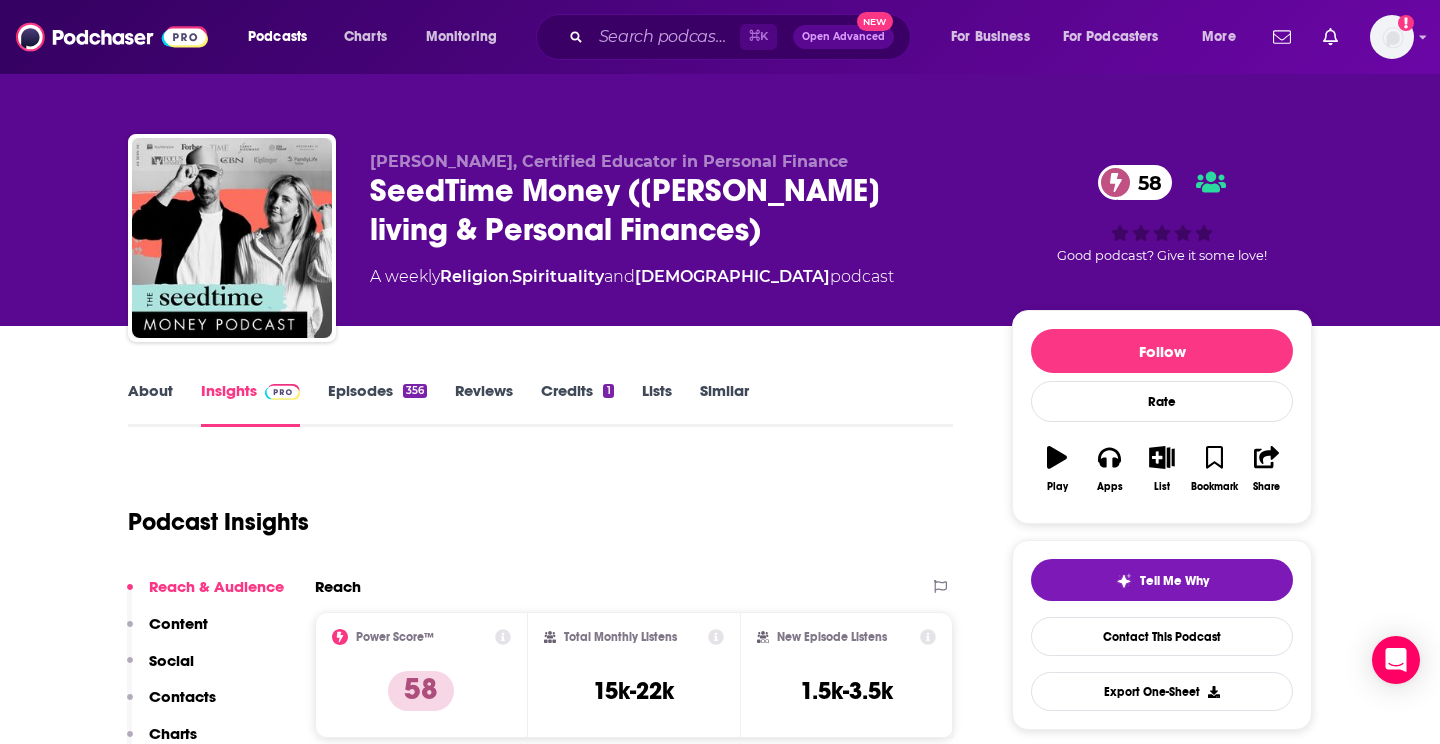 scroll, scrollTop: 0, scrollLeft: 0, axis: both 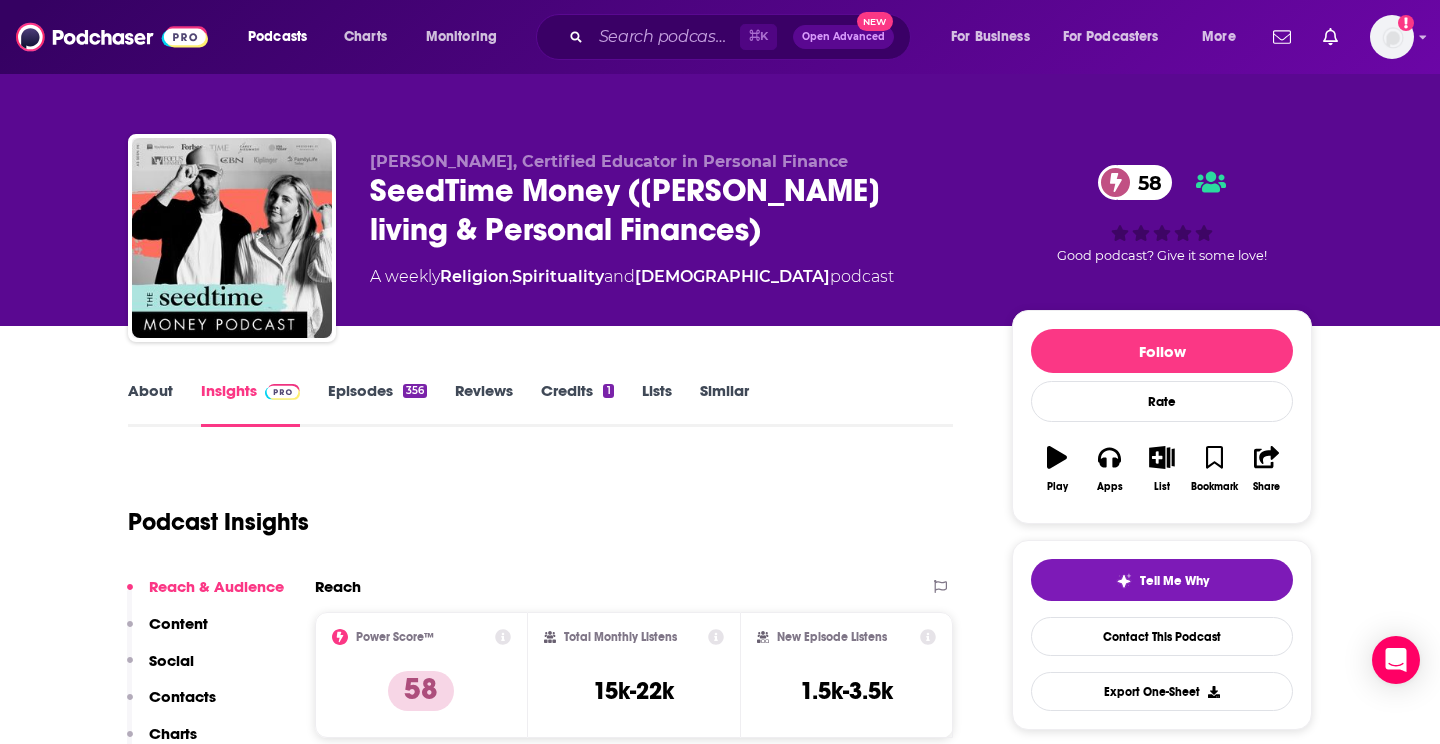 click on "SeedTime Money (Christian living & Personal Finances) 58" at bounding box center (675, 210) 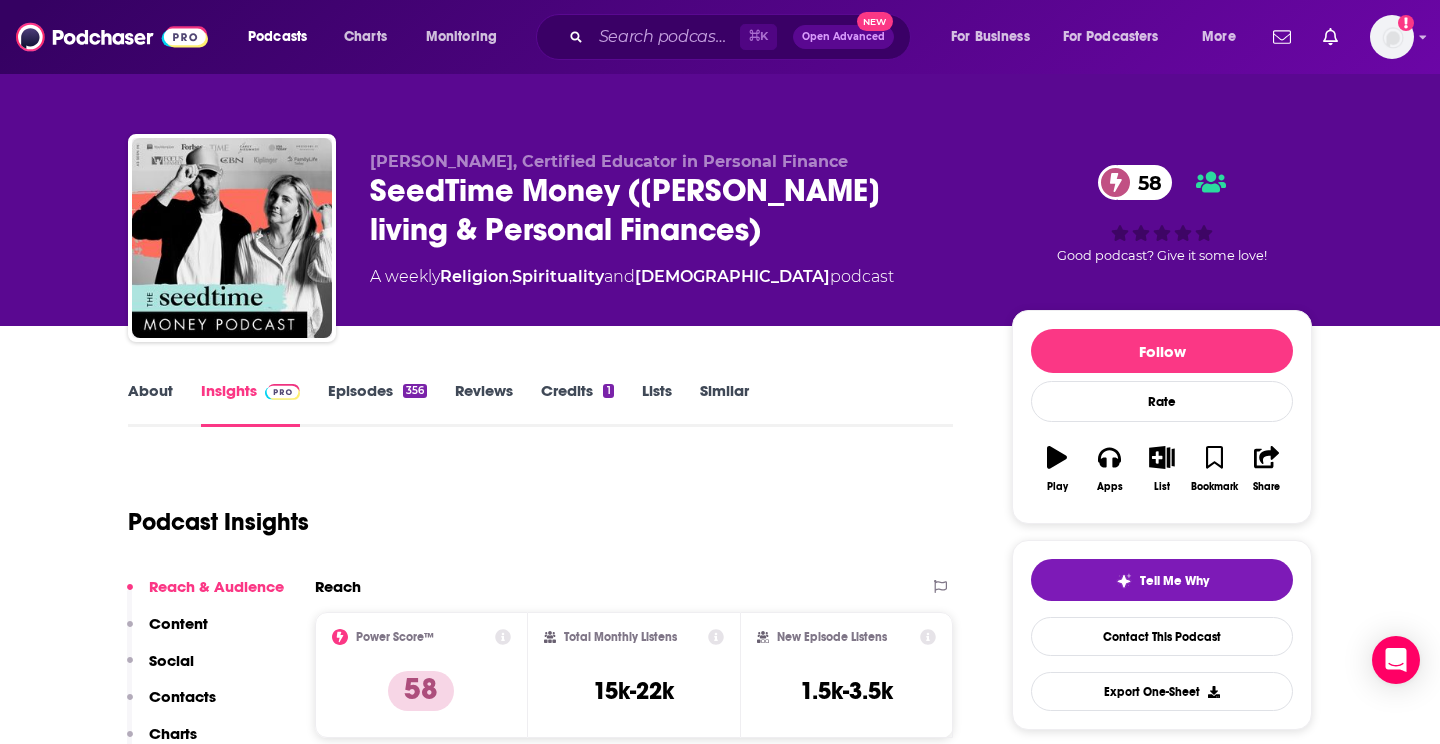 drag, startPoint x: 399, startPoint y: 185, endPoint x: 796, endPoint y: 275, distance: 407.0737 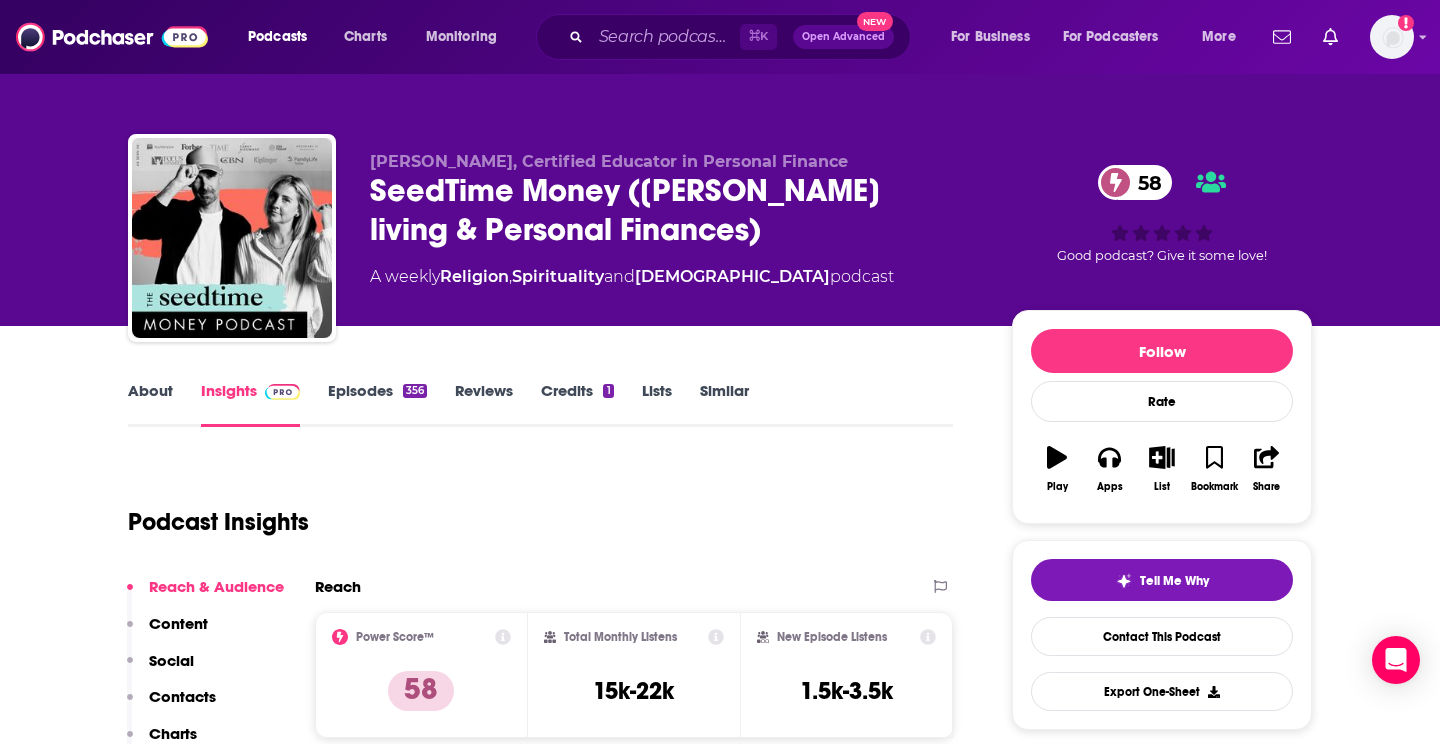 drag, startPoint x: 371, startPoint y: 279, endPoint x: 812, endPoint y: 299, distance: 441.45328 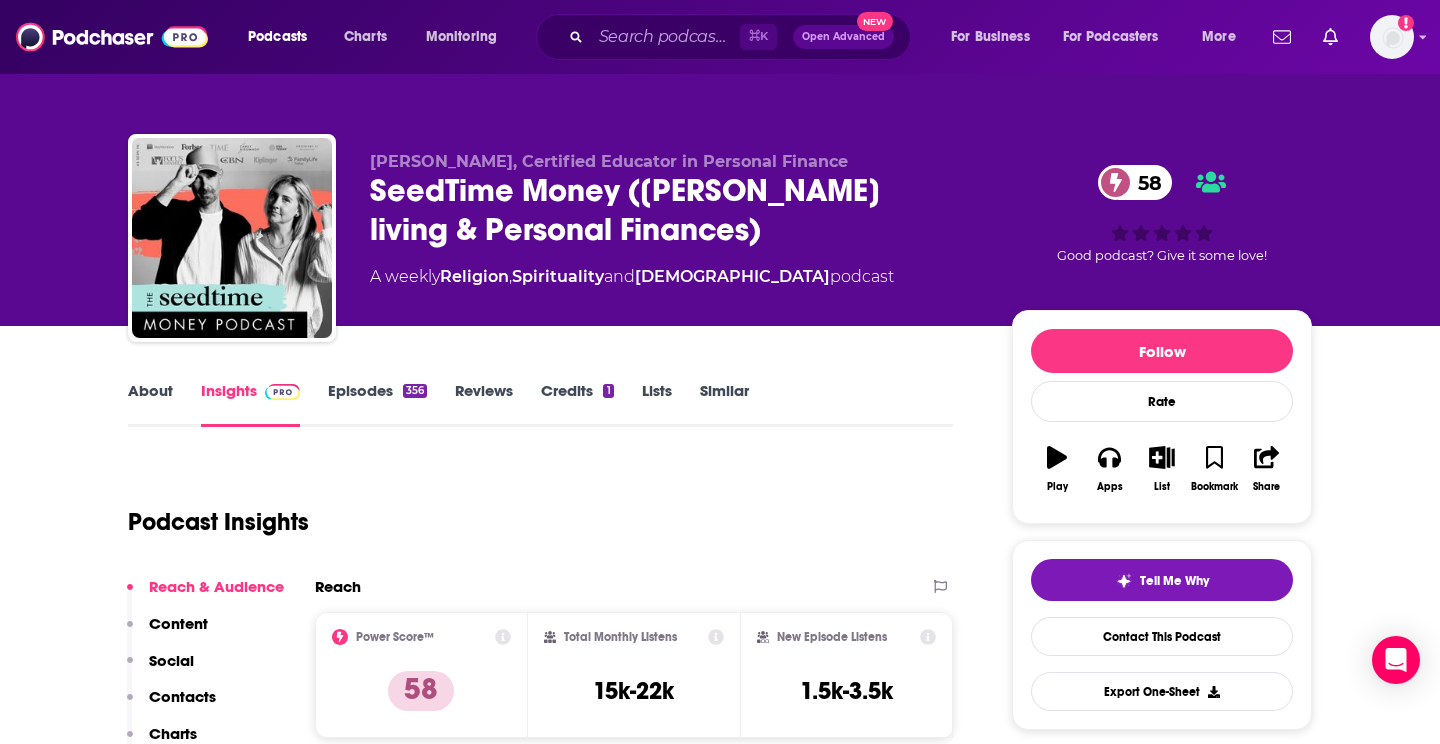 copy on "A   weekly  Religion ,  Spirituality  and  Christianity  podcast" 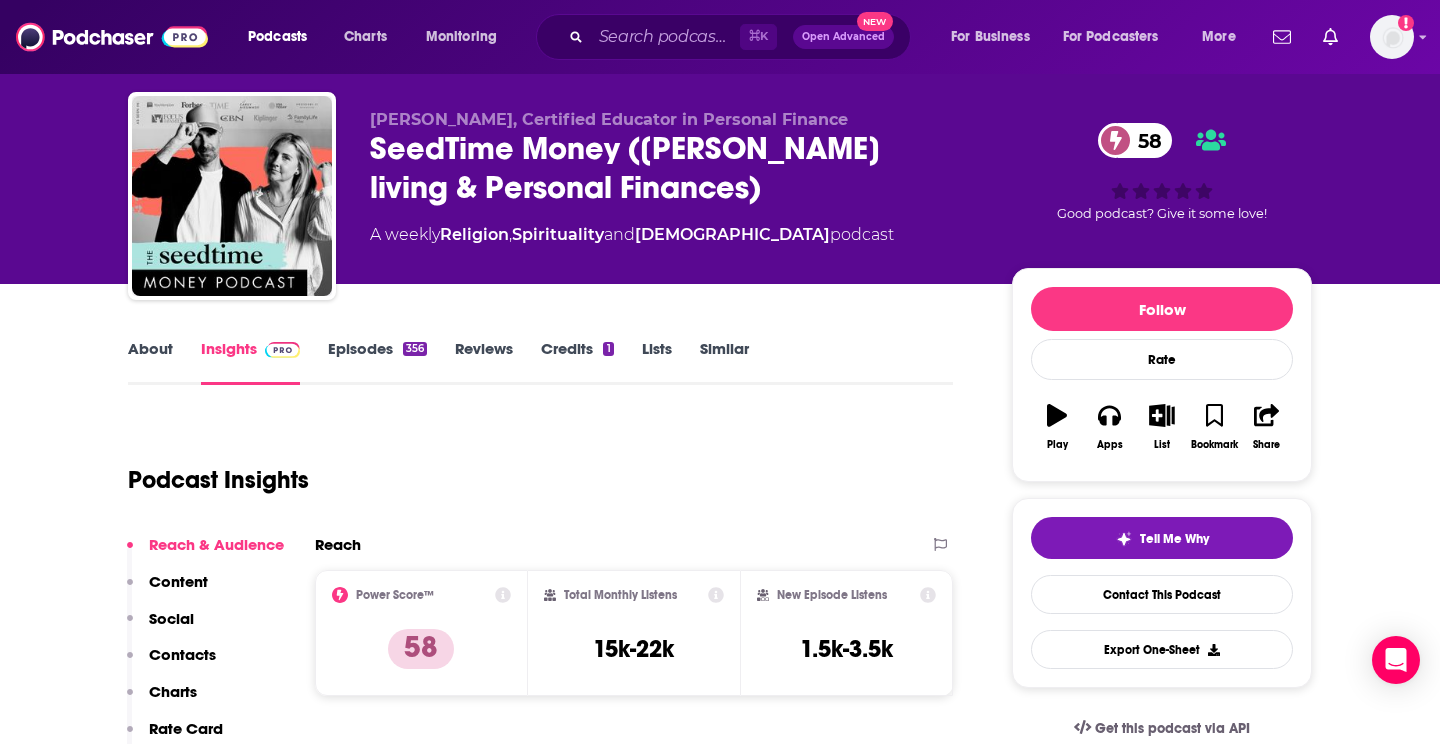 scroll, scrollTop: 43, scrollLeft: 0, axis: vertical 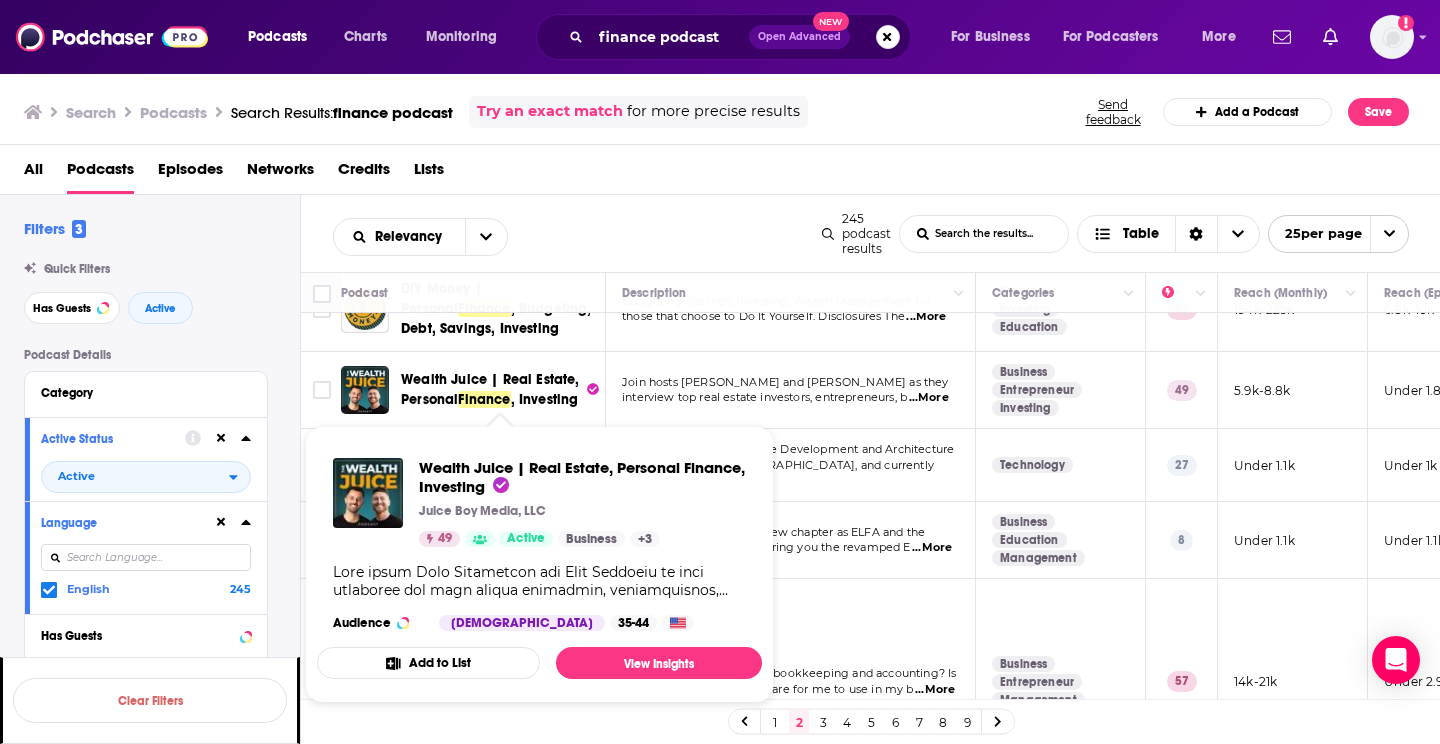 click on ", Investing" at bounding box center (545, 399) 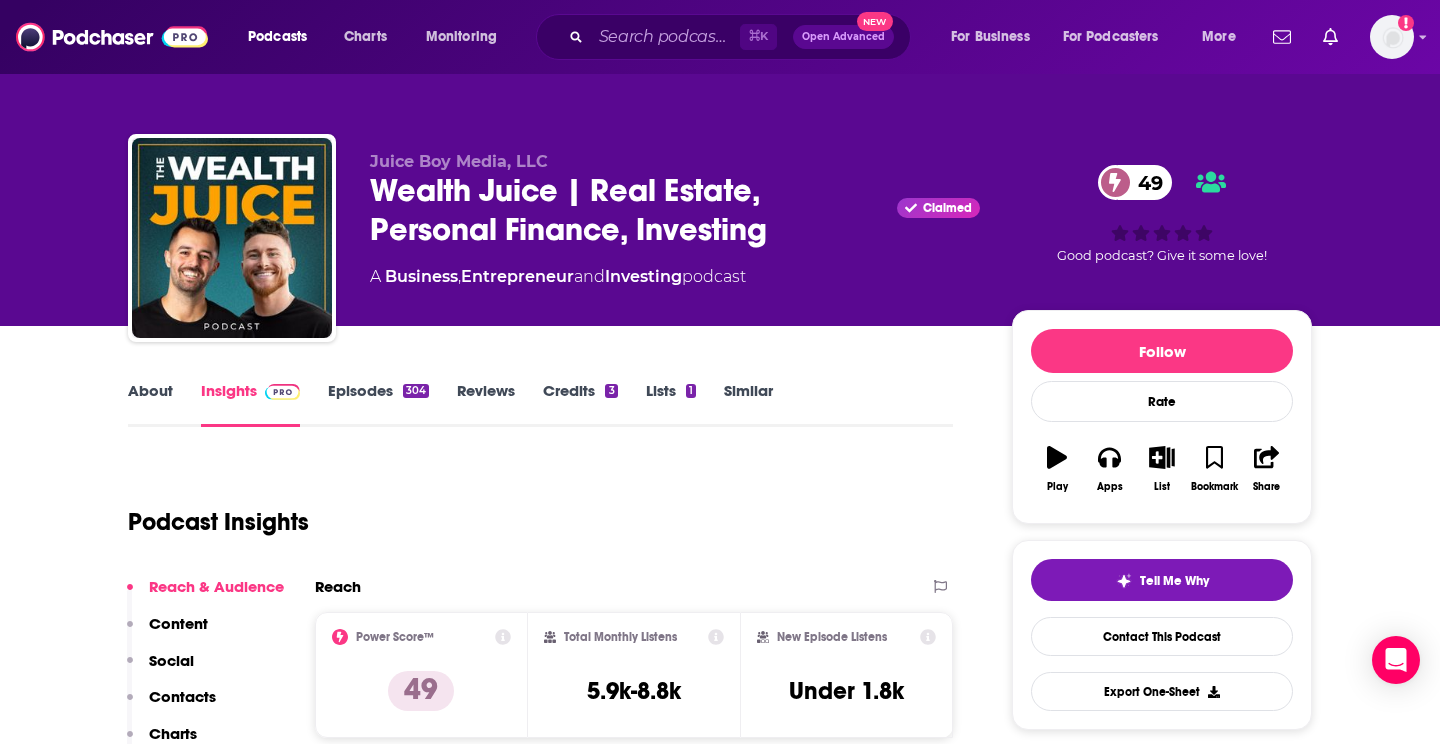 click on "Wealth Juice | Real Estate, Personal Finance, Investing Claimed 49" at bounding box center [675, 210] 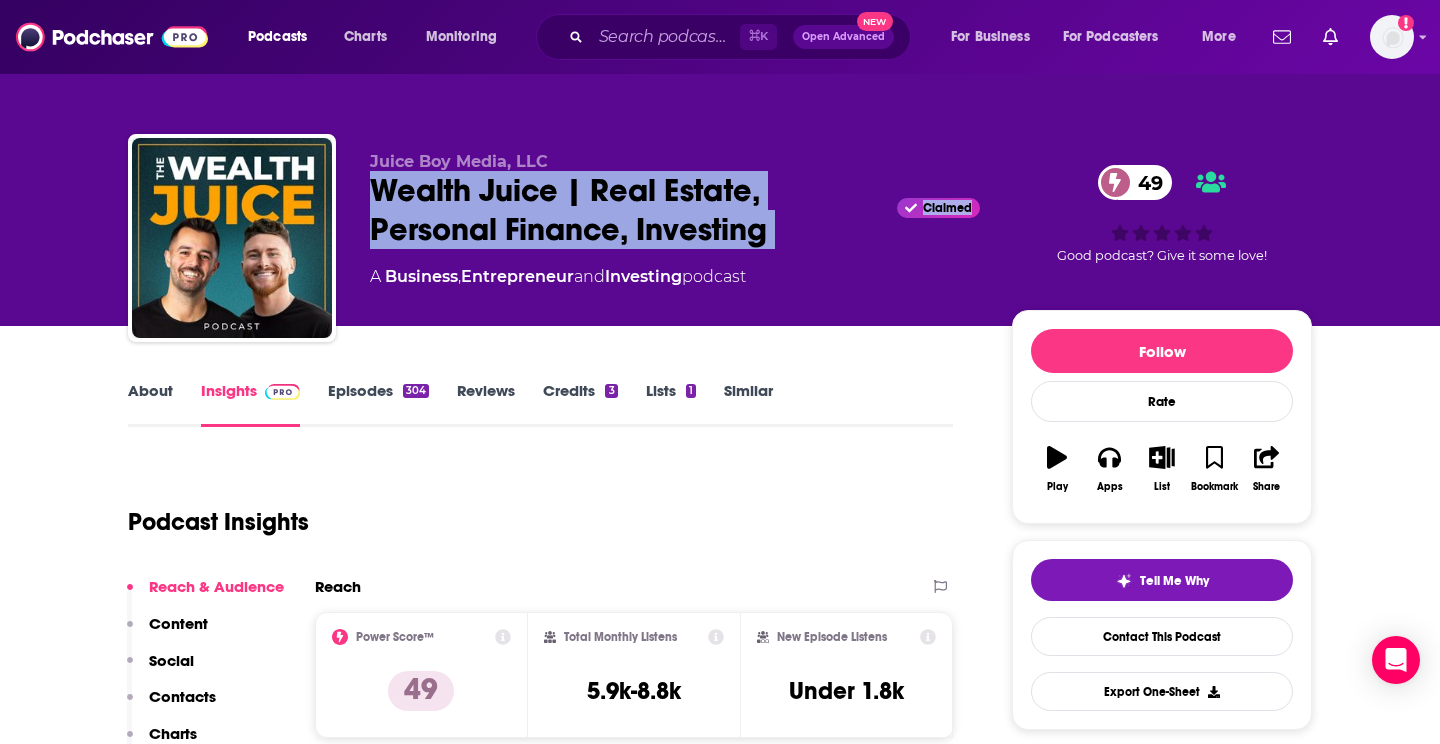 drag, startPoint x: 421, startPoint y: 187, endPoint x: 766, endPoint y: 277, distance: 356.54593 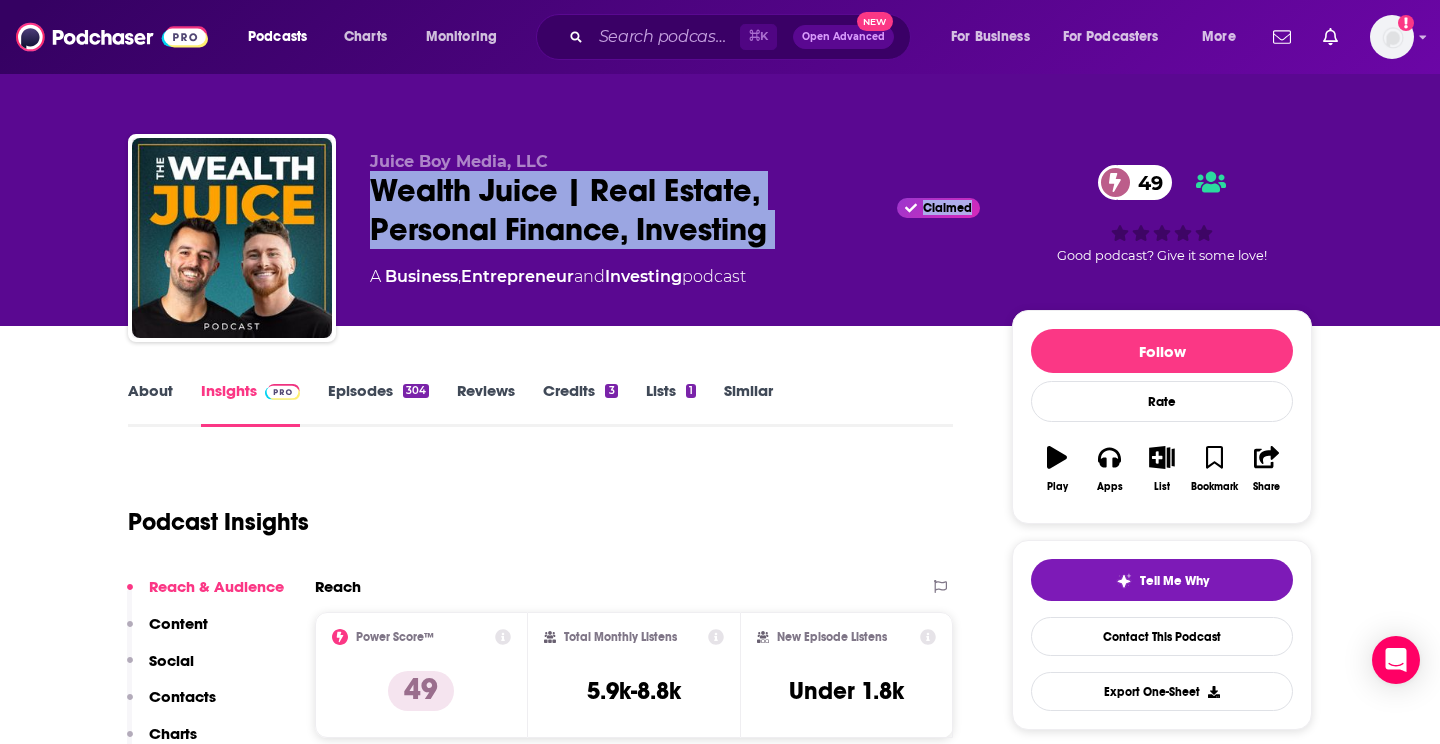 copy on "Wealth Juice | Real Estate, Personal Finance, Investing Claimed 49" 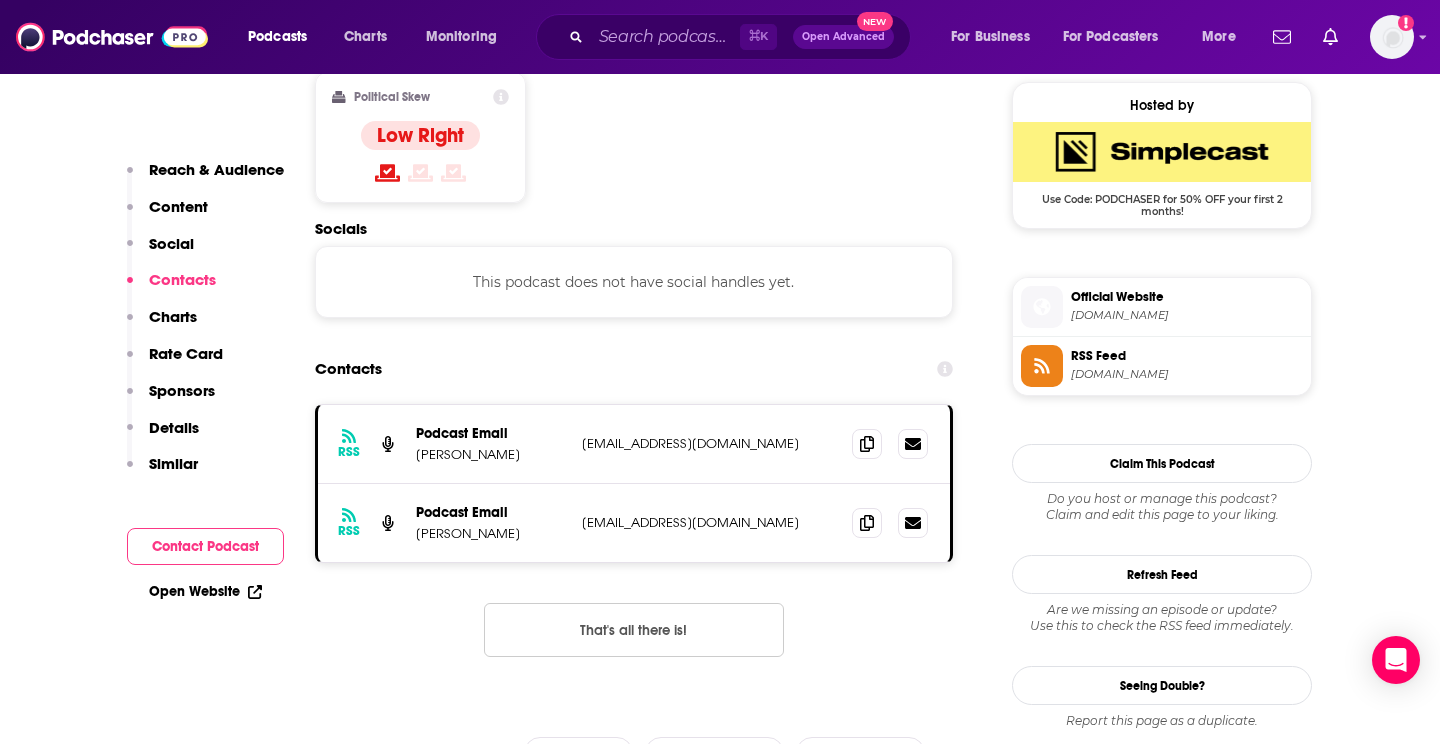 scroll, scrollTop: 1617, scrollLeft: 0, axis: vertical 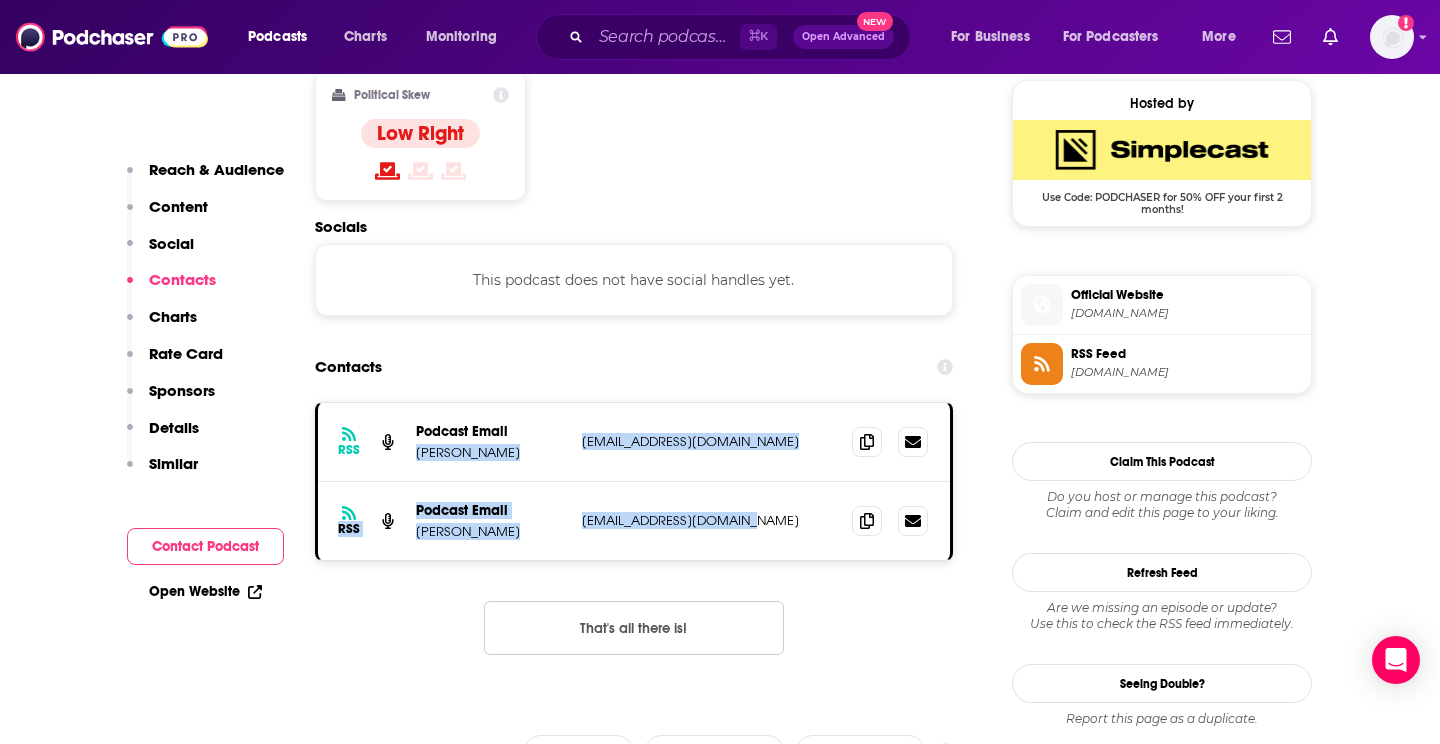drag, startPoint x: 571, startPoint y: 363, endPoint x: 761, endPoint y: 438, distance: 204.26698 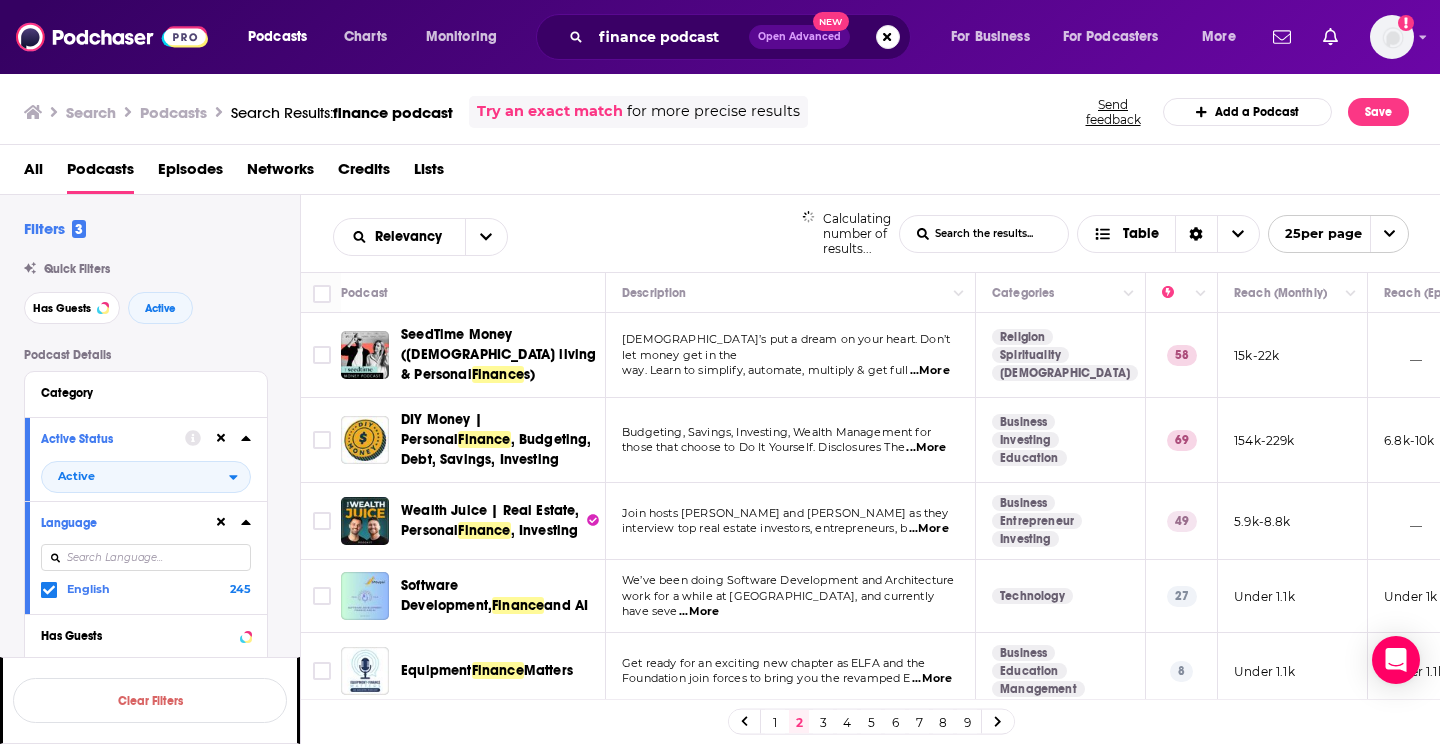 scroll, scrollTop: 0, scrollLeft: 0, axis: both 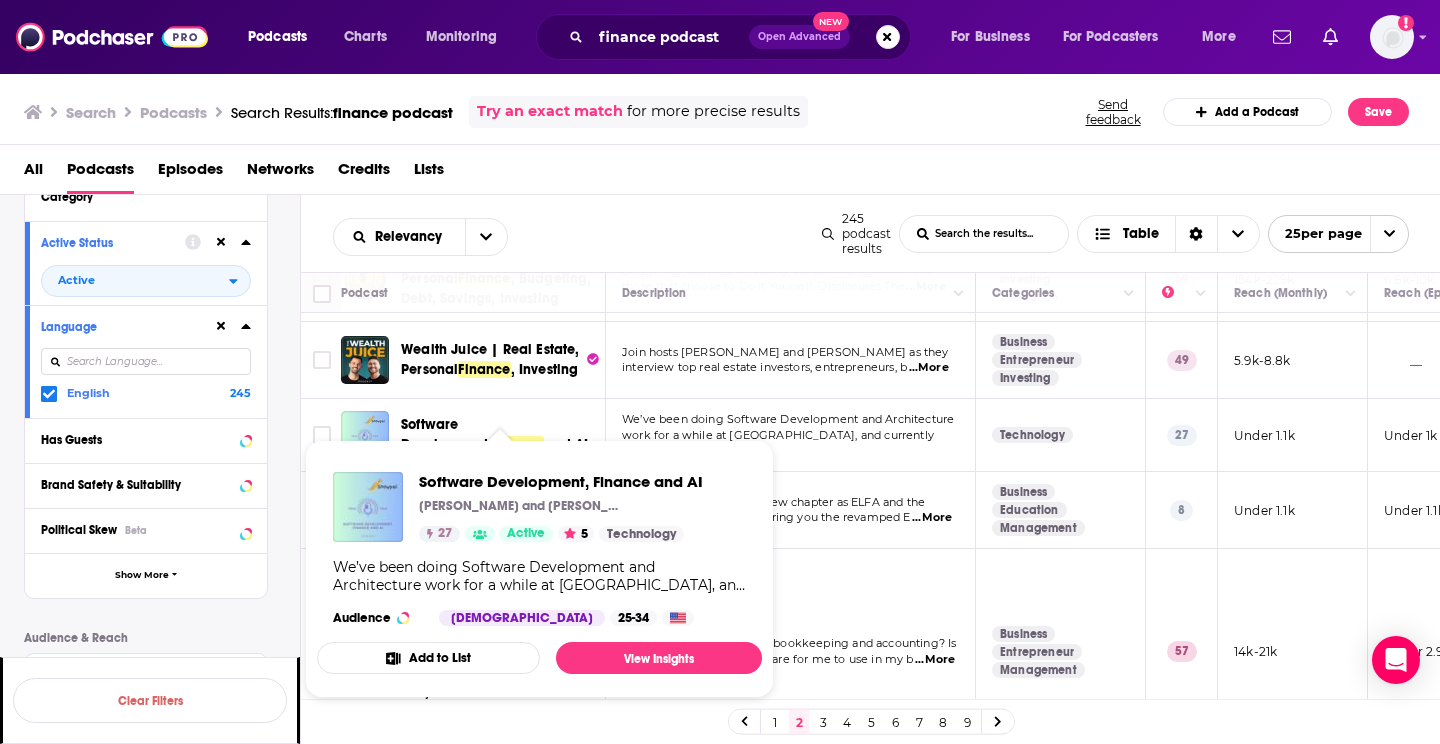 click on "Software Development, Finance and AI Krish Palaniappan and Varun Palaniappan 27 Active 5 Technology We’ve been doing Software Development and Architecture work for a while at Snowpal, and currently have several B2B and B2C products in production. In this podcast, we’ll share our experiences on a regular basis to help you & your teams build great software. The topics covered in this podcast will include Product Management, Project Management, Architecture, Development, Deployment, Security, Release Management, Sales, Marketing, Advertising, and just about everything else an ambitious, fast growing startup based out of the US is likely to be involved in. So, join us. Let’s become better! Audience Male 25-34 Add to List View Insights" at bounding box center [539, 569] 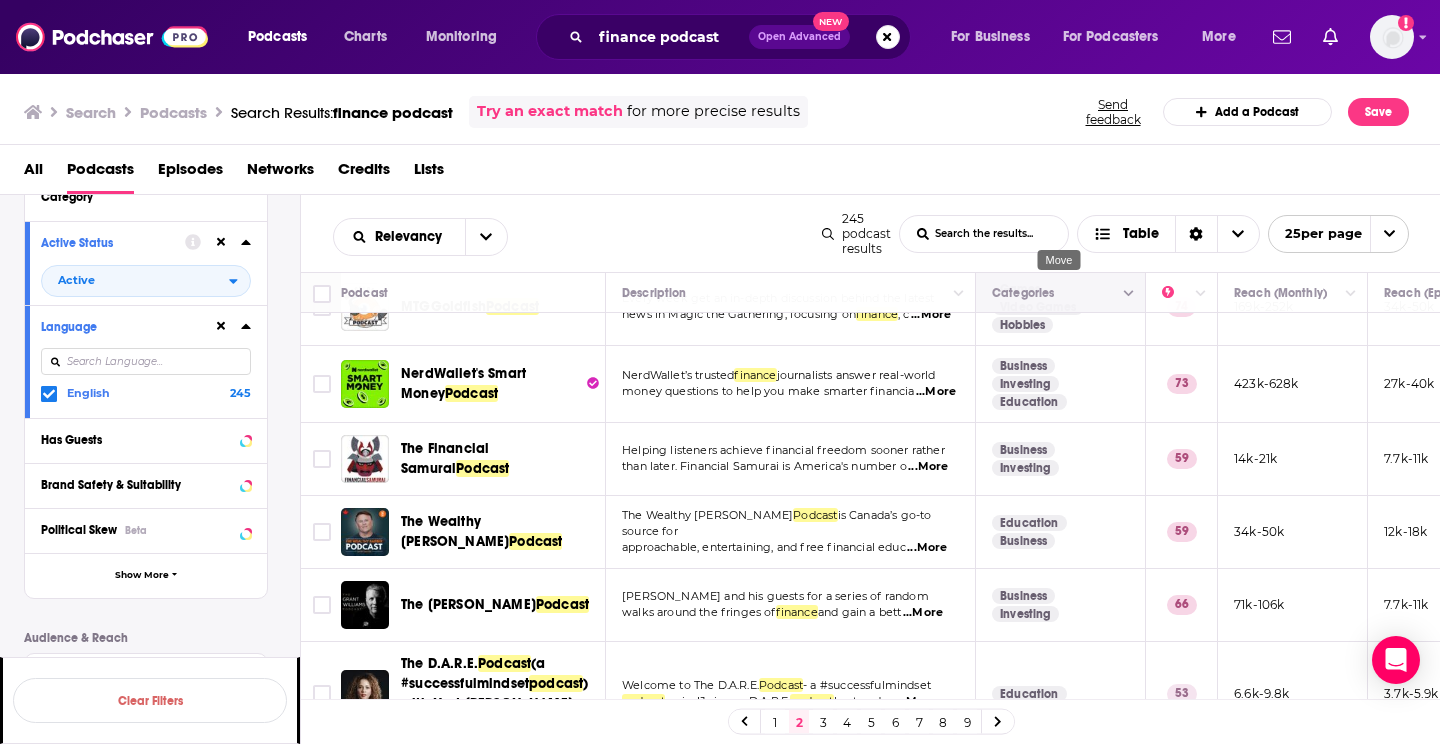 scroll, scrollTop: 1162, scrollLeft: 0, axis: vertical 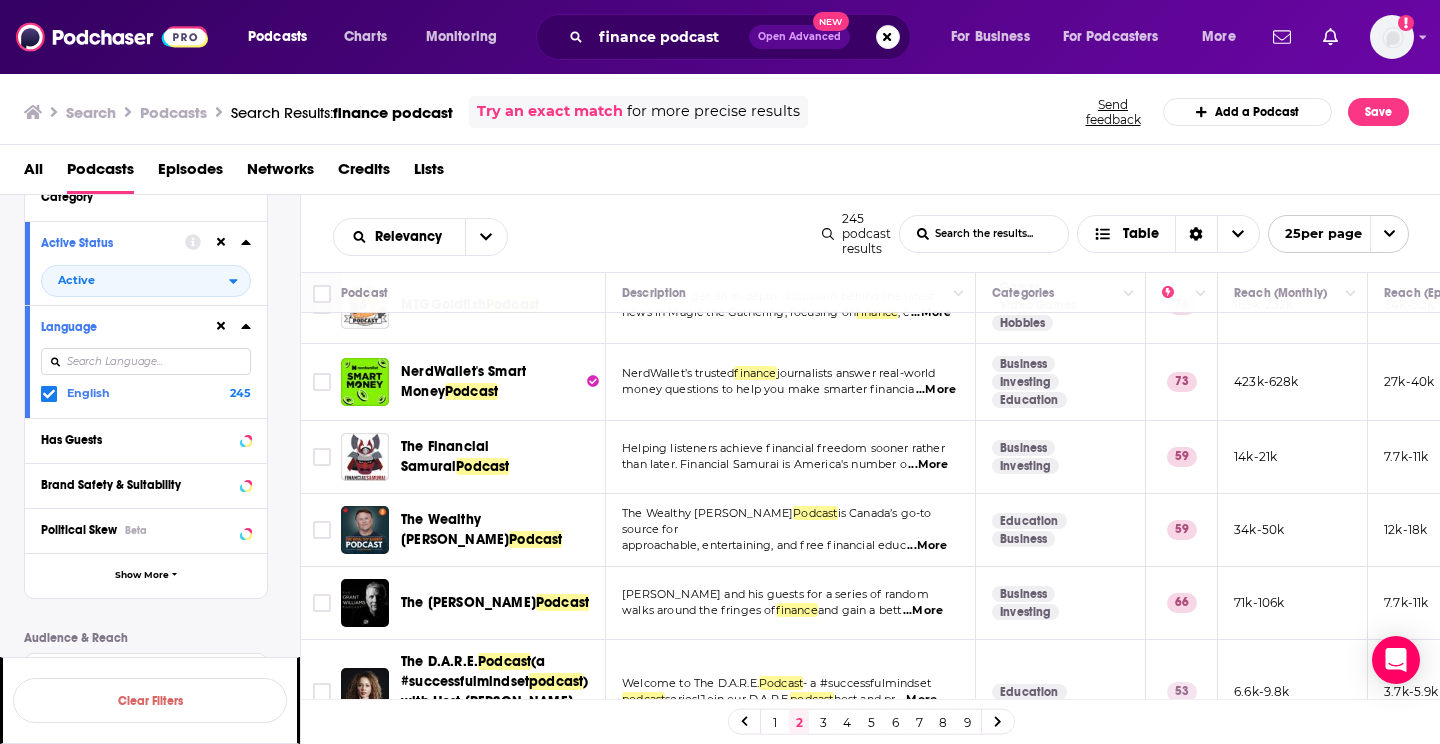 click on "Podcasts Charts Monitoring finance podcast Open Advanced New For Business For Podcasters More Add a profile image Podcasts Charts Monitoring For Business For Podcasters More Search Podcasts Search Results:   finance podcast Try an exact match for more precise results Send feedback Add a Podcast Save All Podcasts Episodes Networks Credits Lists Filters 3 Quick Filters Has Guests Active Podcast Details Category Active Status Active Language English 245 Has Guests Brand Safety & Suitability Political Skew Beta Show More Audience & Reach Power Score™ Reach (Monthly) Reach (Episode Average) Gender Age Income Show More Saved Searches Select Clear Filters Relevancy List Search Input Search the results... Table 245   podcast   results List Search Input Search the results... Table 25  per page Podcast Description Categories Reach (Monthly) Reach (Episode) Top Country SeedTime Money (Christian living & Personal  Finance s) God’s put a dream on your heart. Don’t let money get in the  ...More Religion Spirituality" at bounding box center (720, 372) 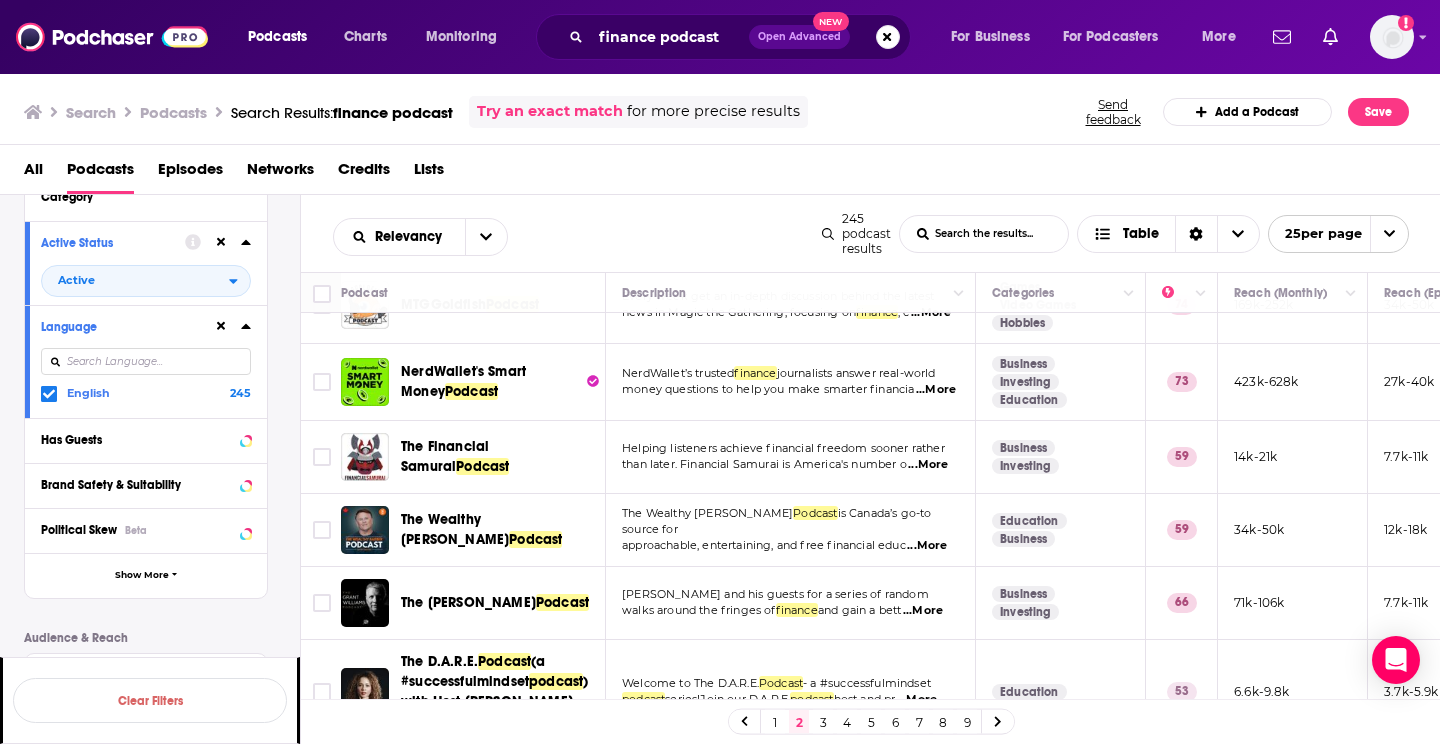 click on "The Grant Williams" at bounding box center (468, 602) 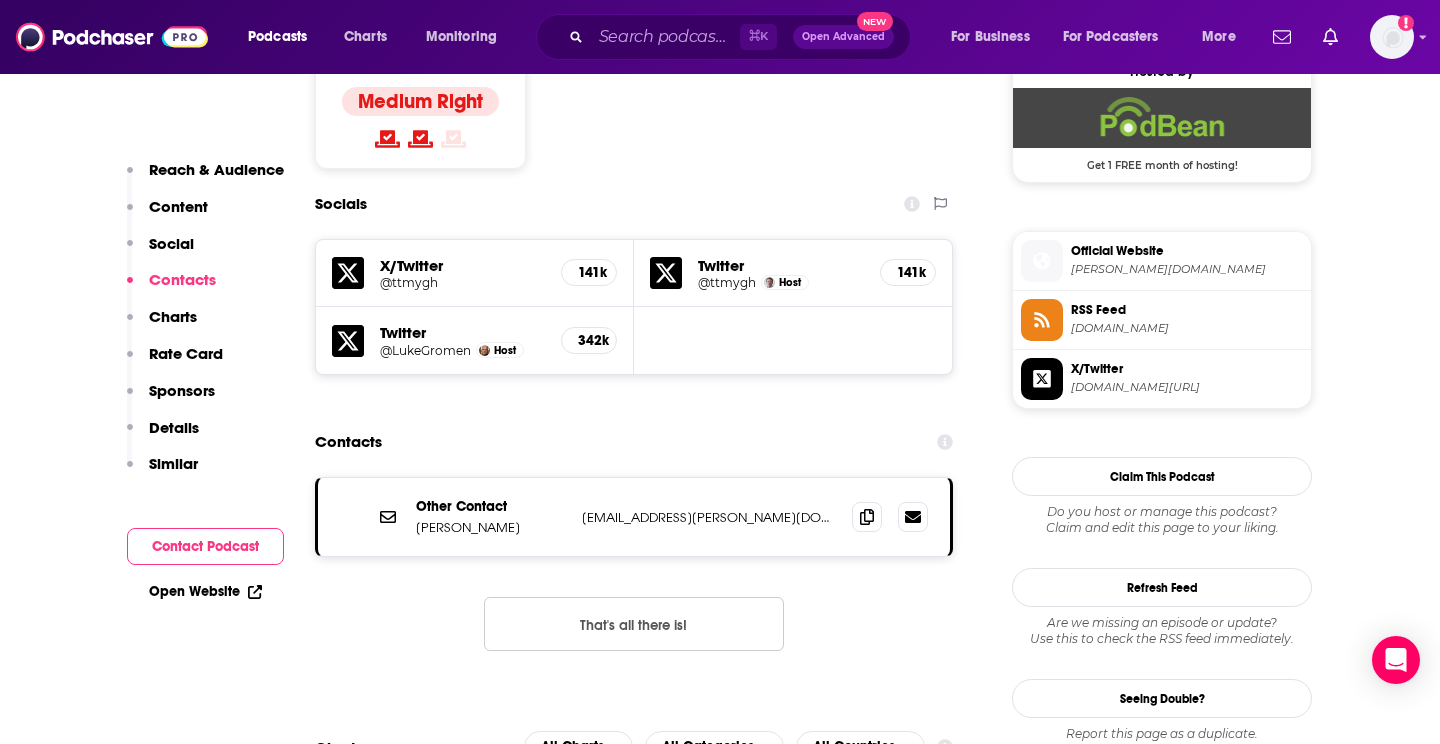 scroll, scrollTop: 1652, scrollLeft: 0, axis: vertical 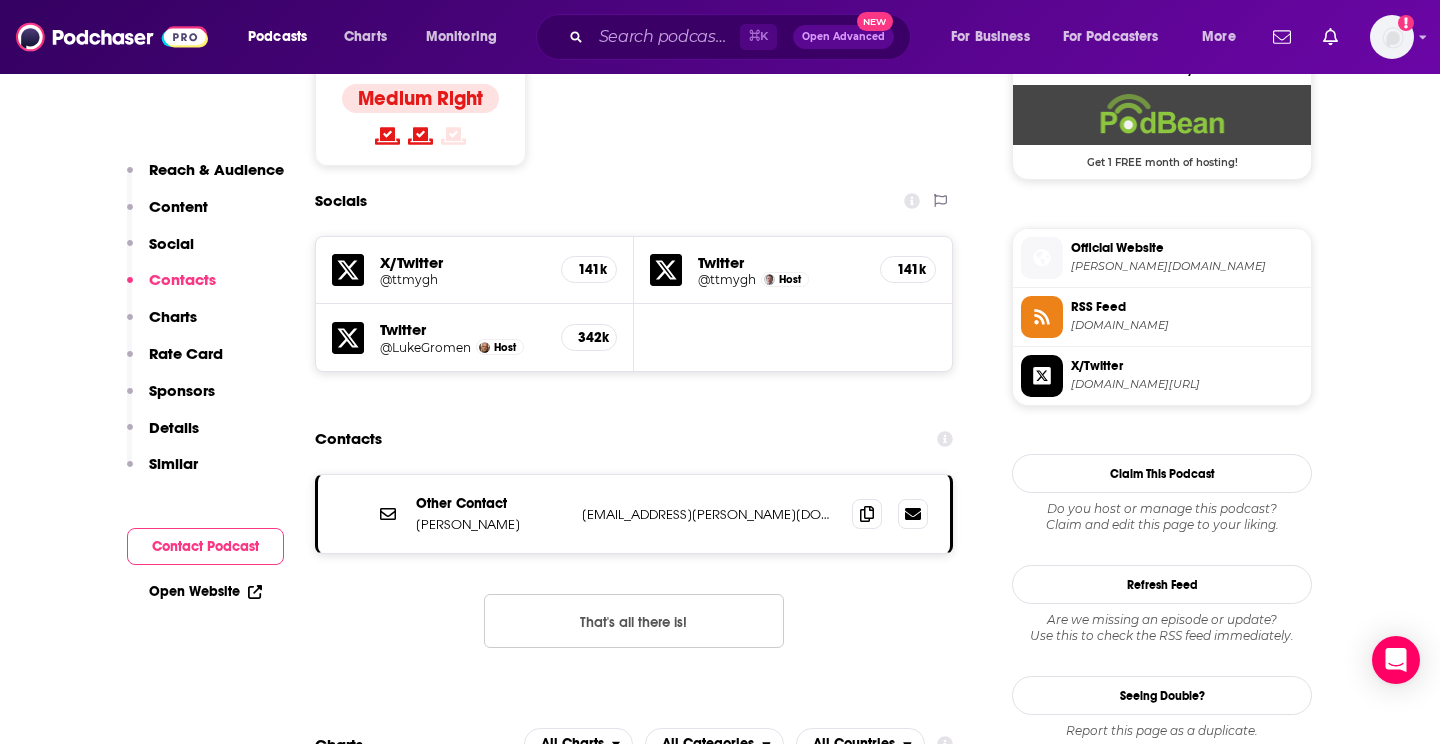 click on "Grant Williams" at bounding box center [491, 524] 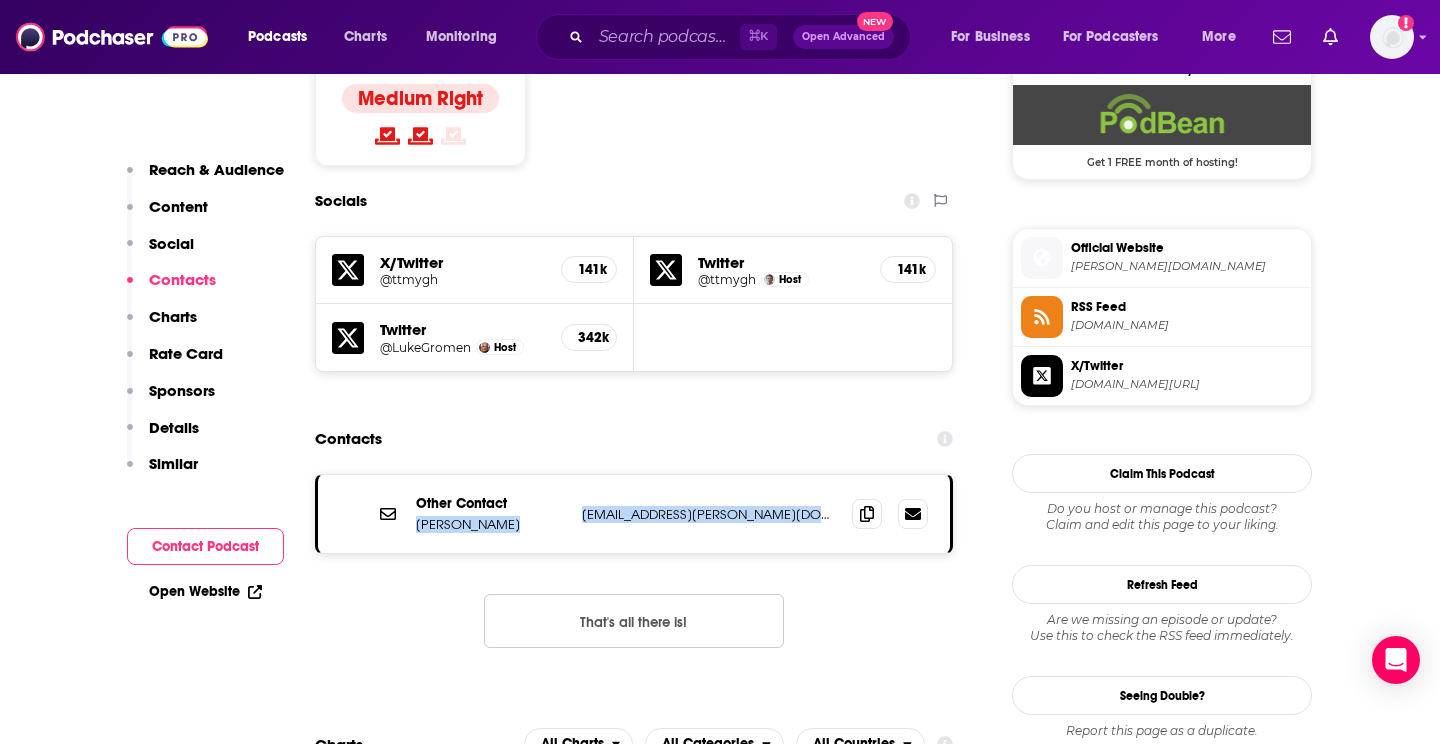 drag, startPoint x: 432, startPoint y: 448, endPoint x: 629, endPoint y: 449, distance: 197.00253 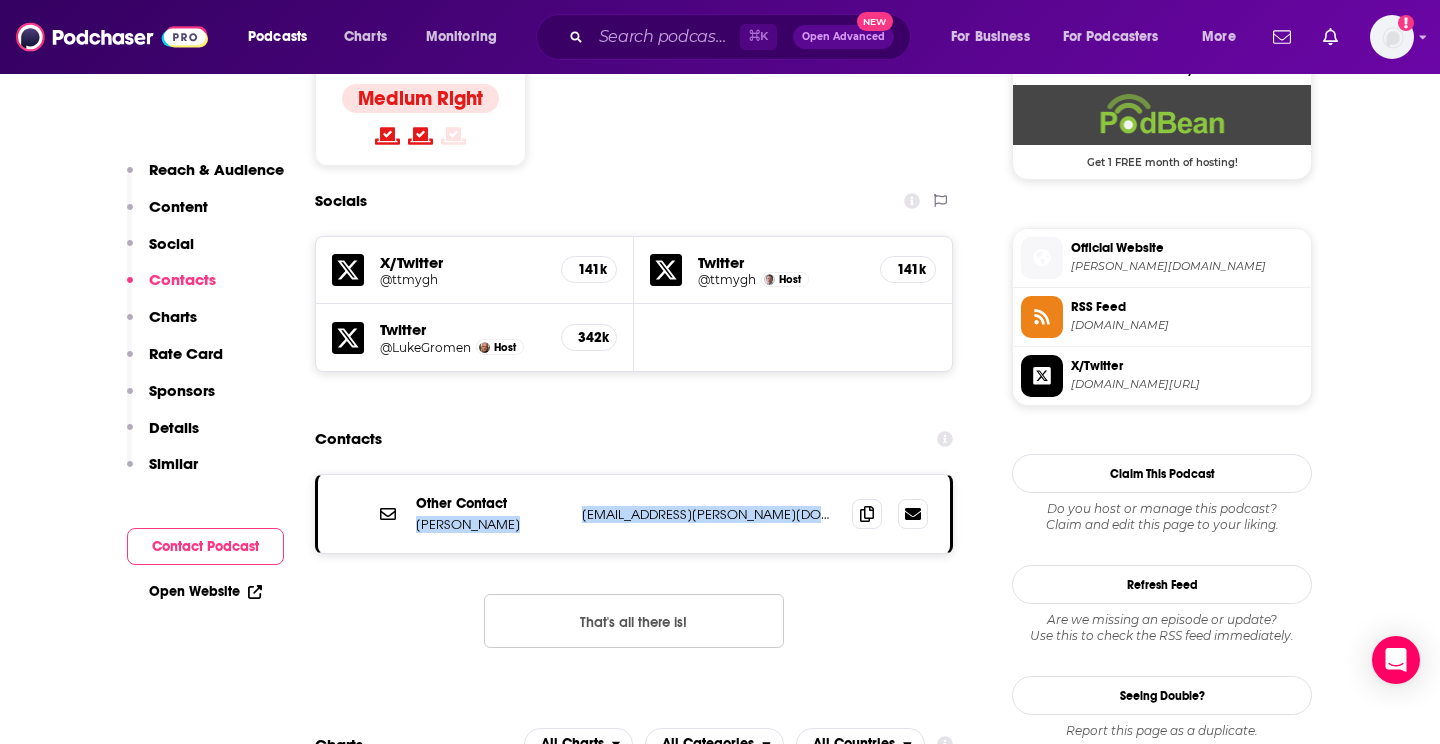 copy on "Grant Williams info@grant-williams.com info@grant-williams.com" 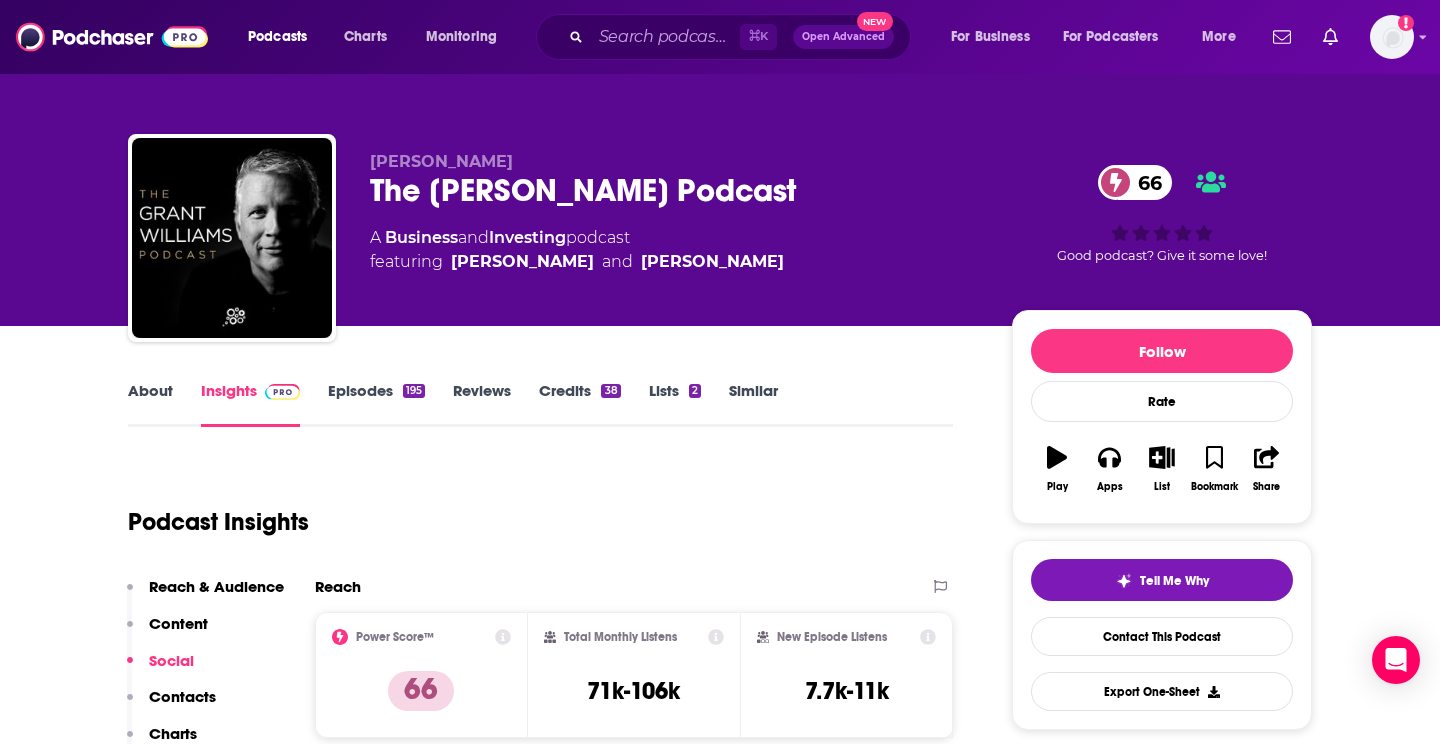 scroll, scrollTop: 0, scrollLeft: 0, axis: both 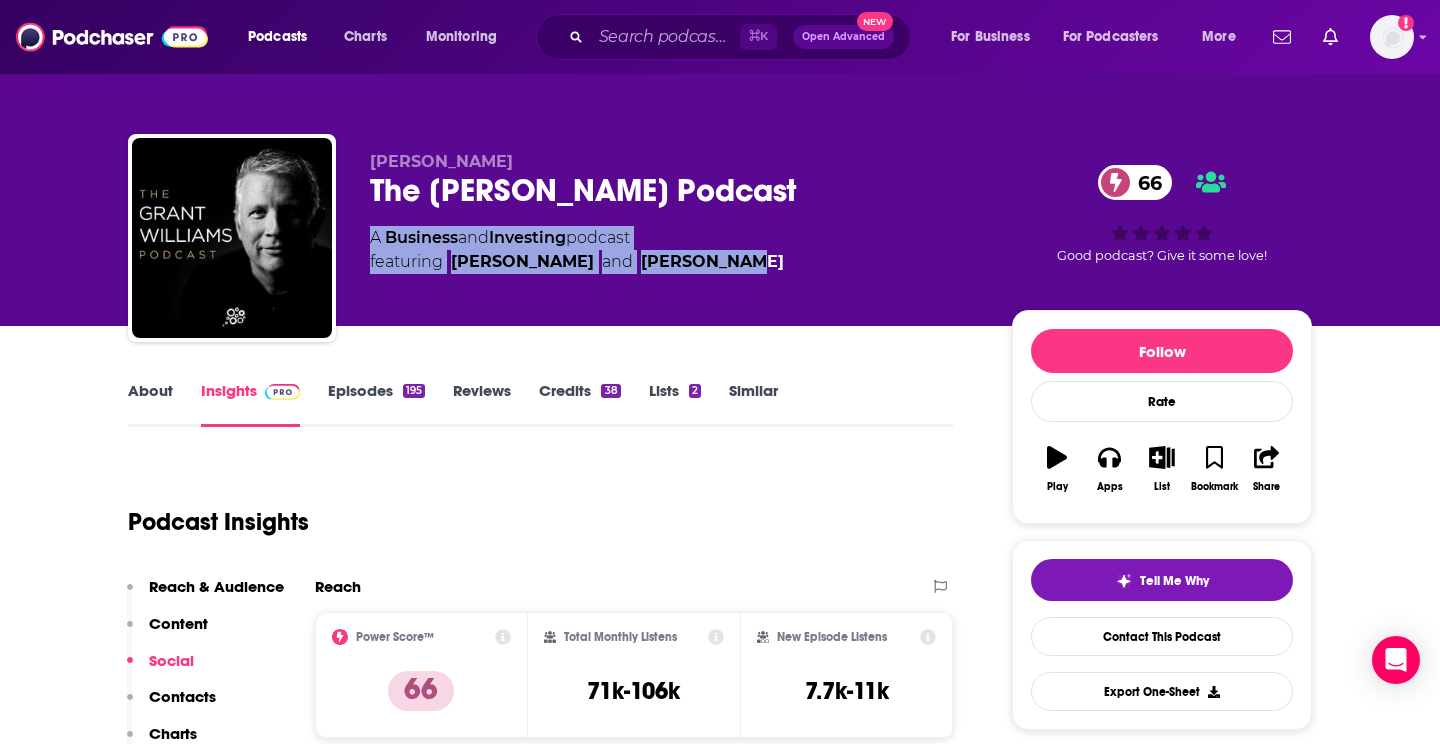 drag, startPoint x: 374, startPoint y: 237, endPoint x: 712, endPoint y: 256, distance: 338.5336 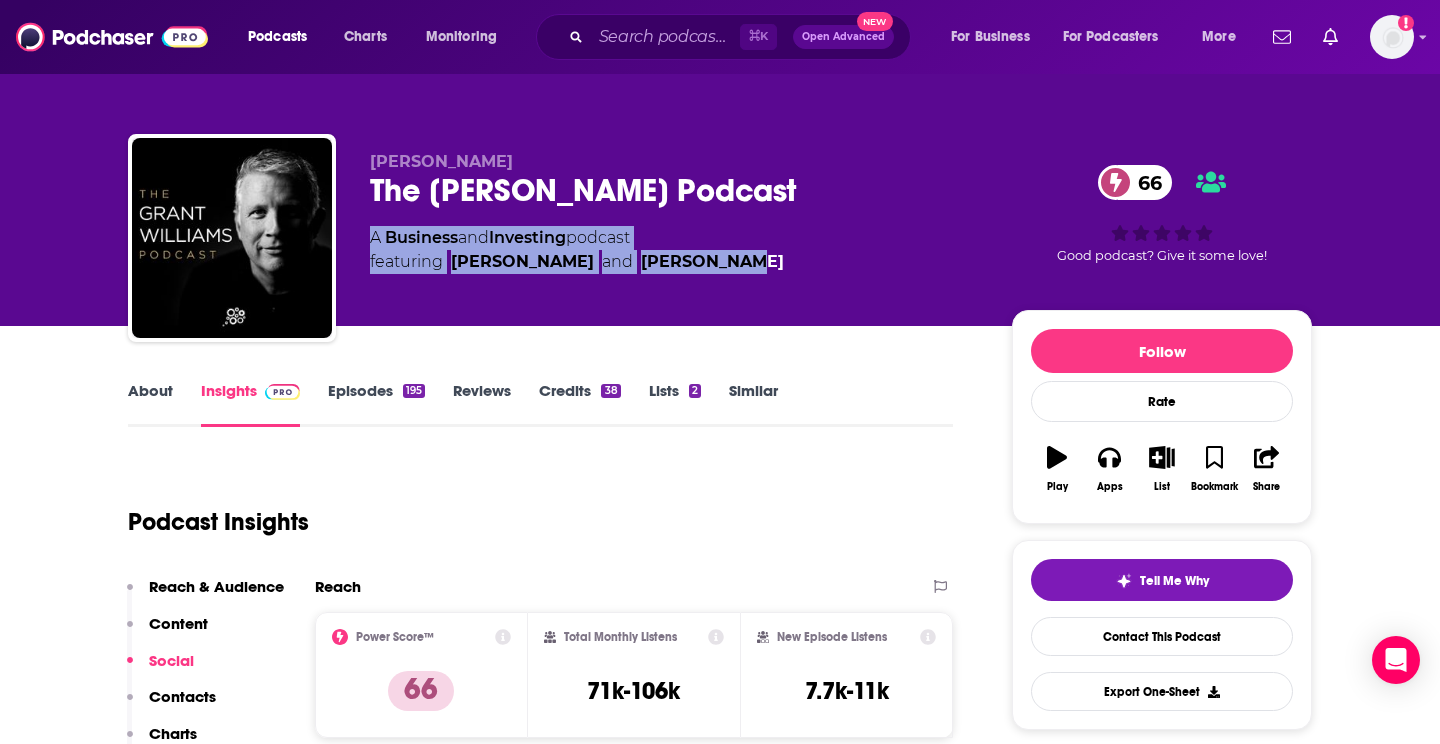 copy on "A   Business  and  Investing  podcast  featuring  Grant Williams  and  Luke Gromen" 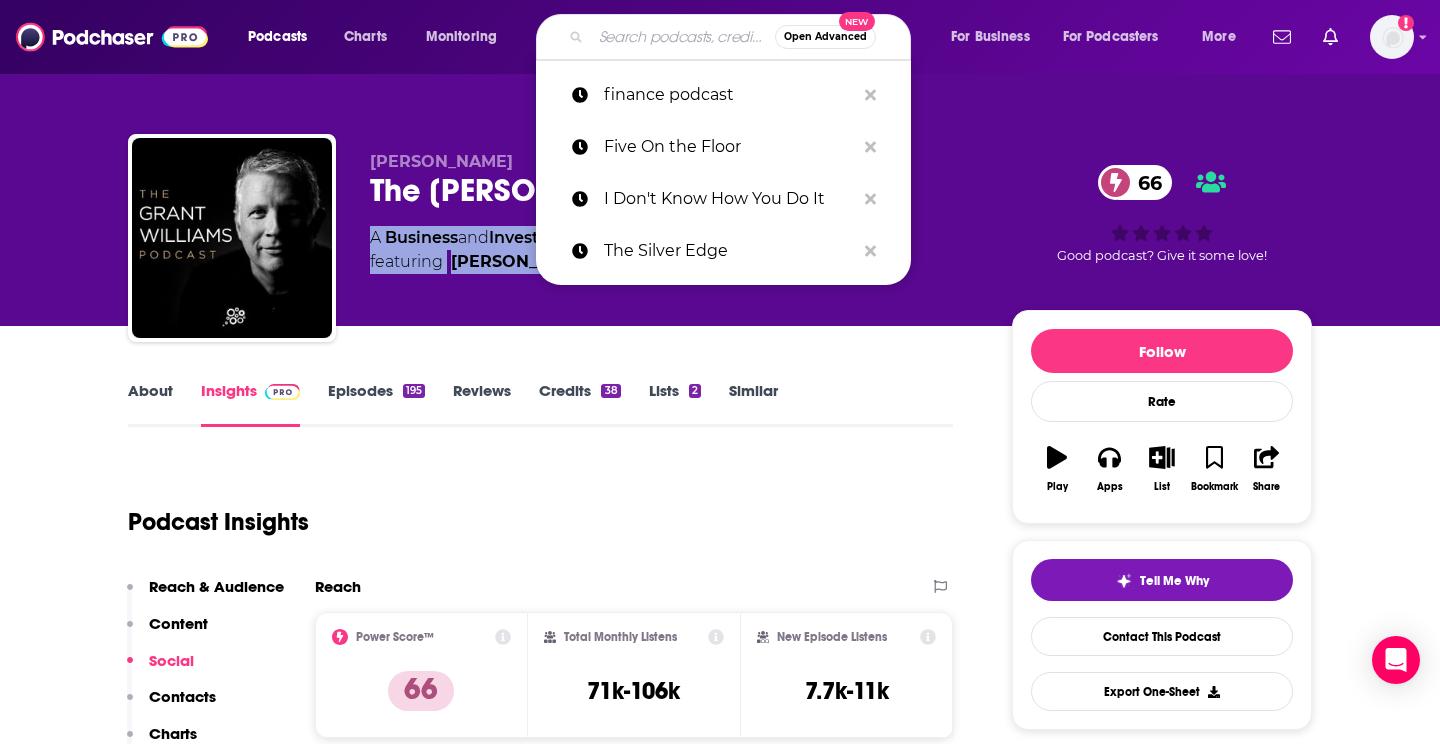 click at bounding box center [683, 37] 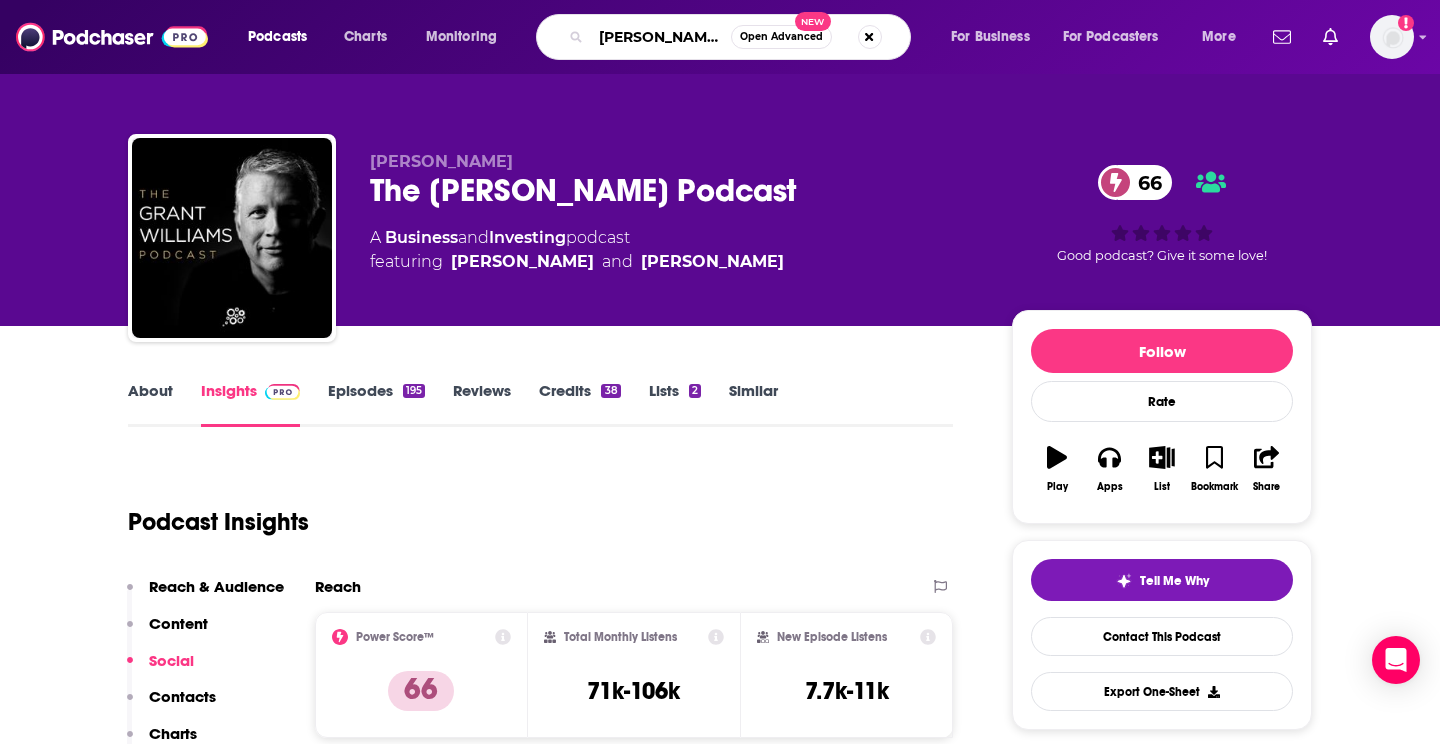 type on "jason dean podcast" 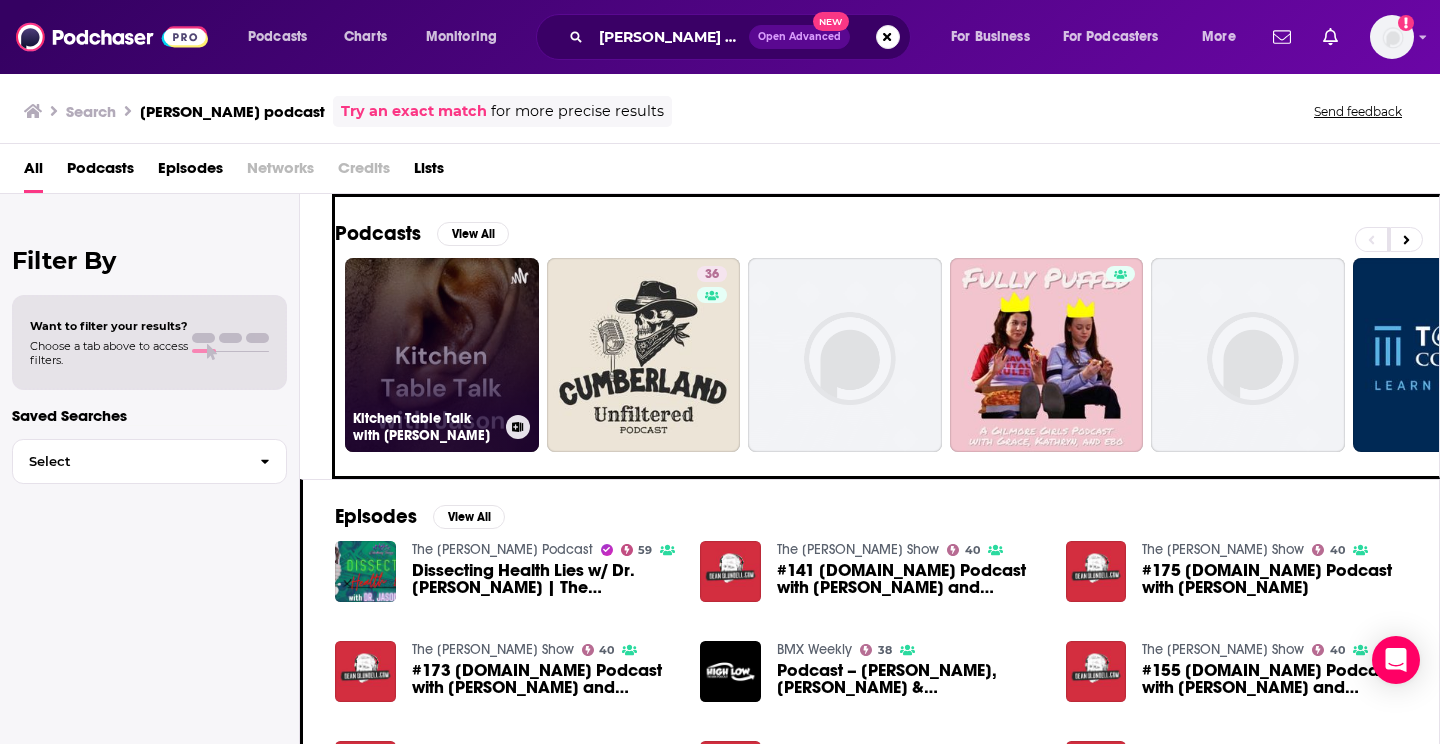 click on "Kitchen Table Talk with Jason" at bounding box center (442, 355) 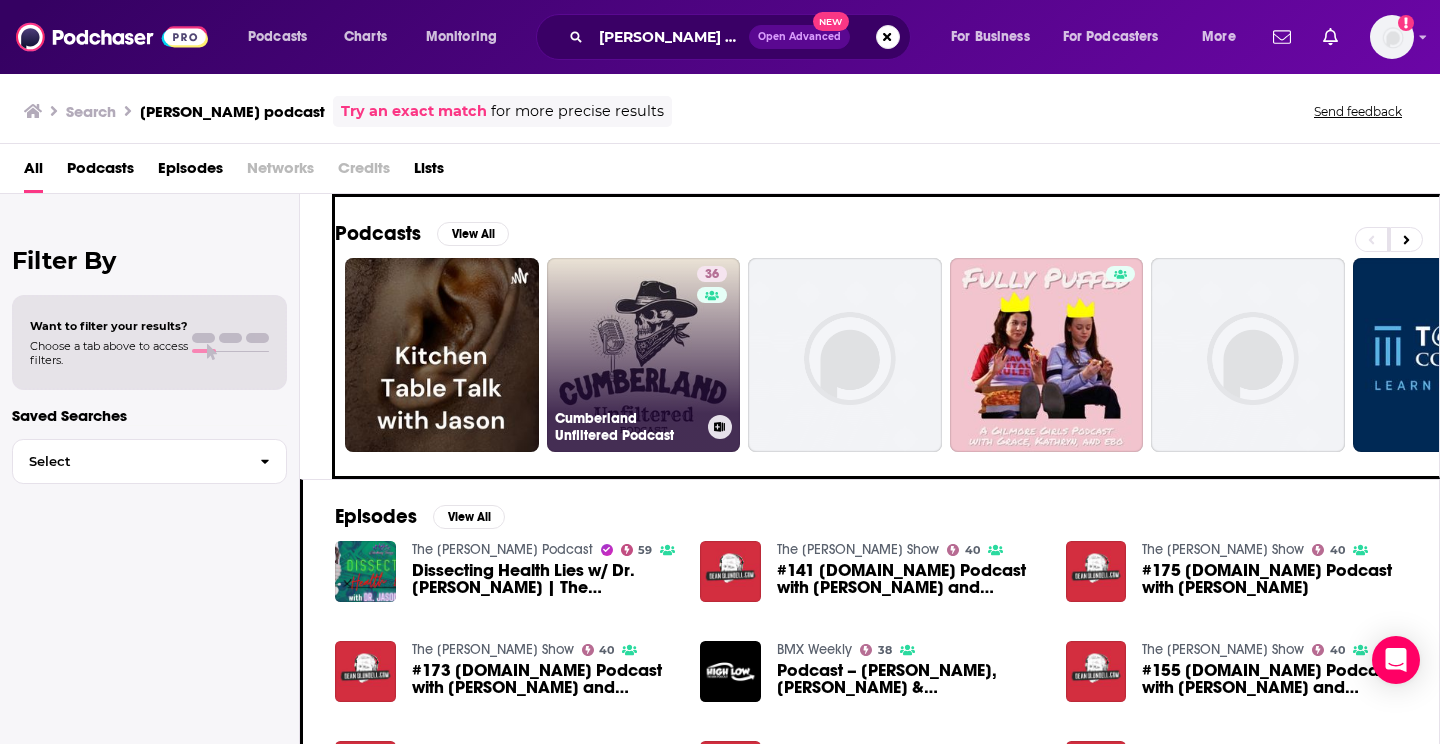 click on "36 Cumberland Unfiltered Podcast" at bounding box center (644, 355) 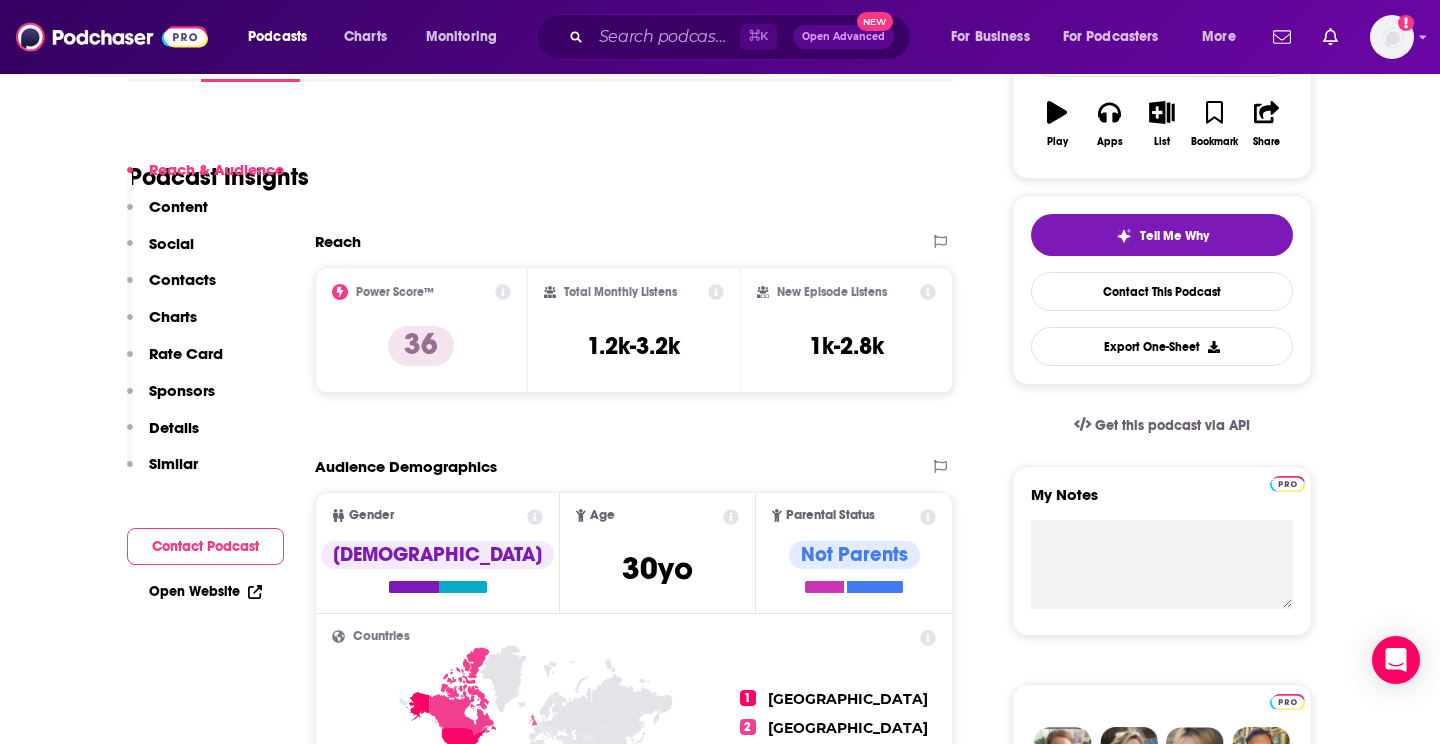scroll, scrollTop: 1000, scrollLeft: 0, axis: vertical 